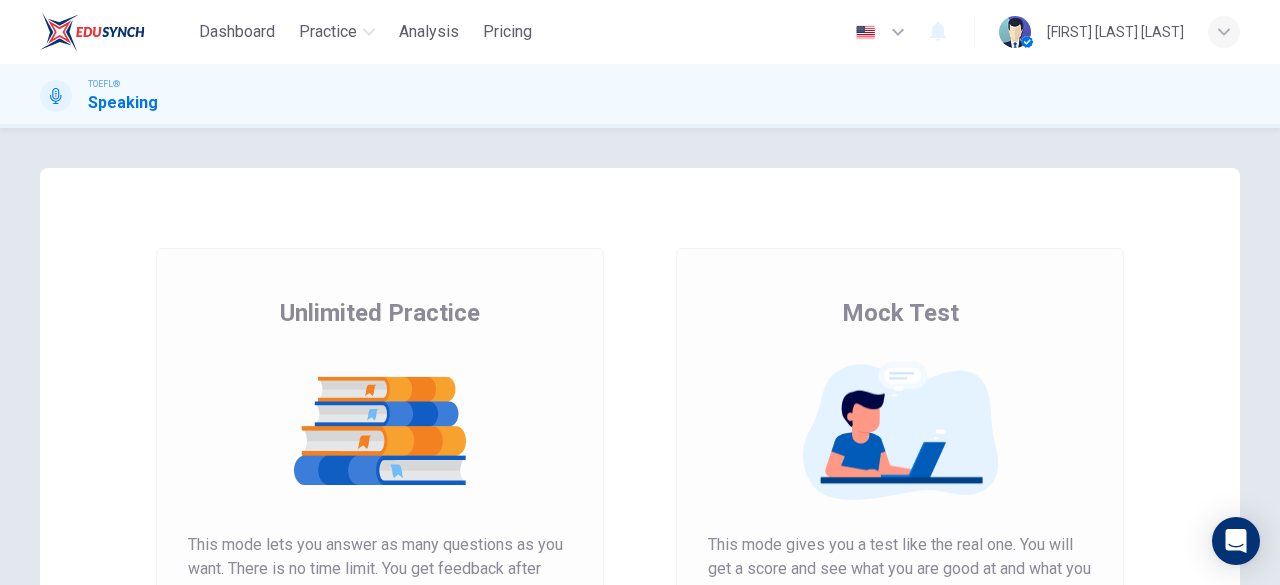 scroll, scrollTop: 0, scrollLeft: 0, axis: both 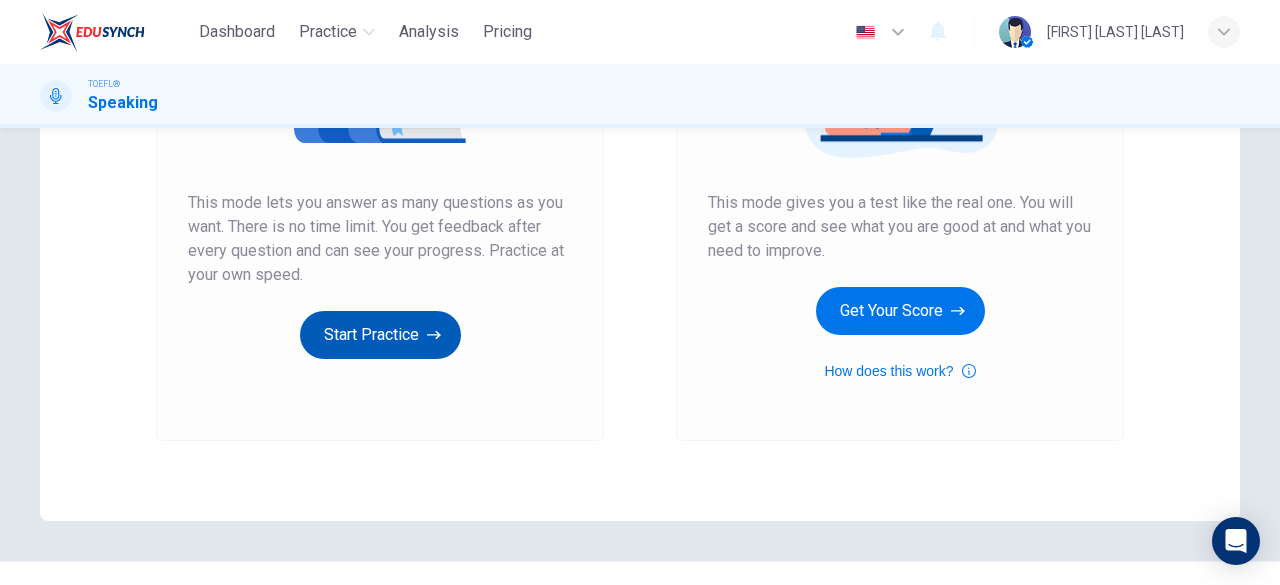 click on "Start Practice" at bounding box center (380, 335) 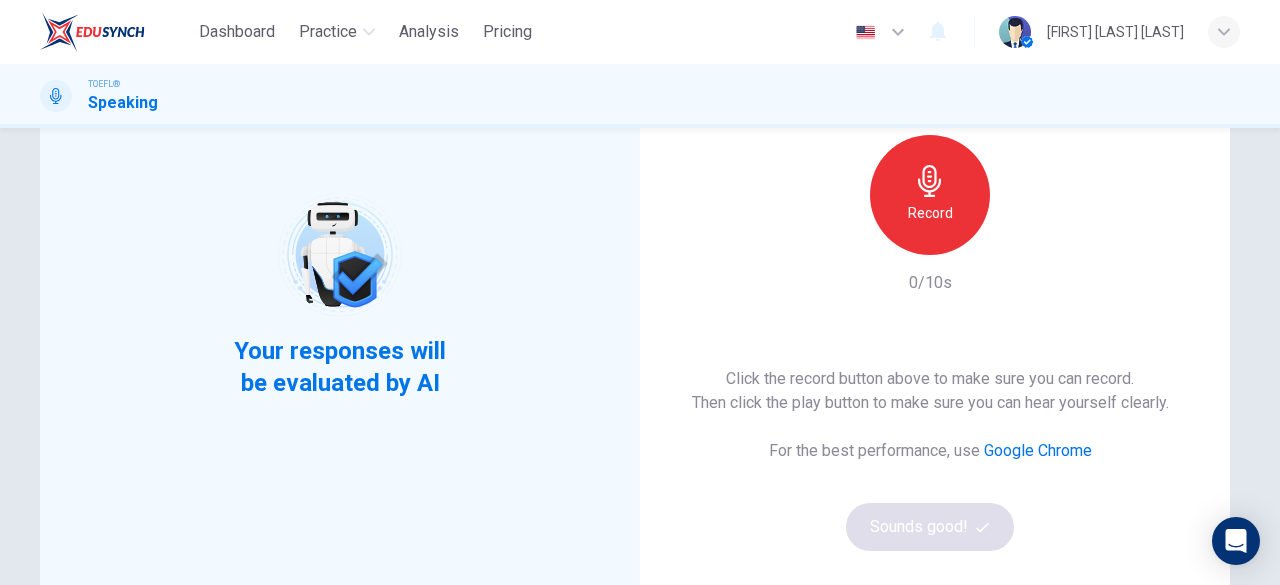 scroll, scrollTop: 184, scrollLeft: 0, axis: vertical 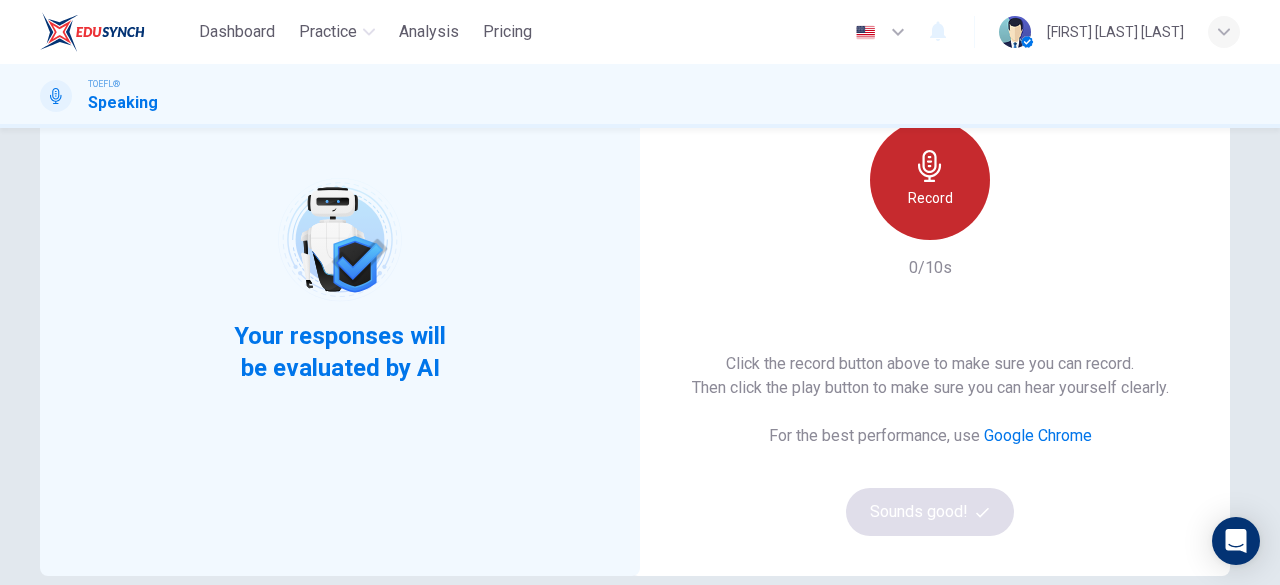 click on "Record" at bounding box center (930, 180) 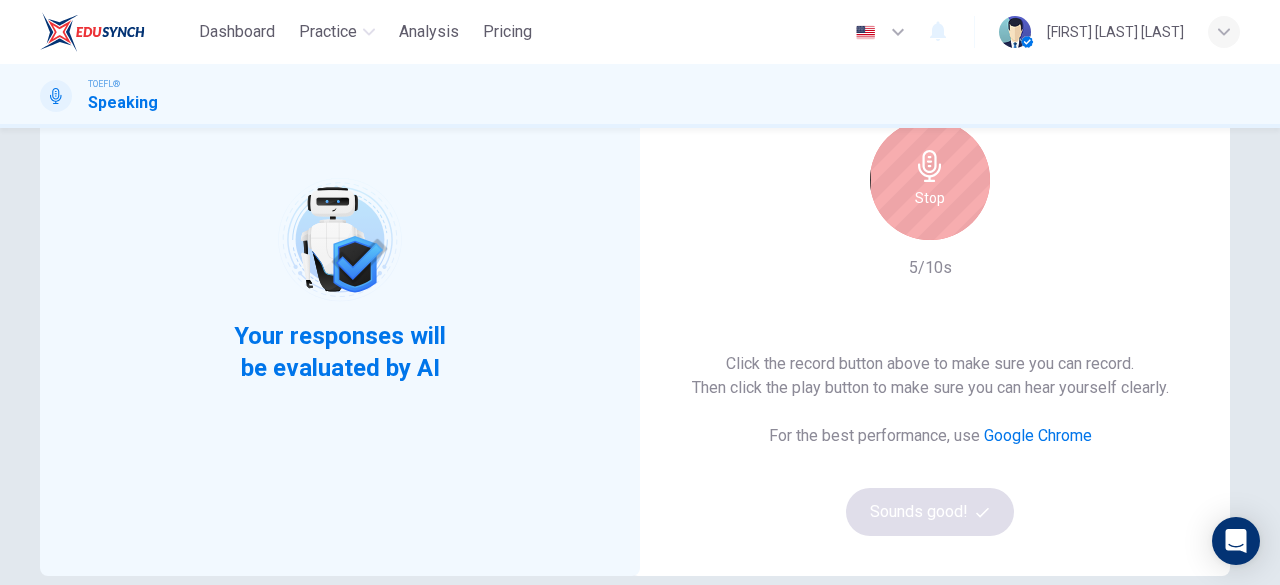 click on "Stop" at bounding box center (930, 180) 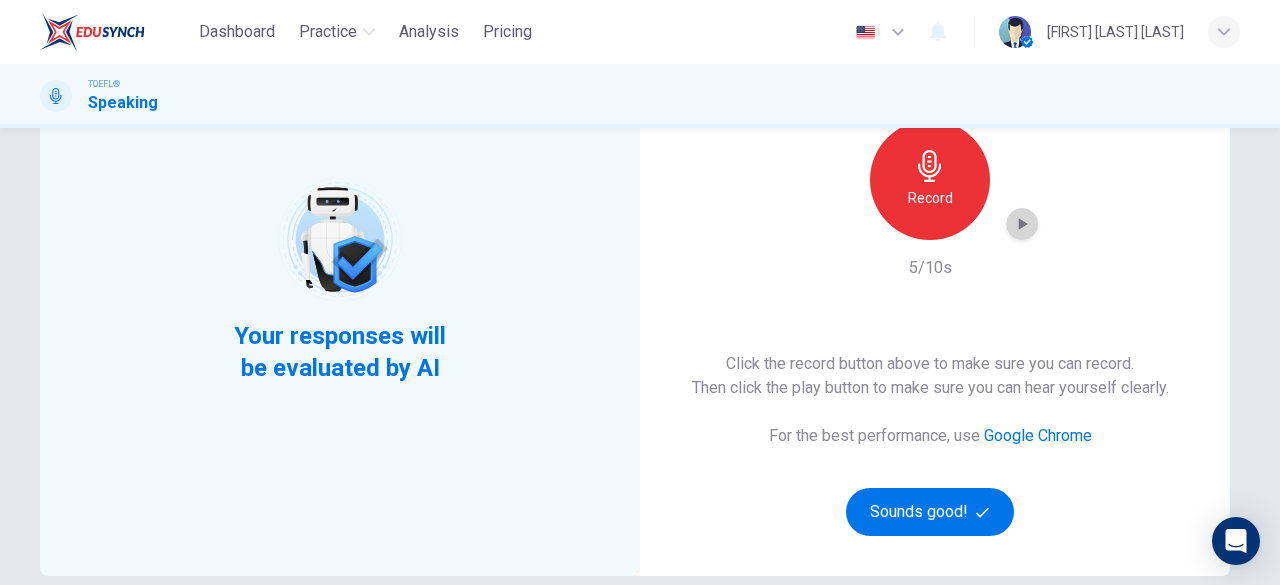 click 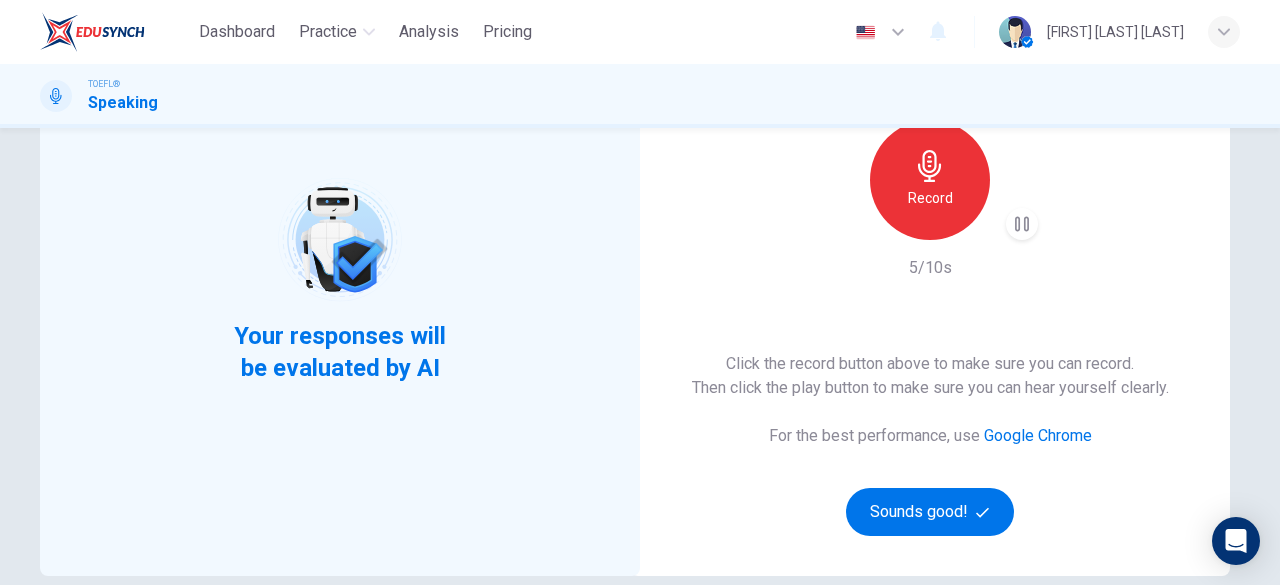 type 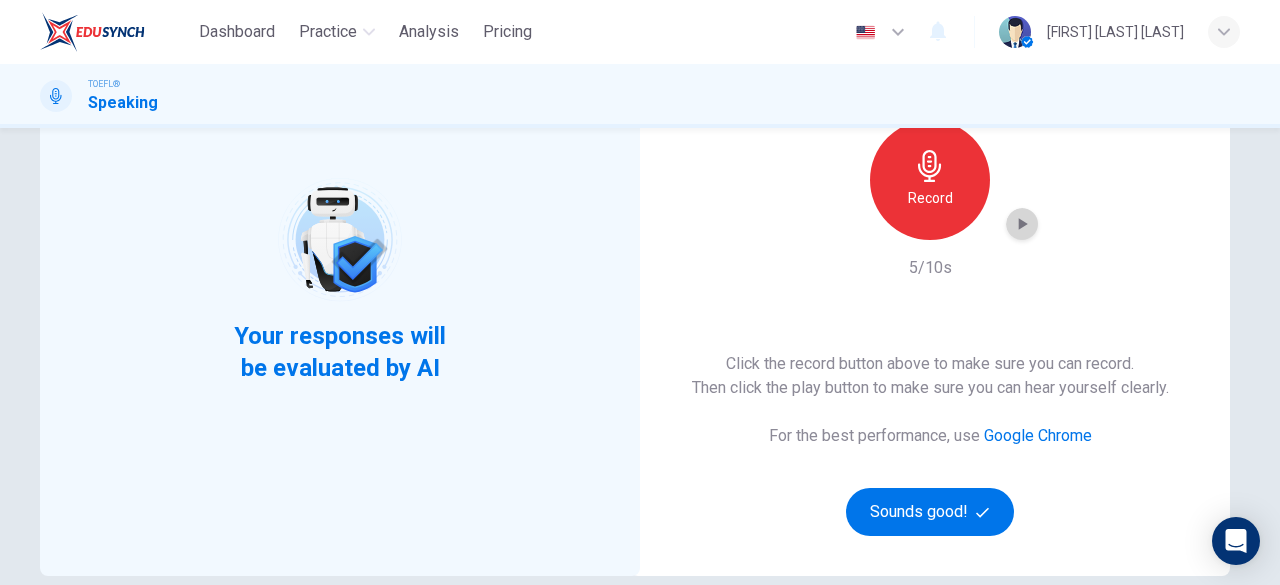 click 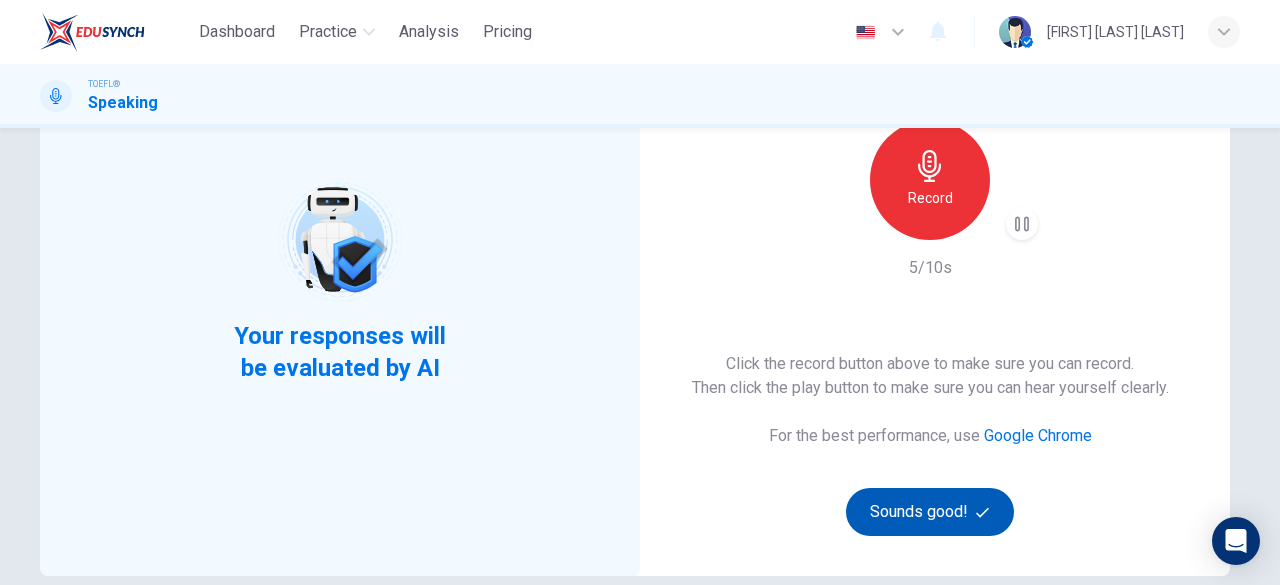 click on "Sounds good!" at bounding box center [930, 512] 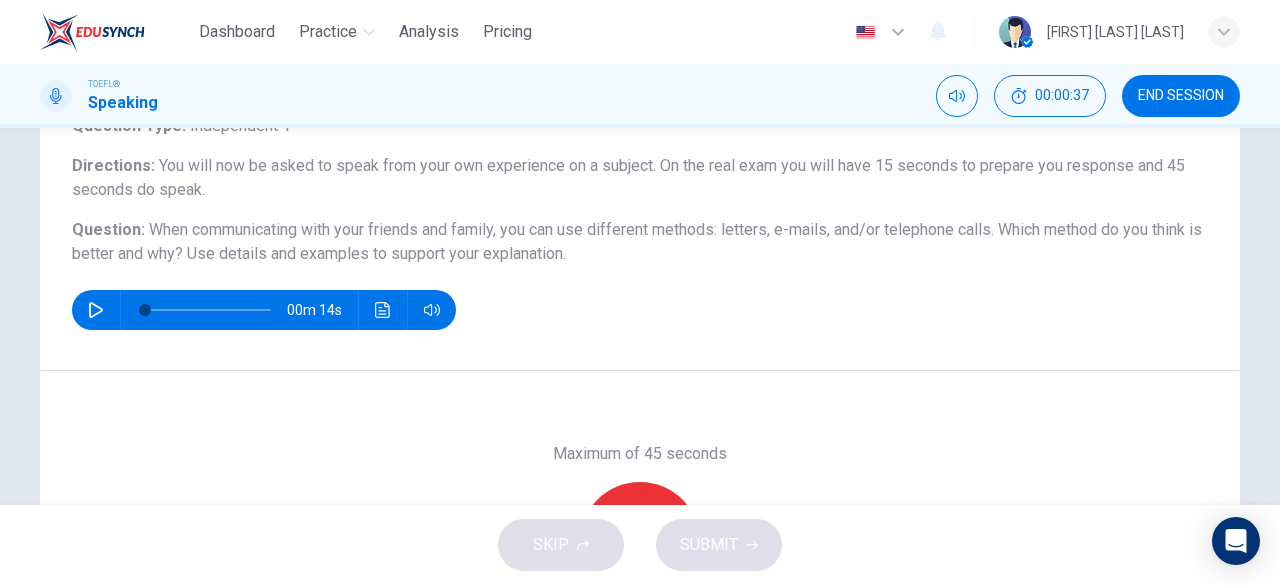 scroll, scrollTop: 164, scrollLeft: 0, axis: vertical 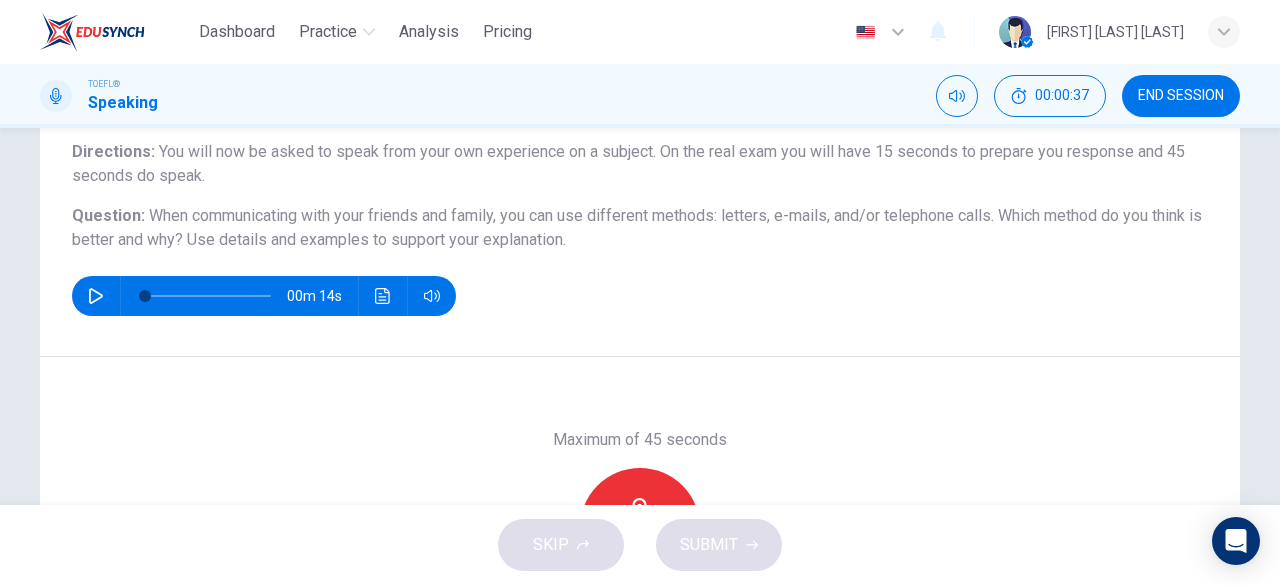 click 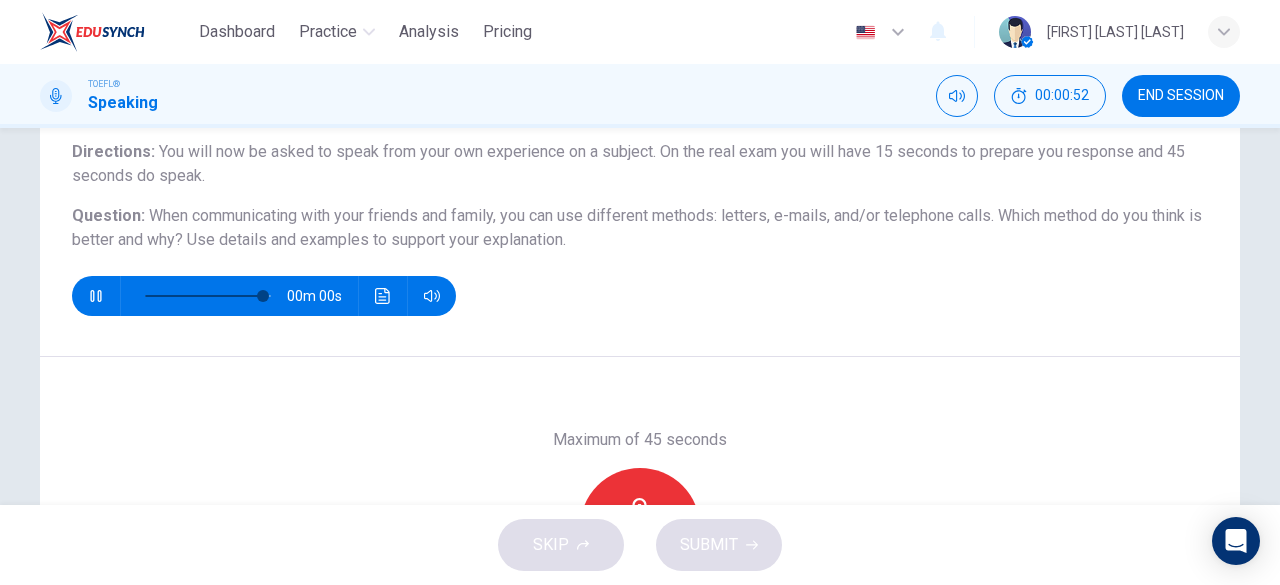 type on "0" 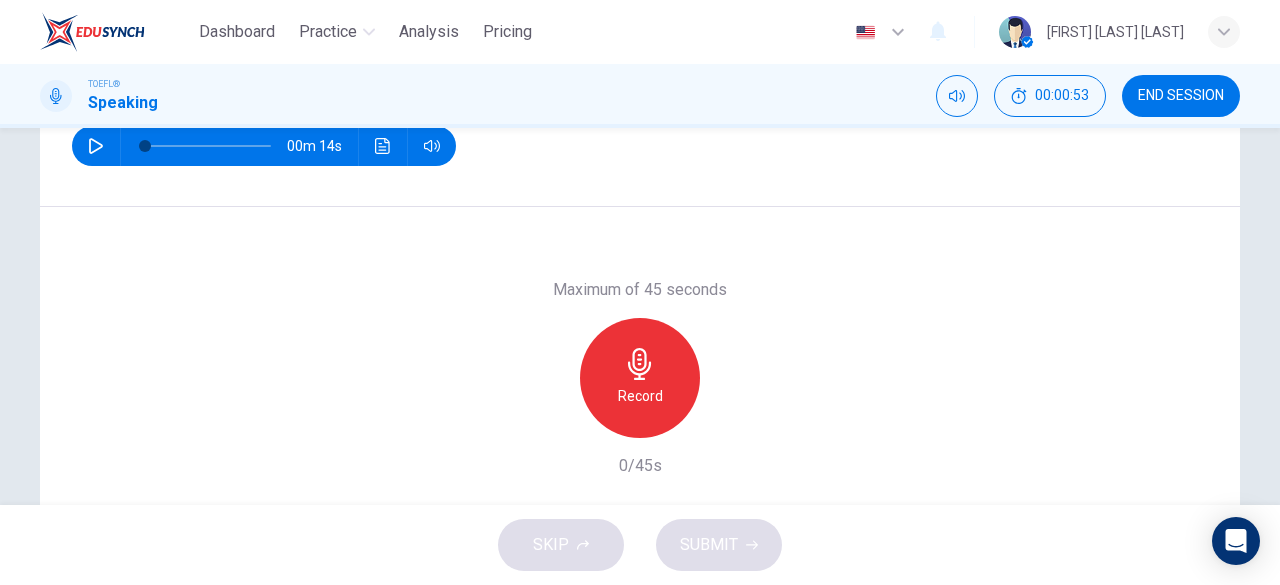 scroll, scrollTop: 316, scrollLeft: 0, axis: vertical 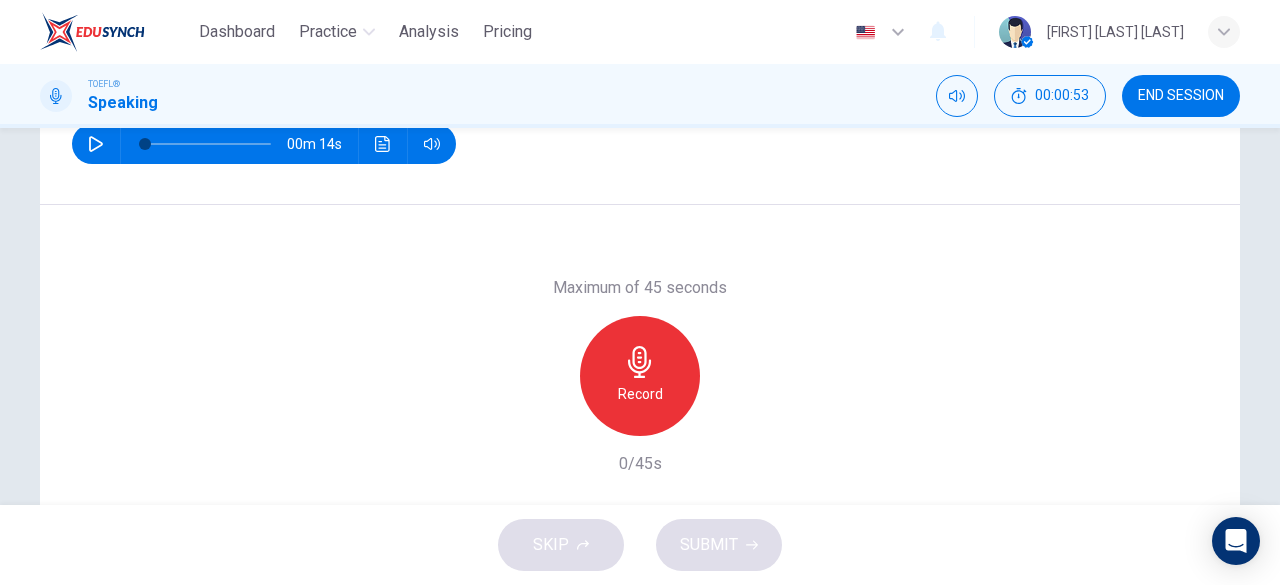 click 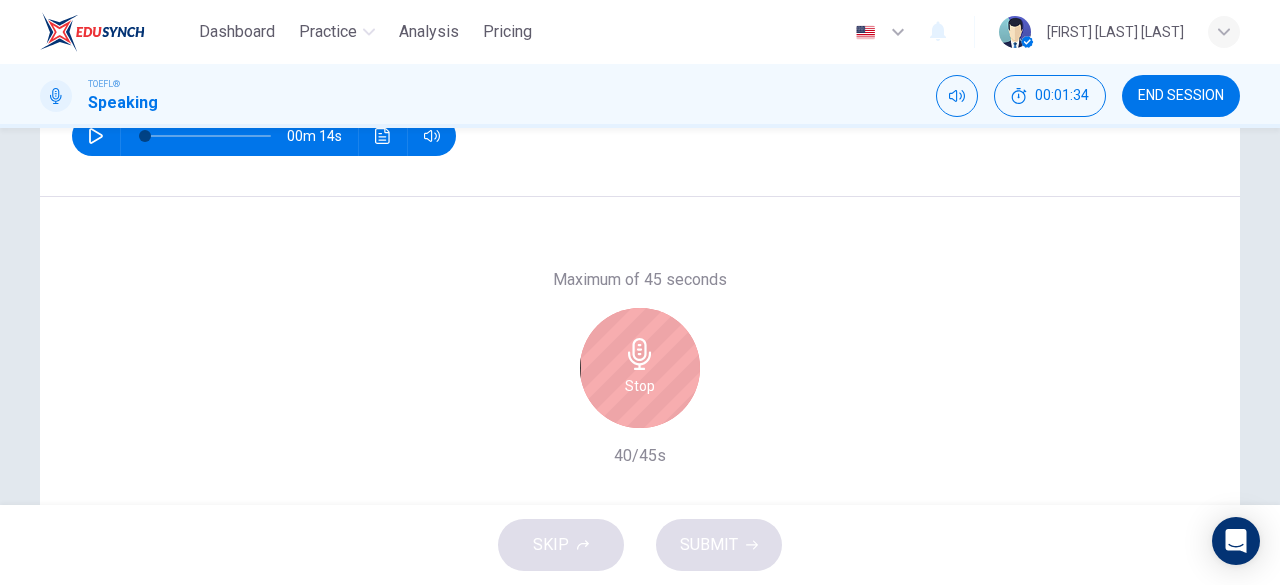 scroll, scrollTop: 327, scrollLeft: 0, axis: vertical 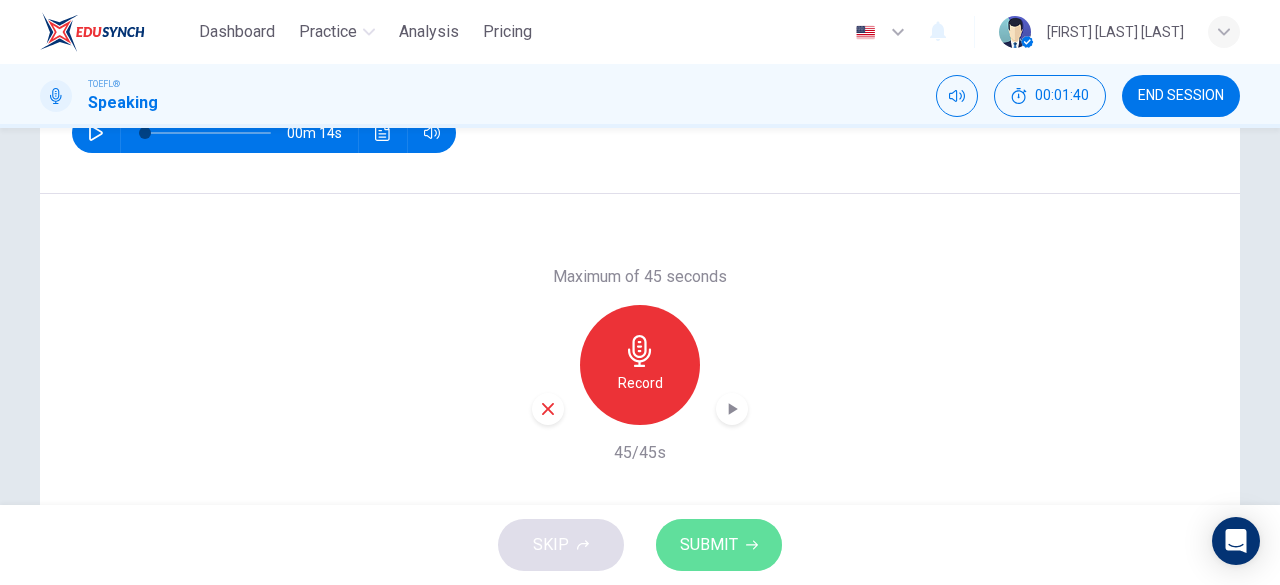 click on "SUBMIT" at bounding box center (709, 545) 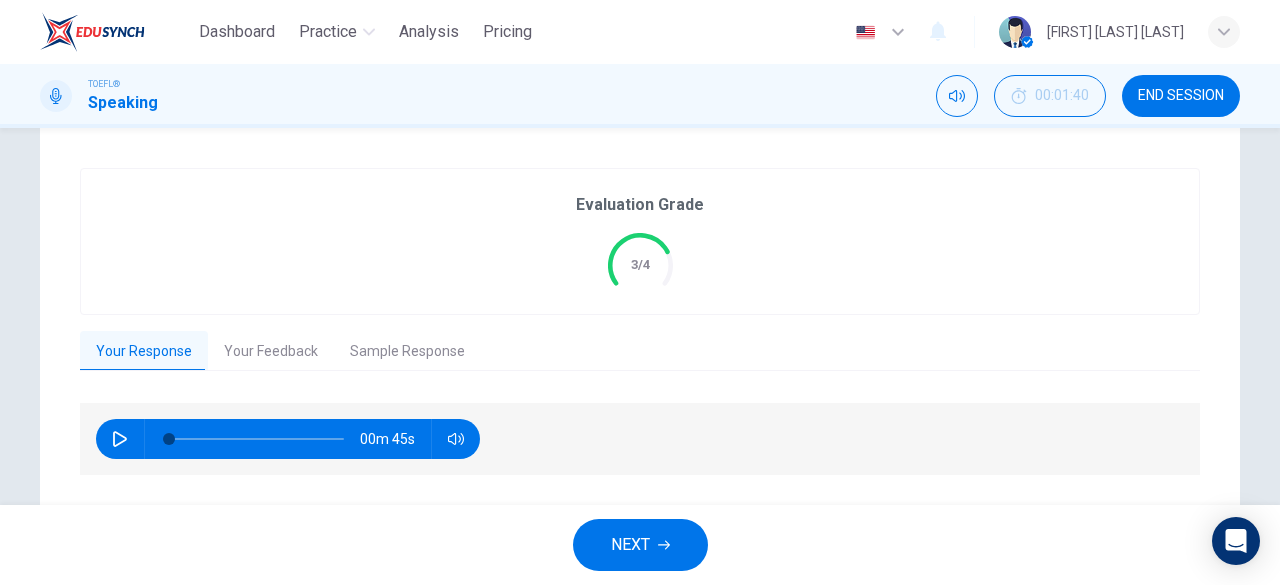 scroll, scrollTop: 394, scrollLeft: 0, axis: vertical 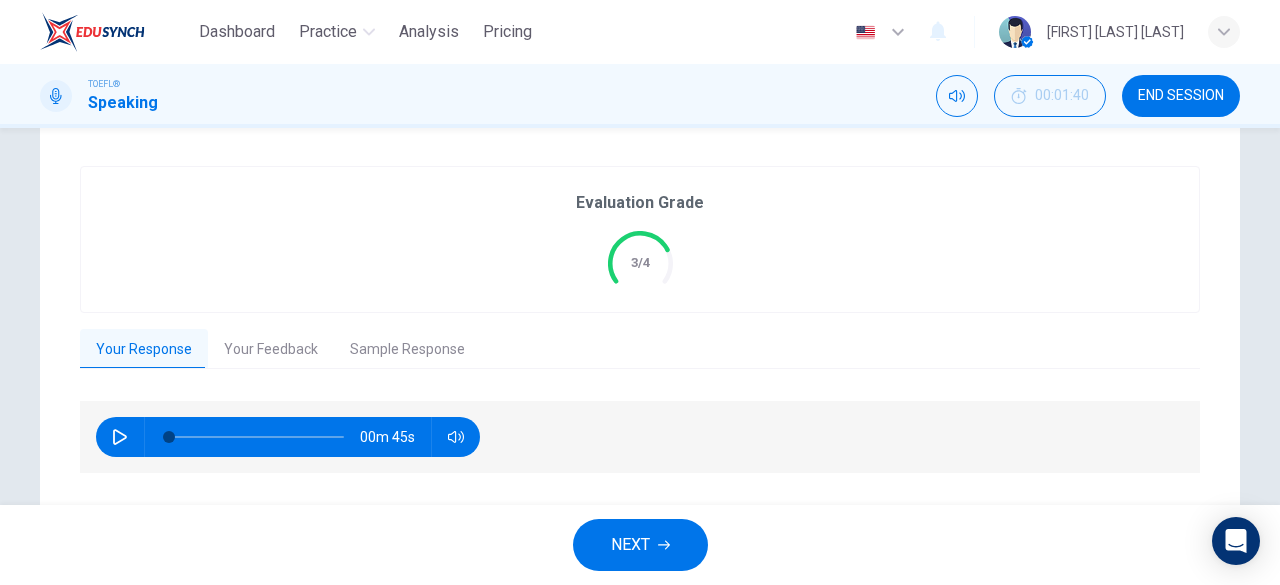 click on "Your Feedback" at bounding box center (271, 350) 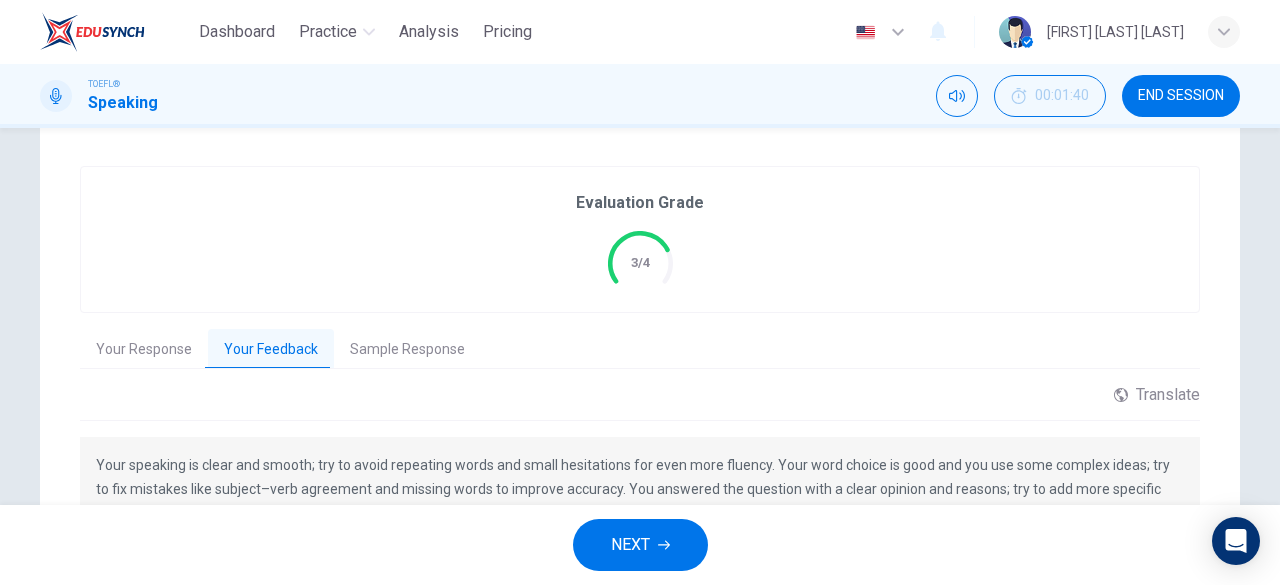 click on "Translate ​ ​ Powered by" at bounding box center (640, 403) 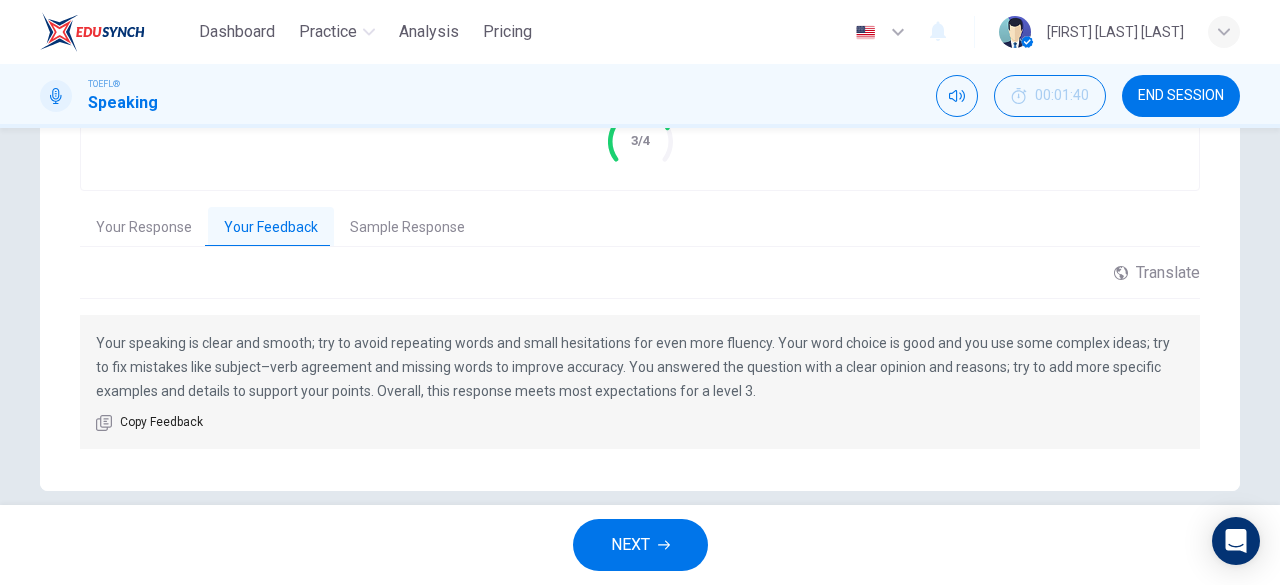 scroll, scrollTop: 517, scrollLeft: 0, axis: vertical 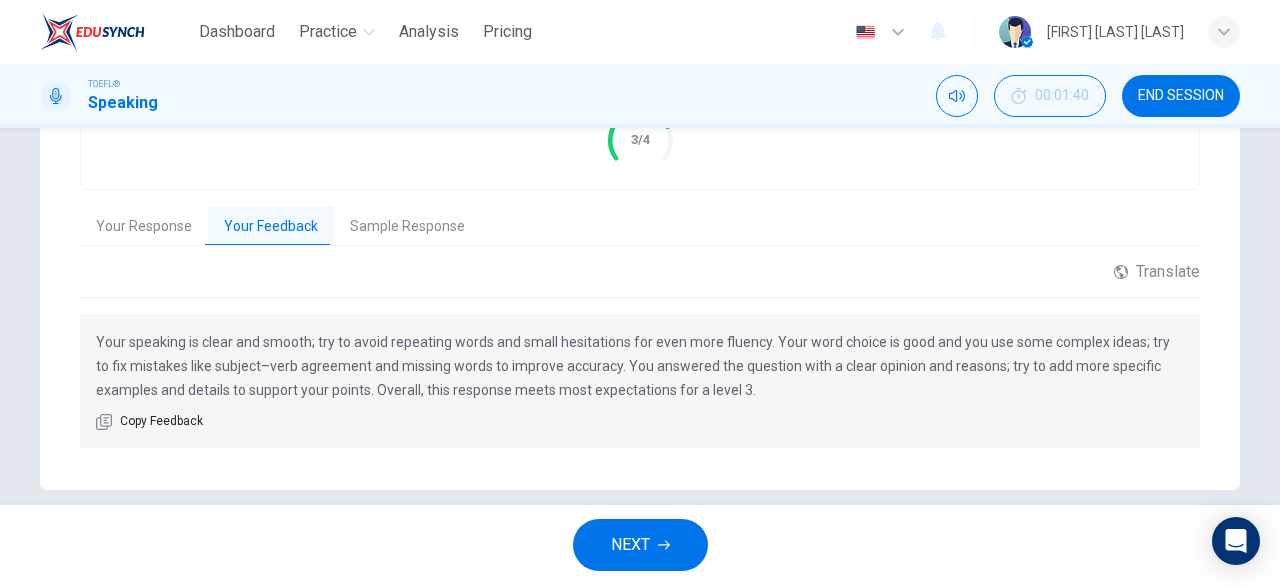 click on "Sample Response" at bounding box center [407, 227] 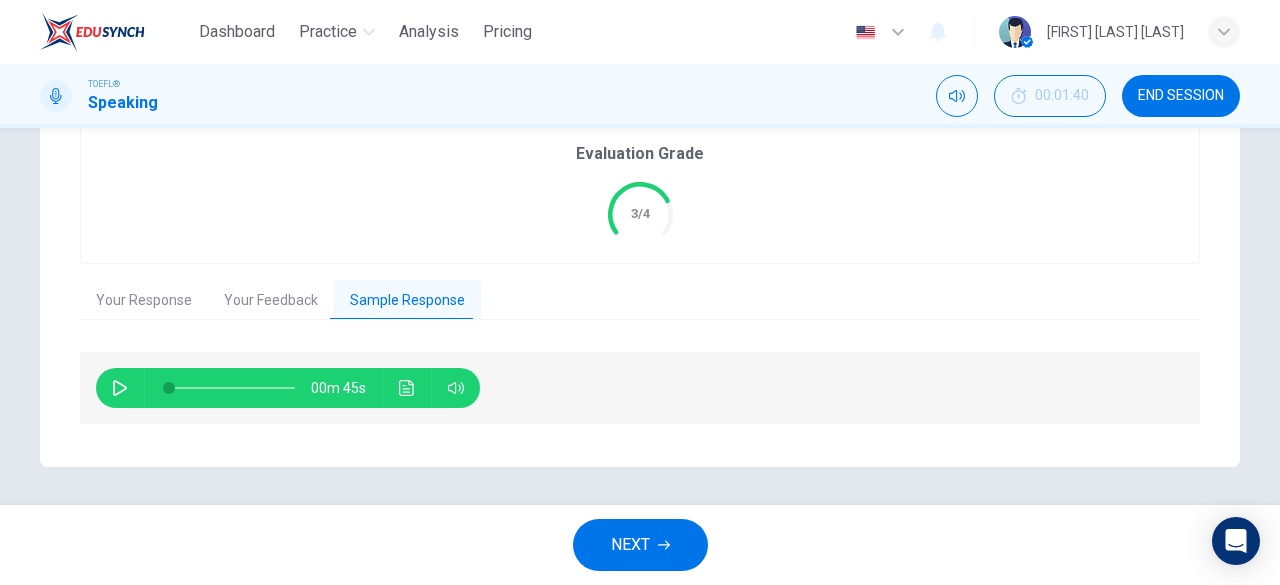 click 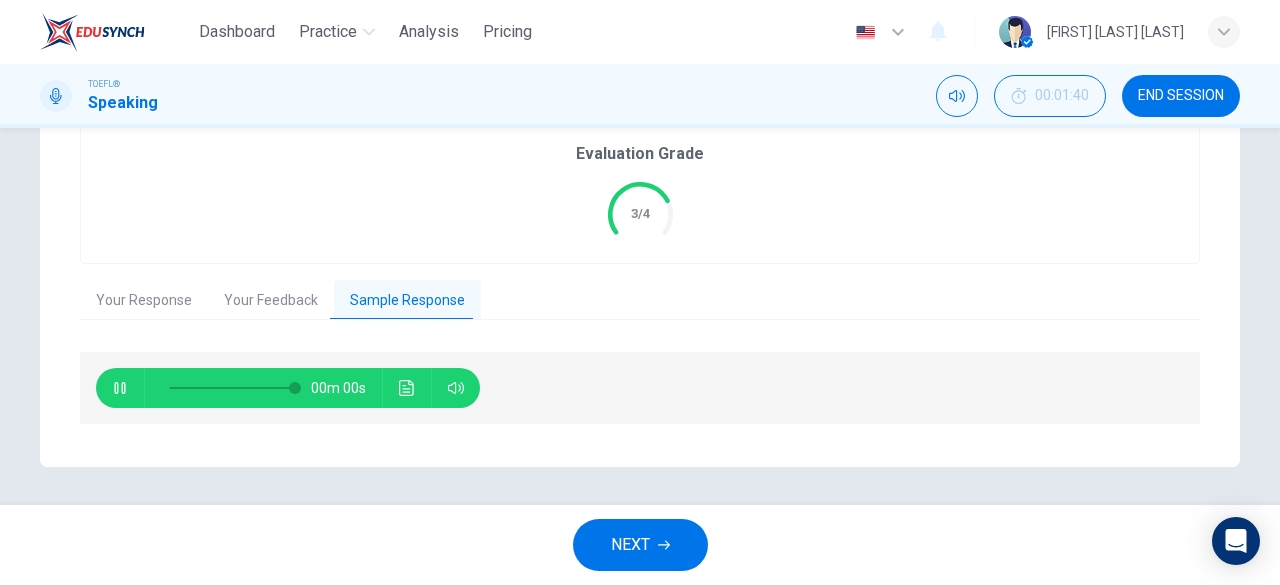 type on "0" 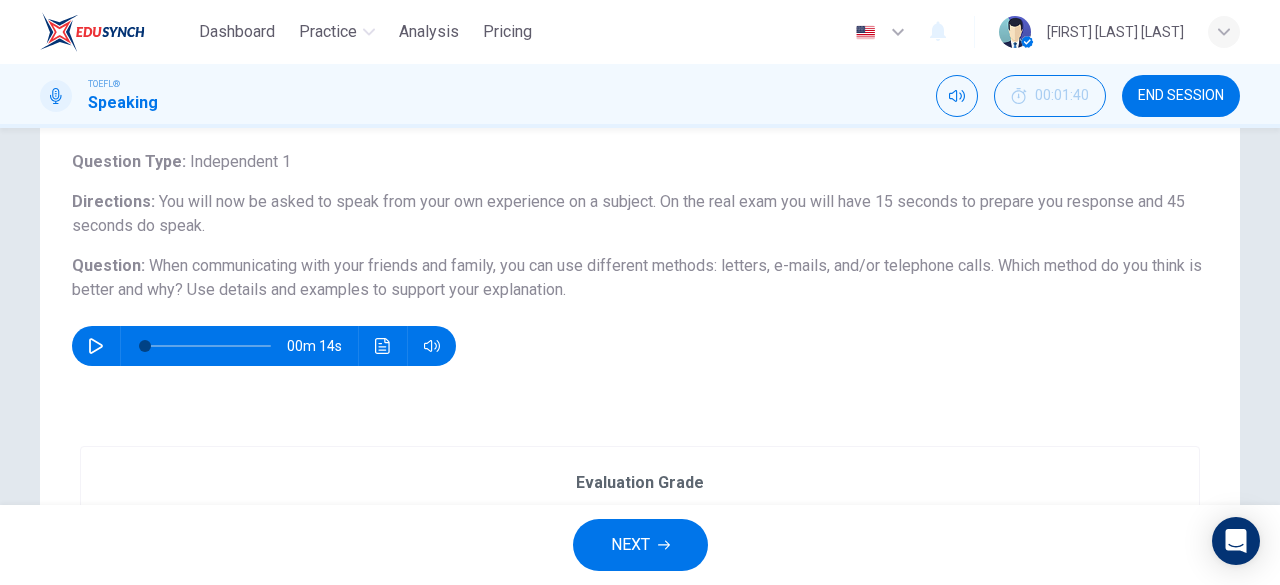 scroll, scrollTop: 109, scrollLeft: 0, axis: vertical 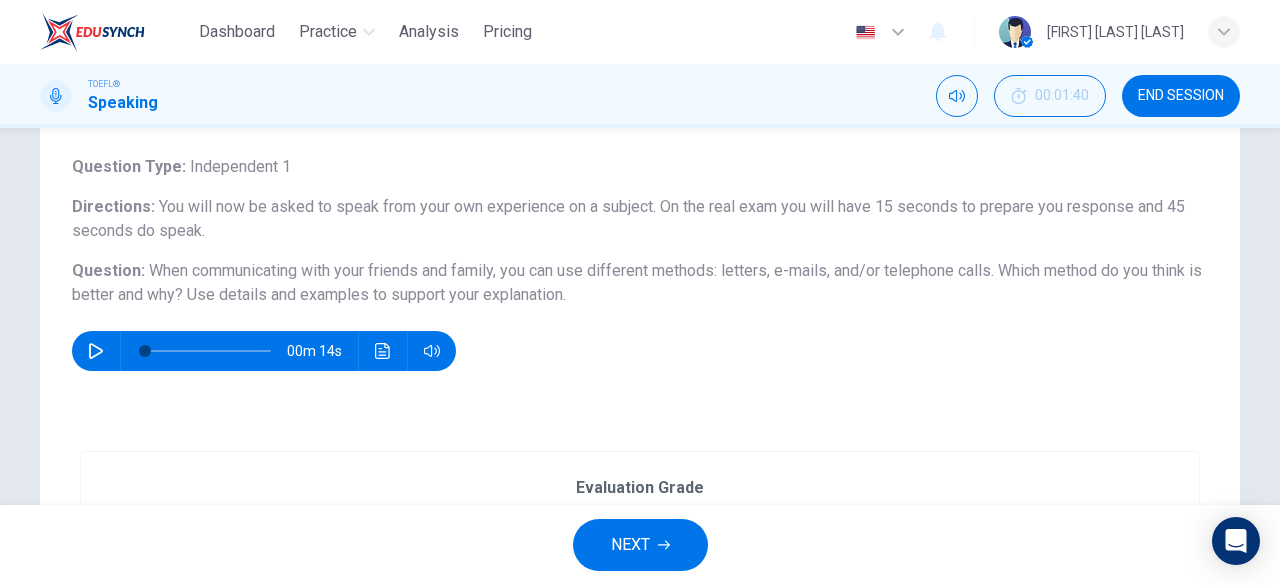click on "Question :   When communicating with your friends and family, you can use different methods: letters, e-mails, and/or telephone calls. Which method do you think is better and why?    Use details and examples to support your explanation." at bounding box center (640, 283) 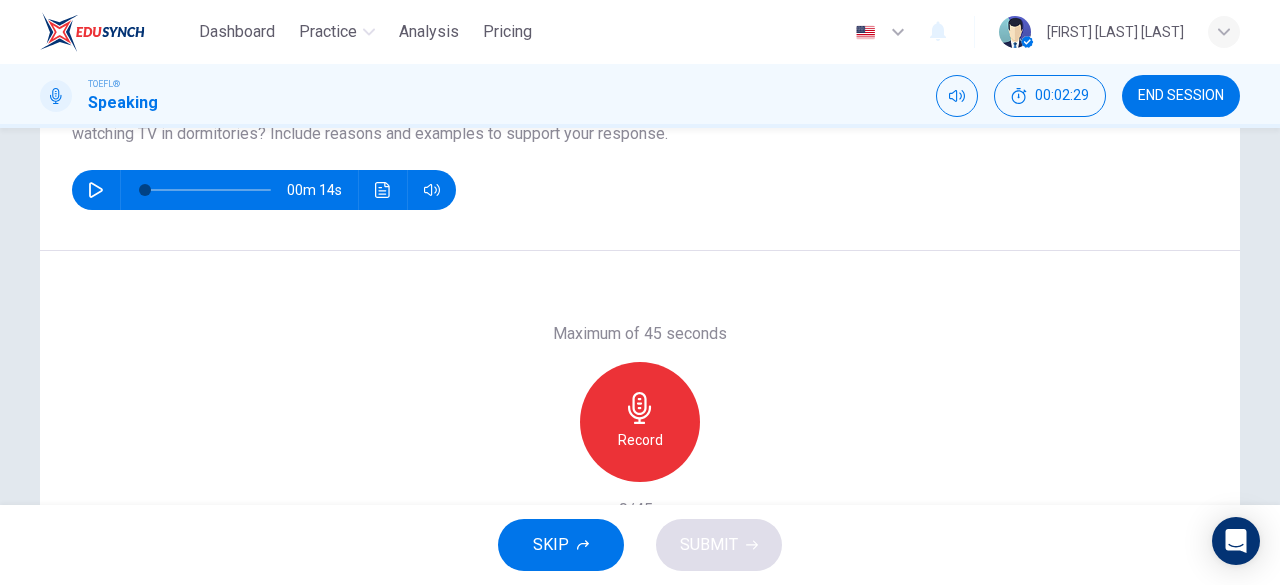 scroll, scrollTop: 270, scrollLeft: 0, axis: vertical 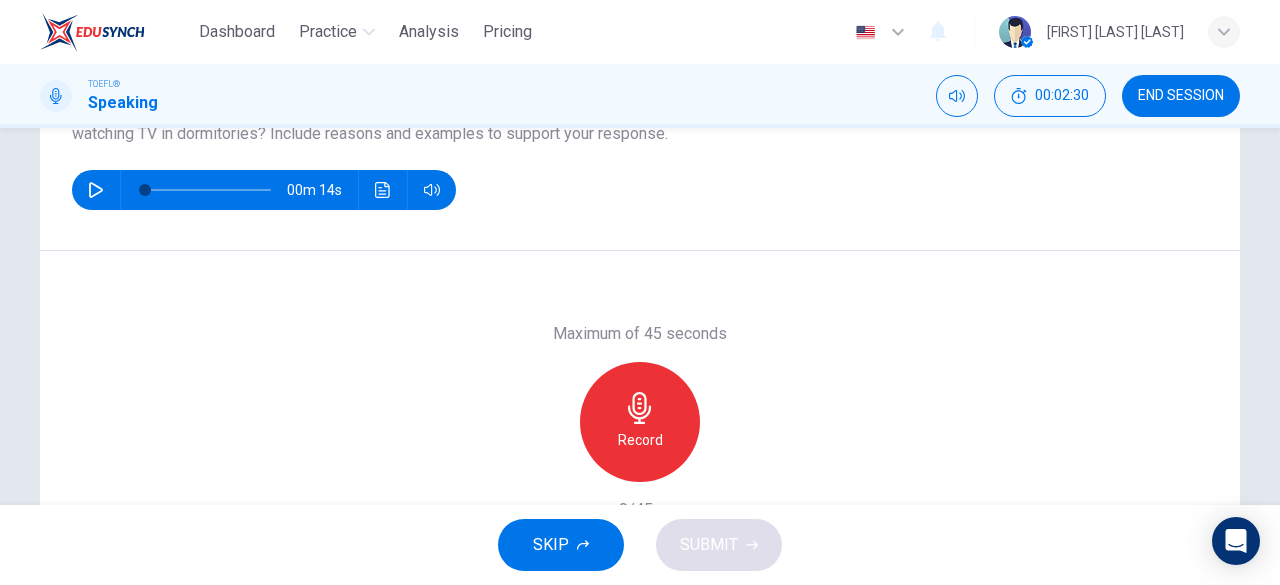 click 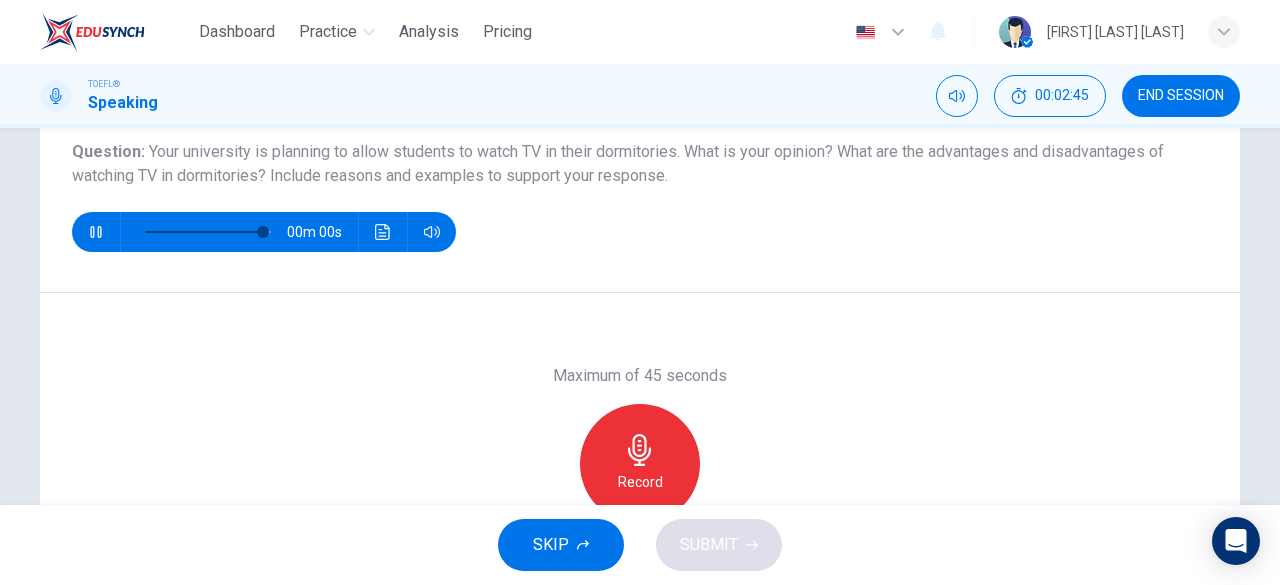 scroll, scrollTop: 183, scrollLeft: 0, axis: vertical 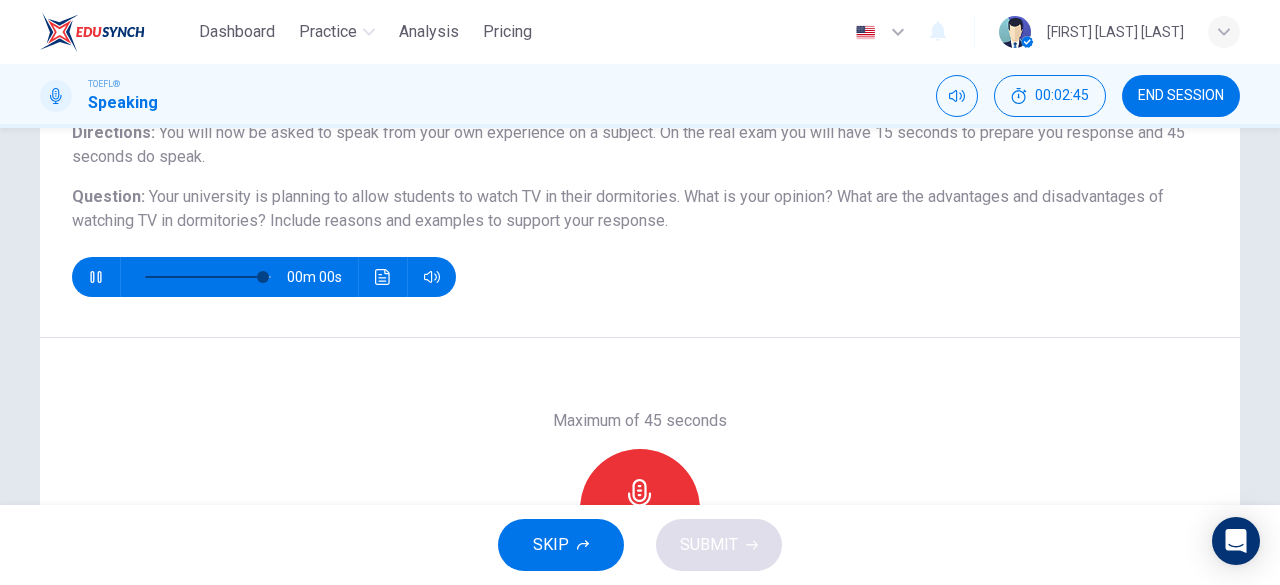 type on "0" 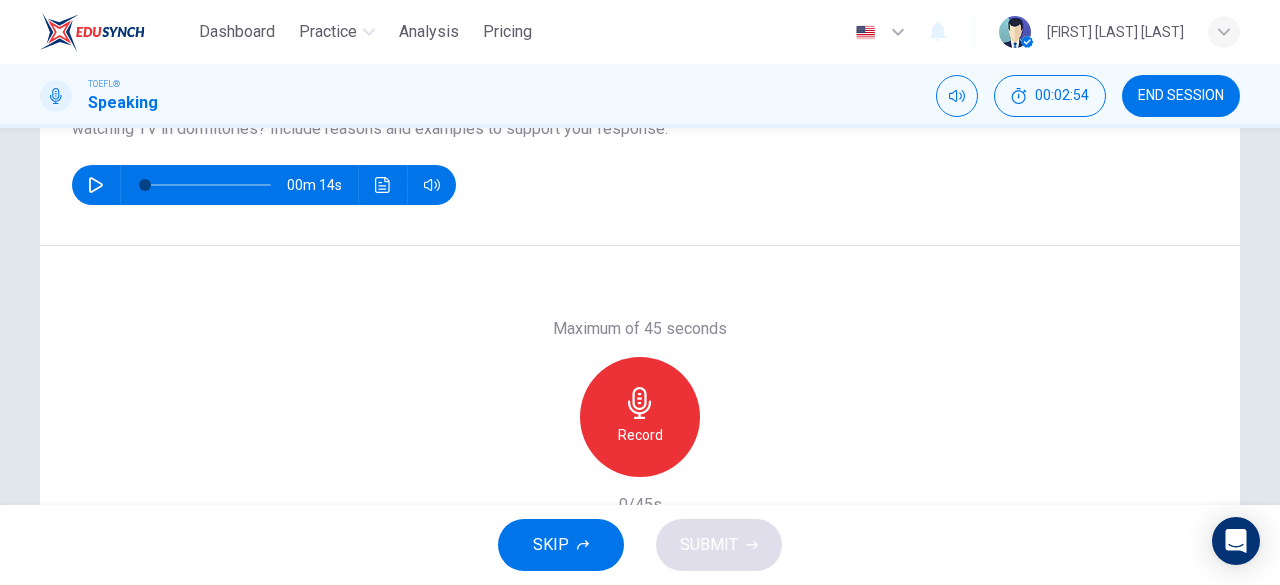scroll, scrollTop: 398, scrollLeft: 0, axis: vertical 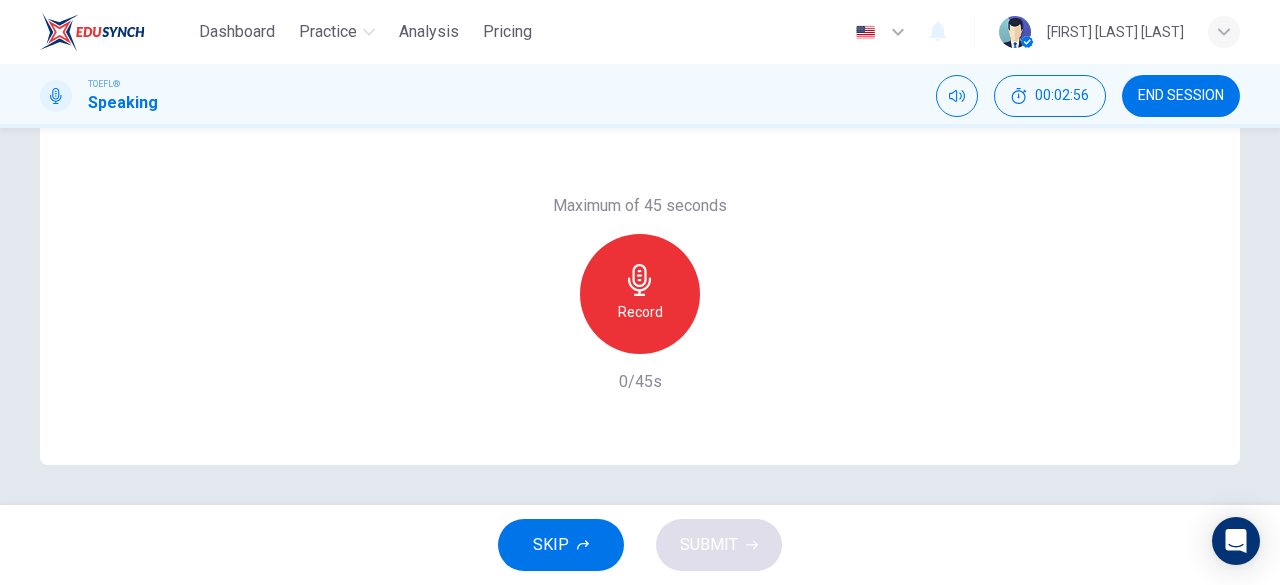 click 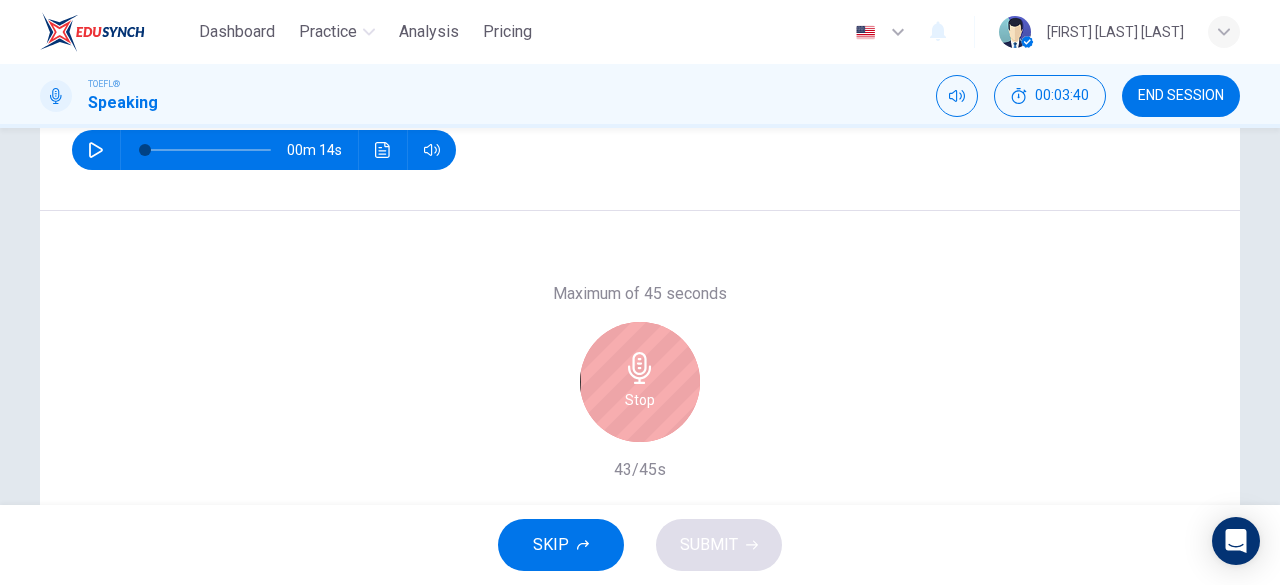 scroll, scrollTop: 398, scrollLeft: 0, axis: vertical 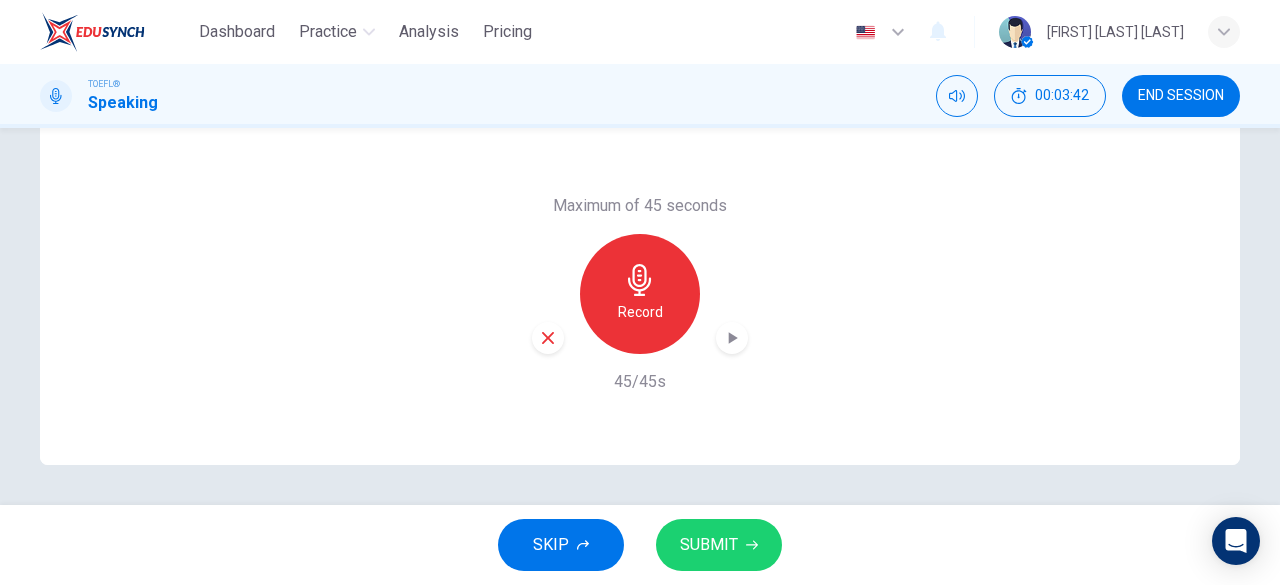 click 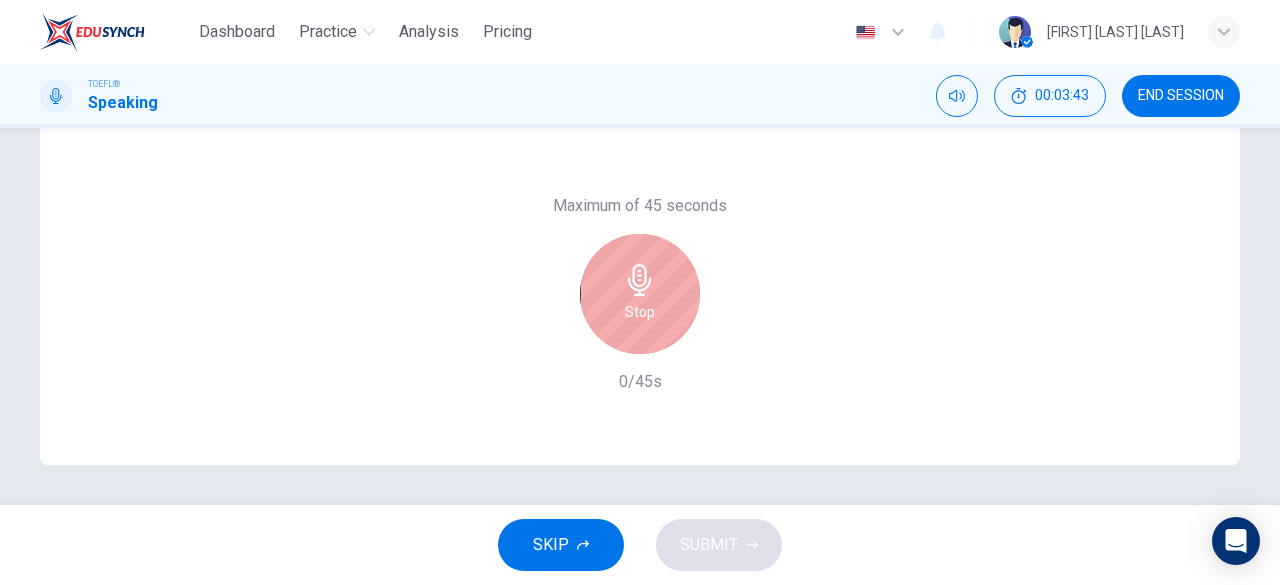 click on "Stop" at bounding box center [640, 312] 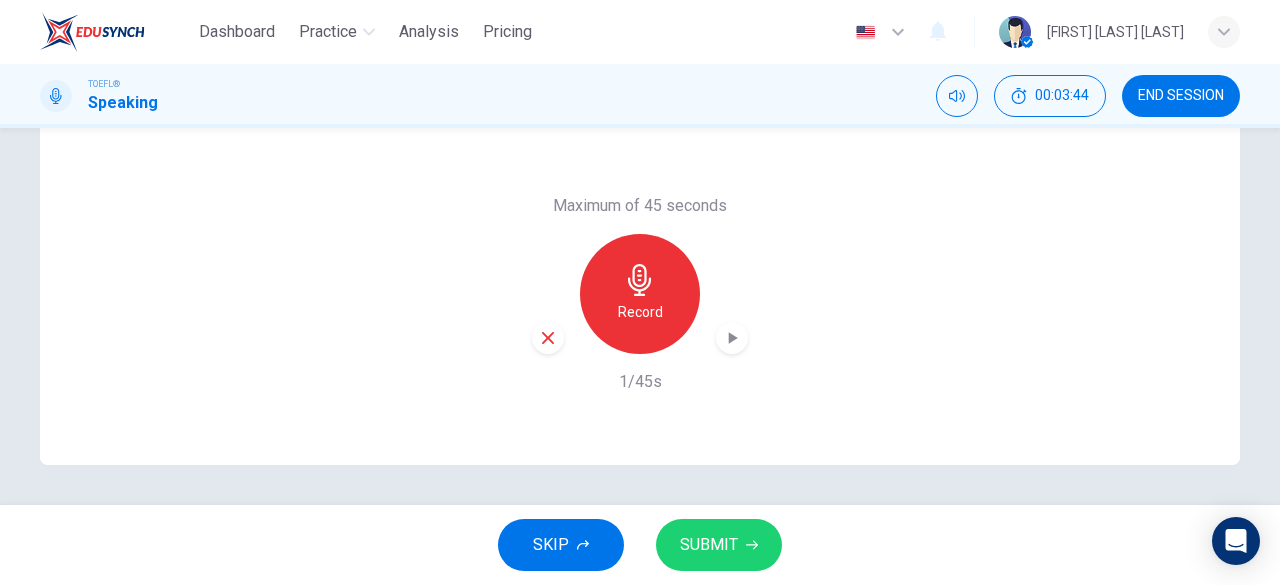 click 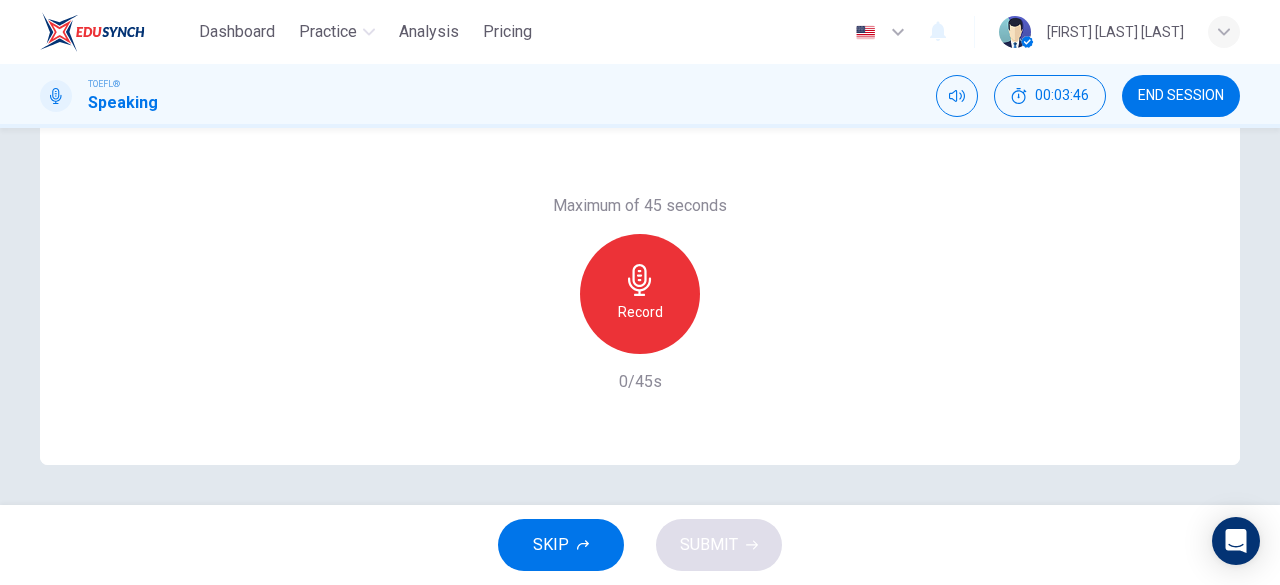 click 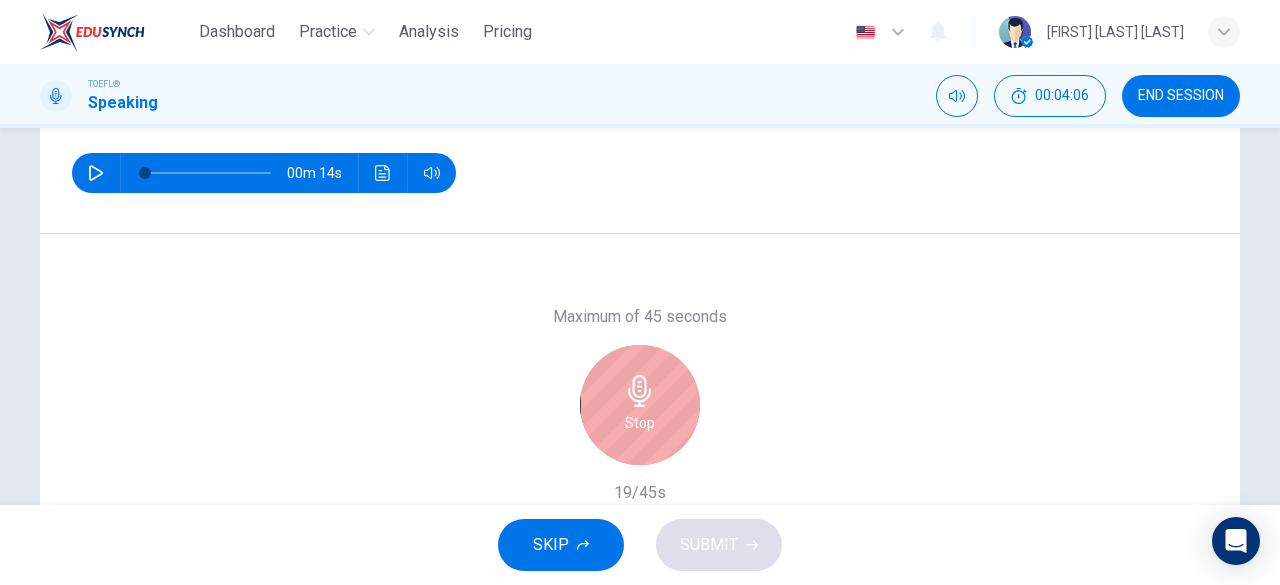 scroll, scrollTop: 286, scrollLeft: 0, axis: vertical 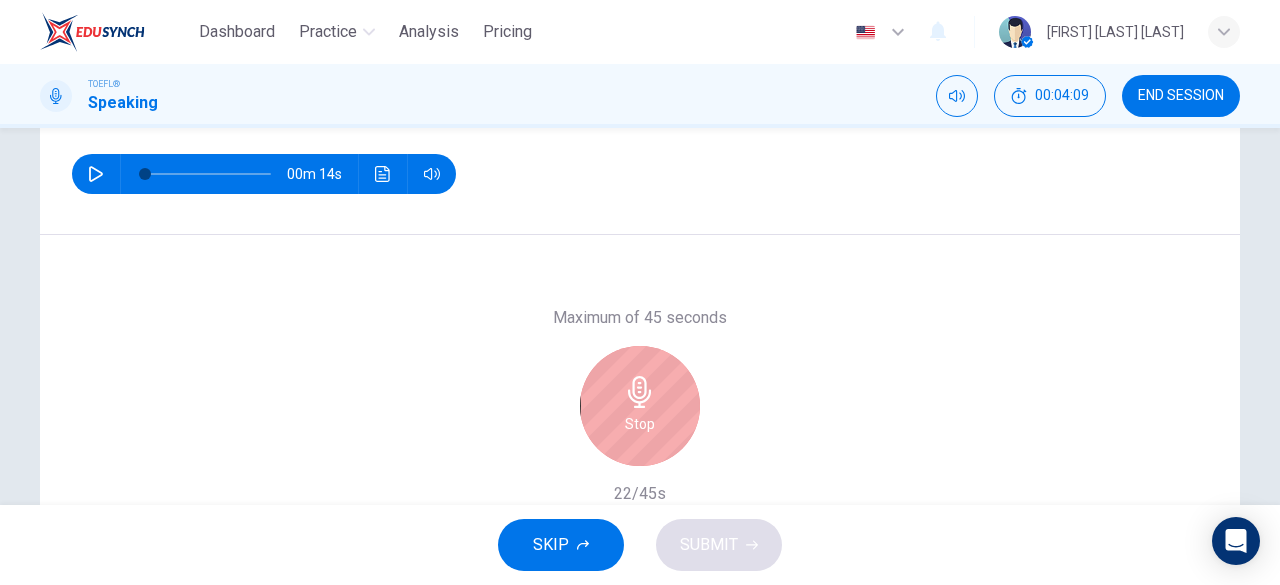 click 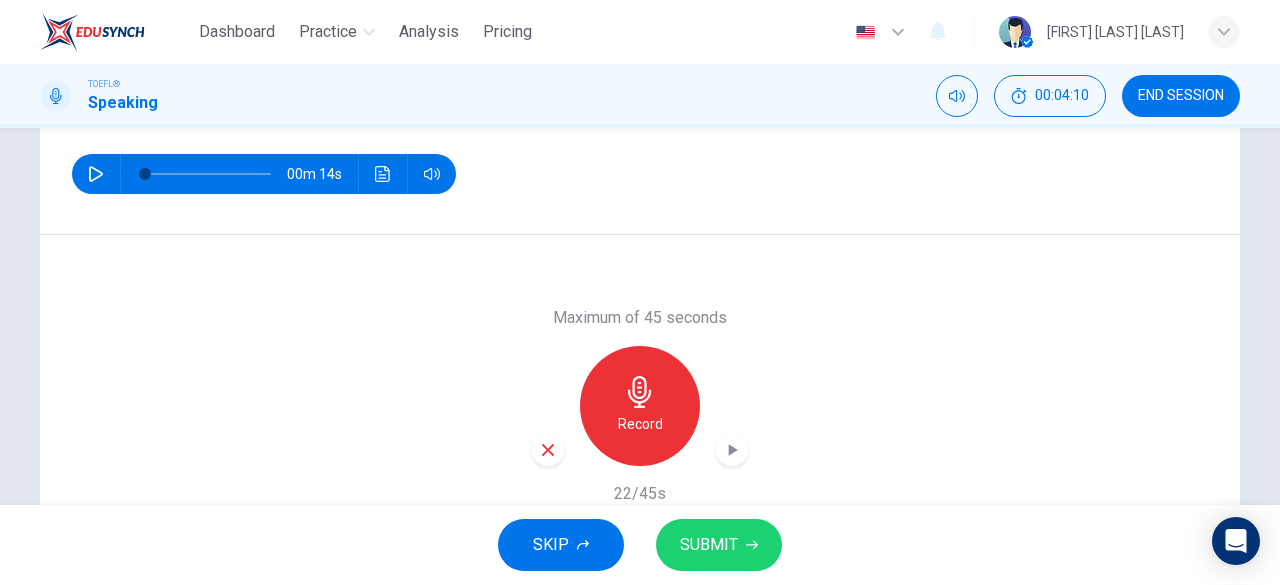 scroll, scrollTop: 398, scrollLeft: 0, axis: vertical 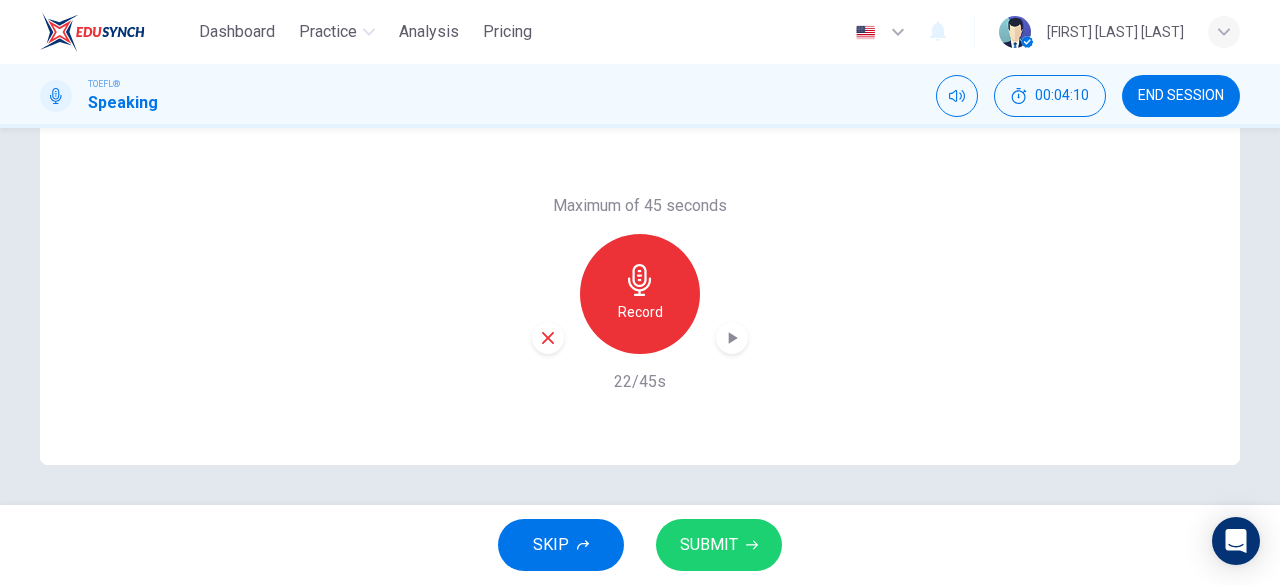 click 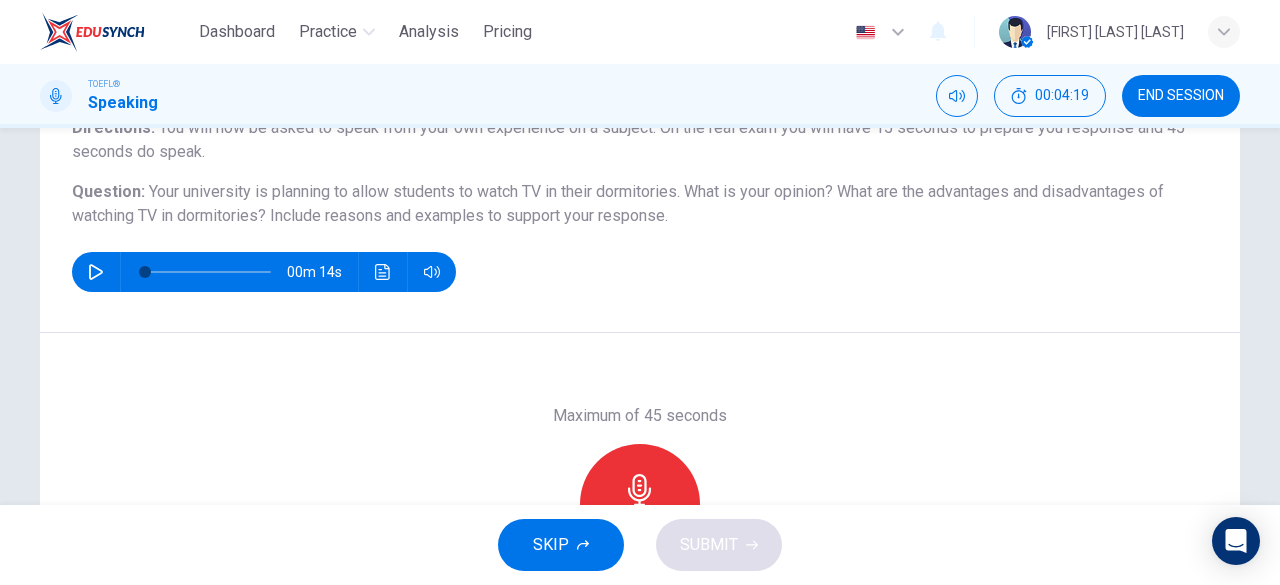 scroll, scrollTop: 398, scrollLeft: 0, axis: vertical 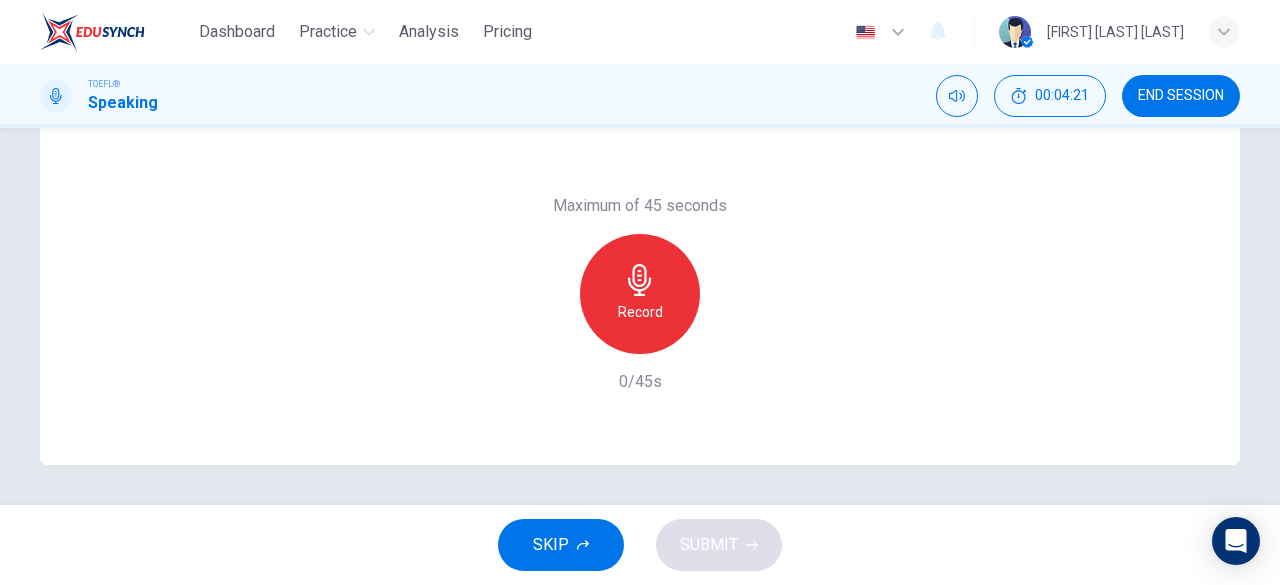 click on "Record" at bounding box center (640, 312) 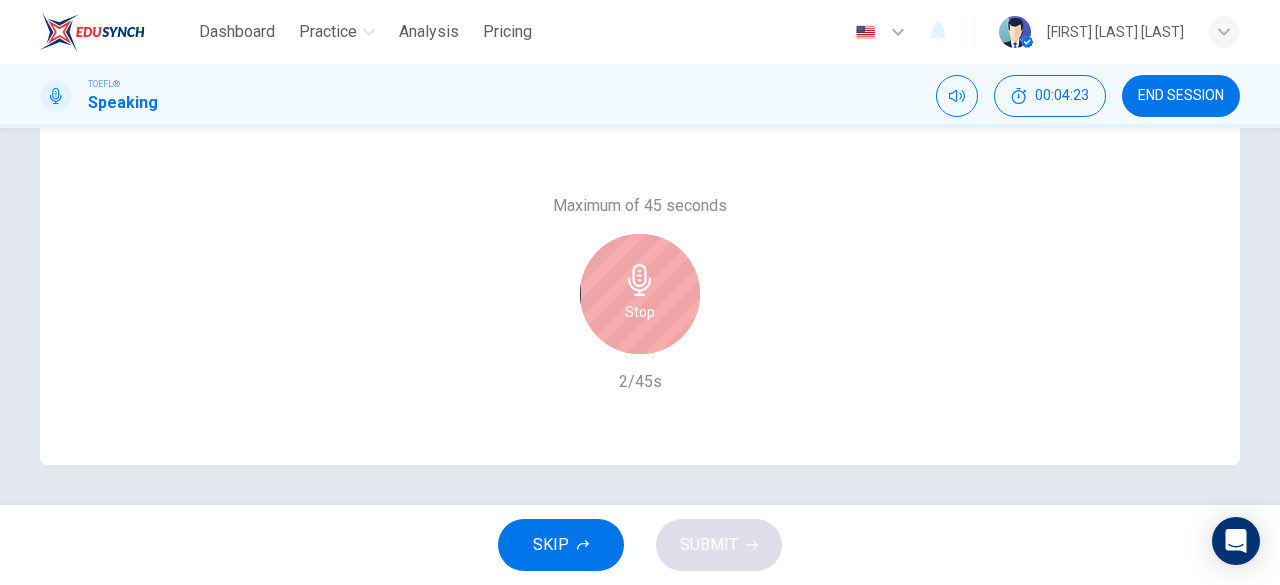 click 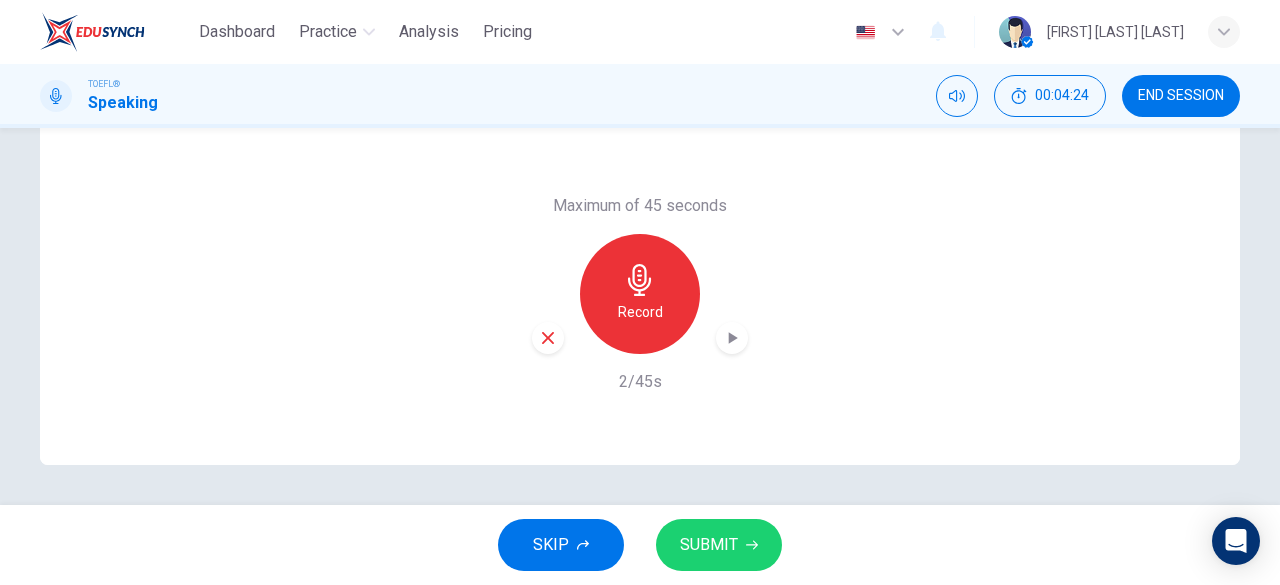 click 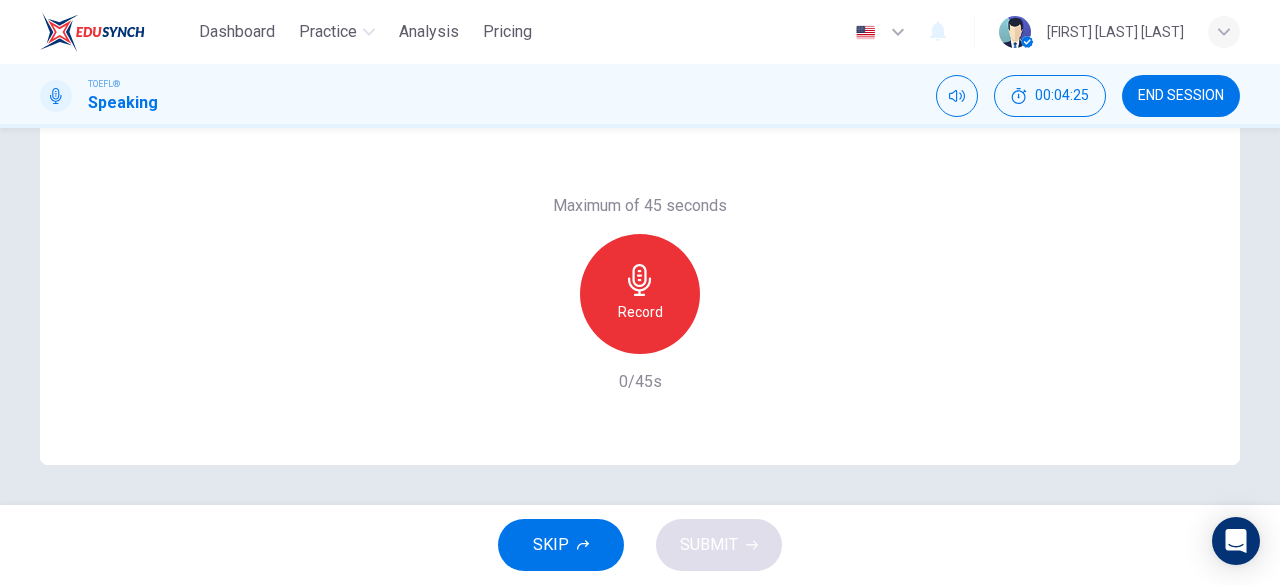 click 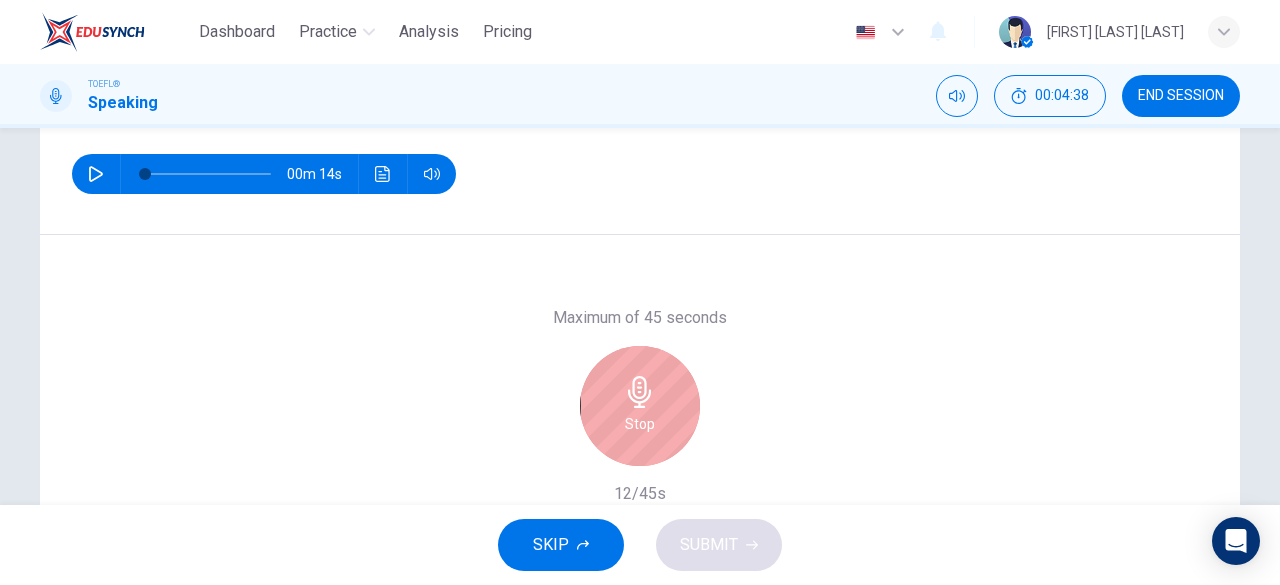 scroll, scrollTop: 287, scrollLeft: 0, axis: vertical 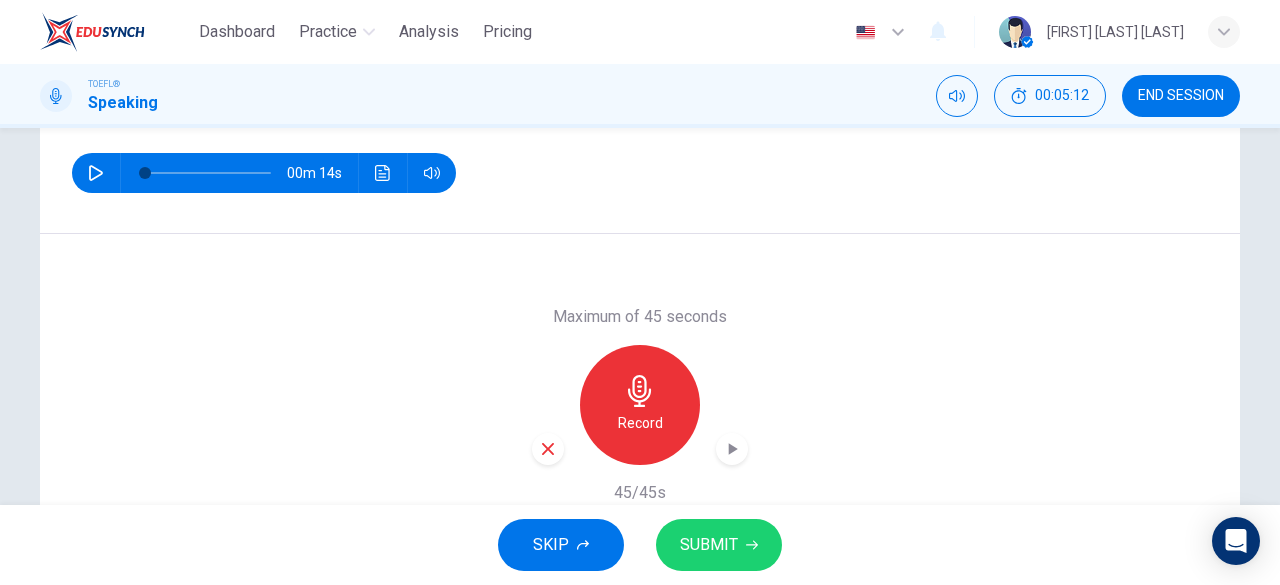 click on "SUBMIT" at bounding box center (709, 545) 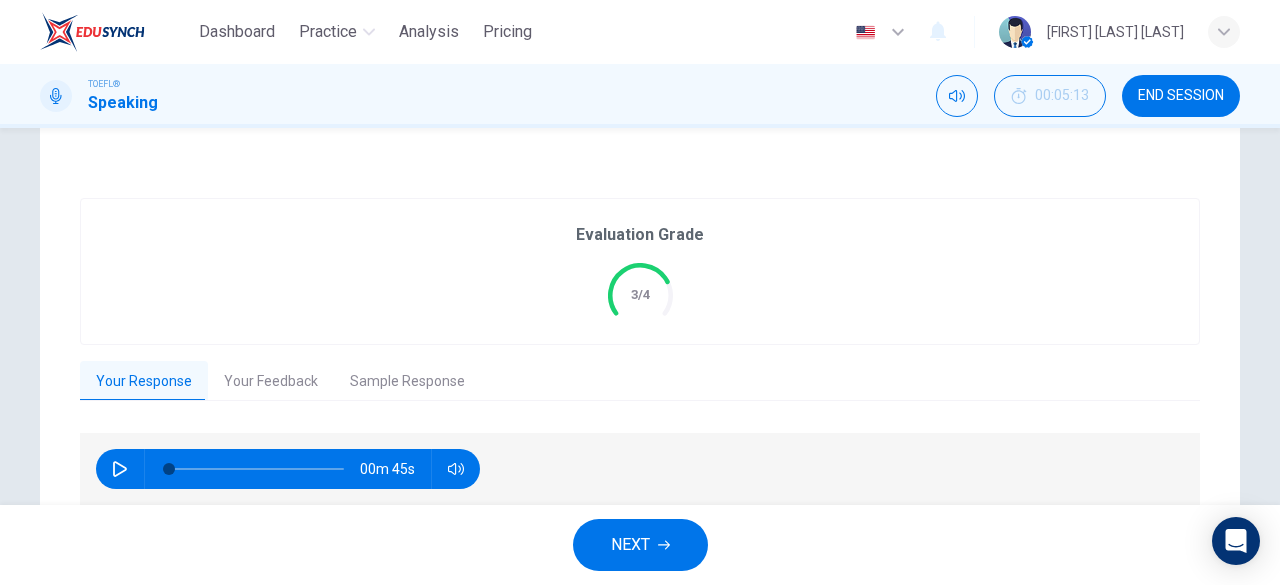 scroll, scrollTop: 381, scrollLeft: 0, axis: vertical 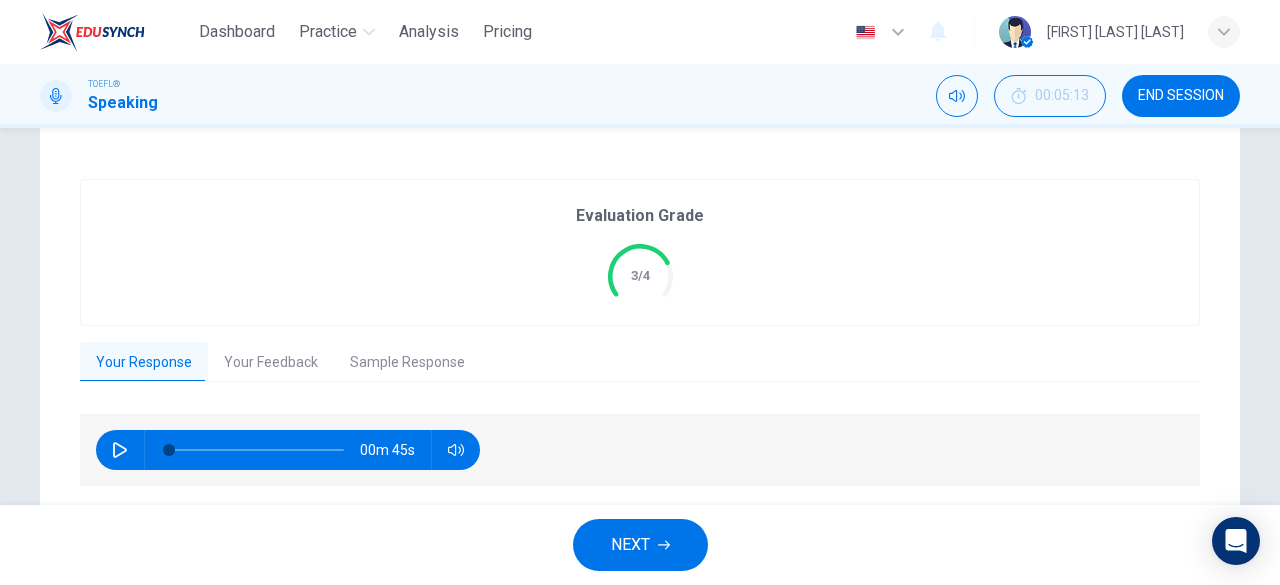 click on "Sample Response" at bounding box center [407, 363] 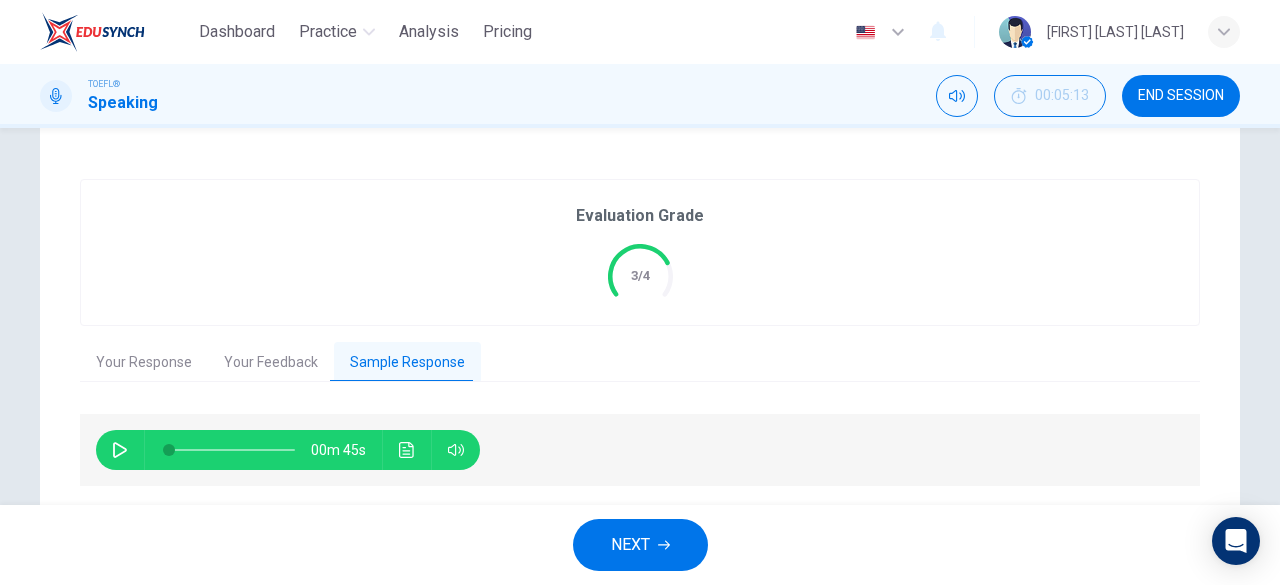 click 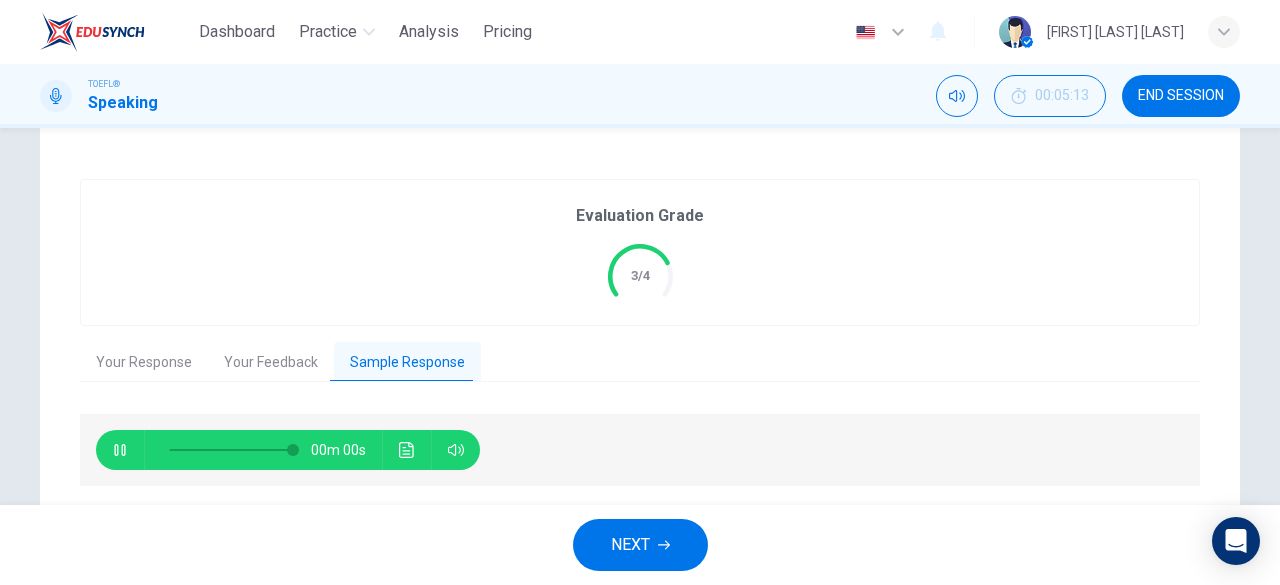 type on "0" 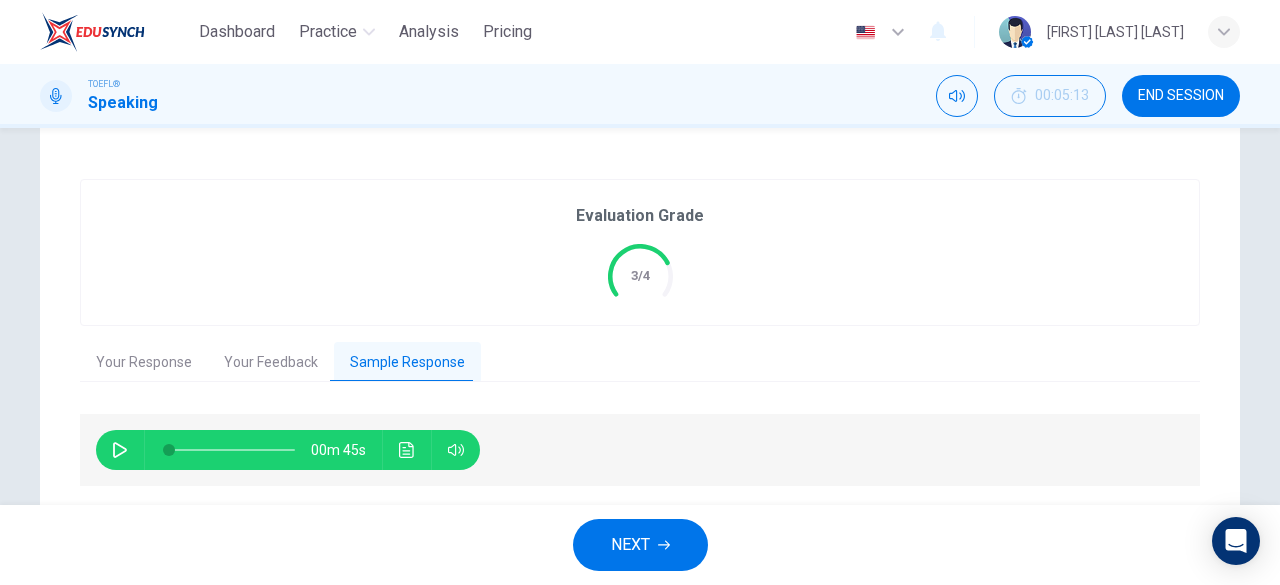 click 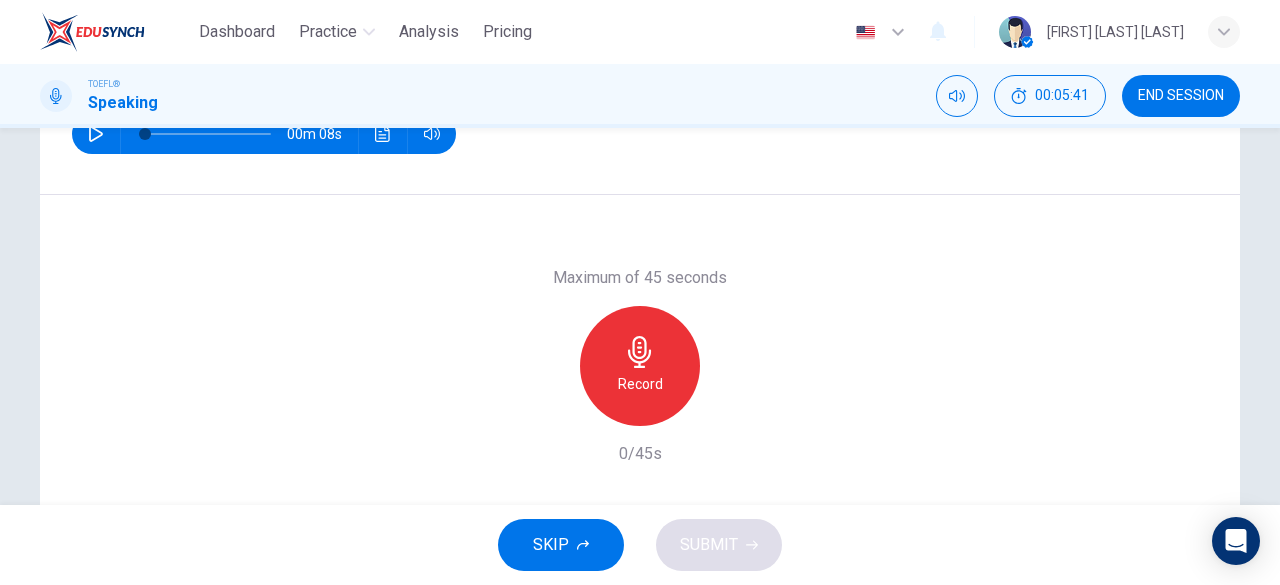 scroll, scrollTop: 326, scrollLeft: 0, axis: vertical 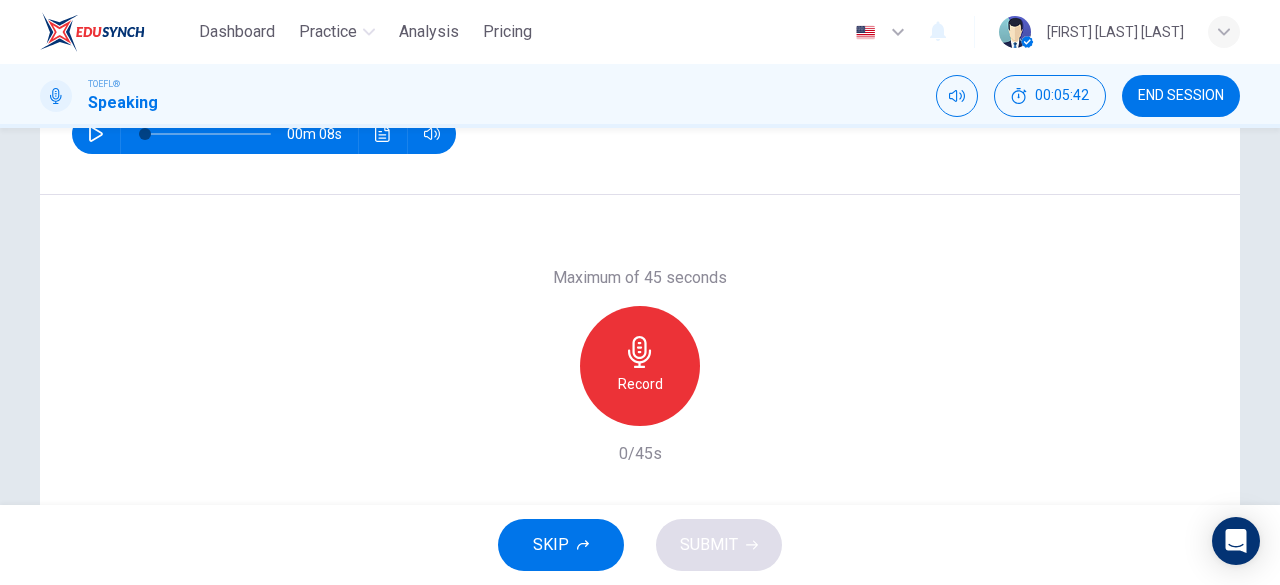 click 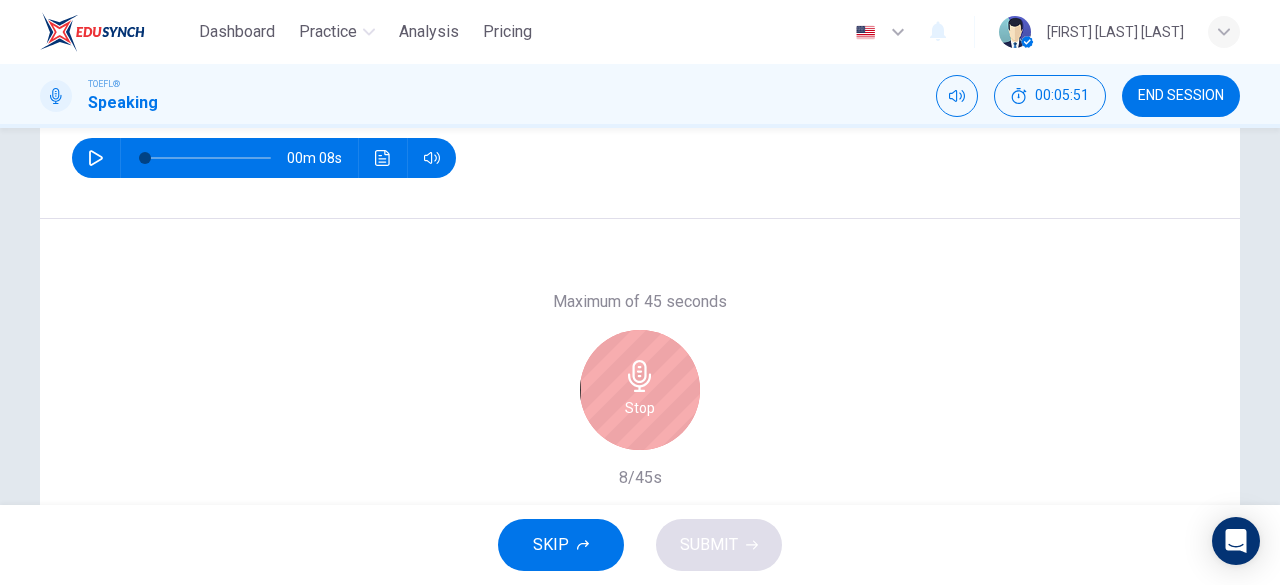 scroll, scrollTop: 303, scrollLeft: 0, axis: vertical 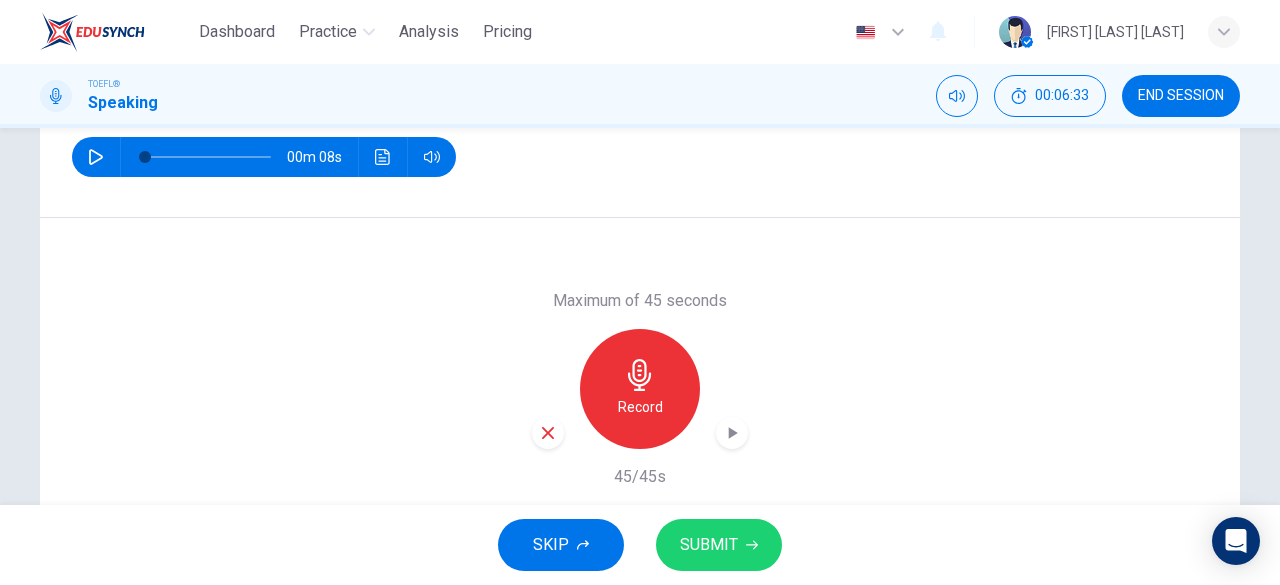 click on "SUBMIT" at bounding box center (709, 545) 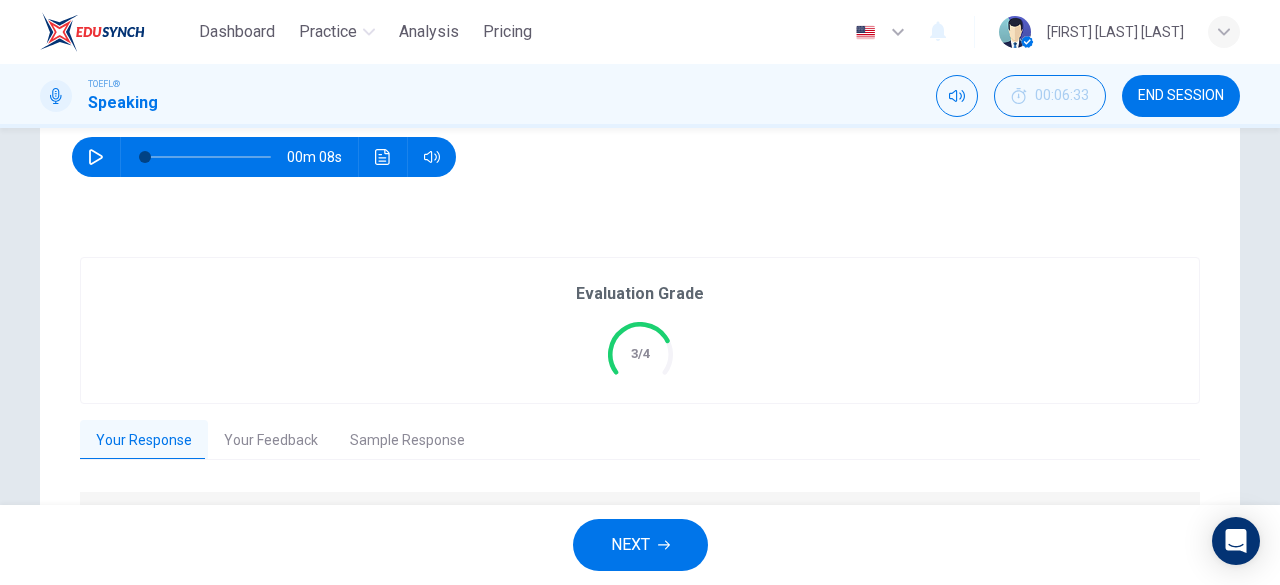 click on "Your Feedback" at bounding box center [271, 441] 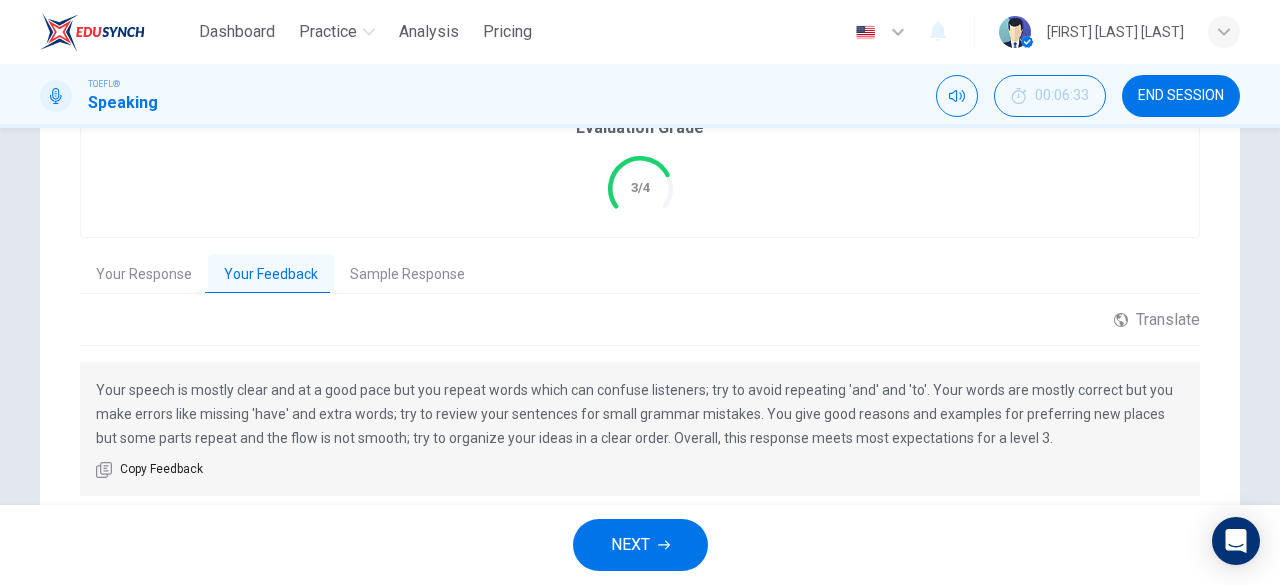 scroll, scrollTop: 530, scrollLeft: 0, axis: vertical 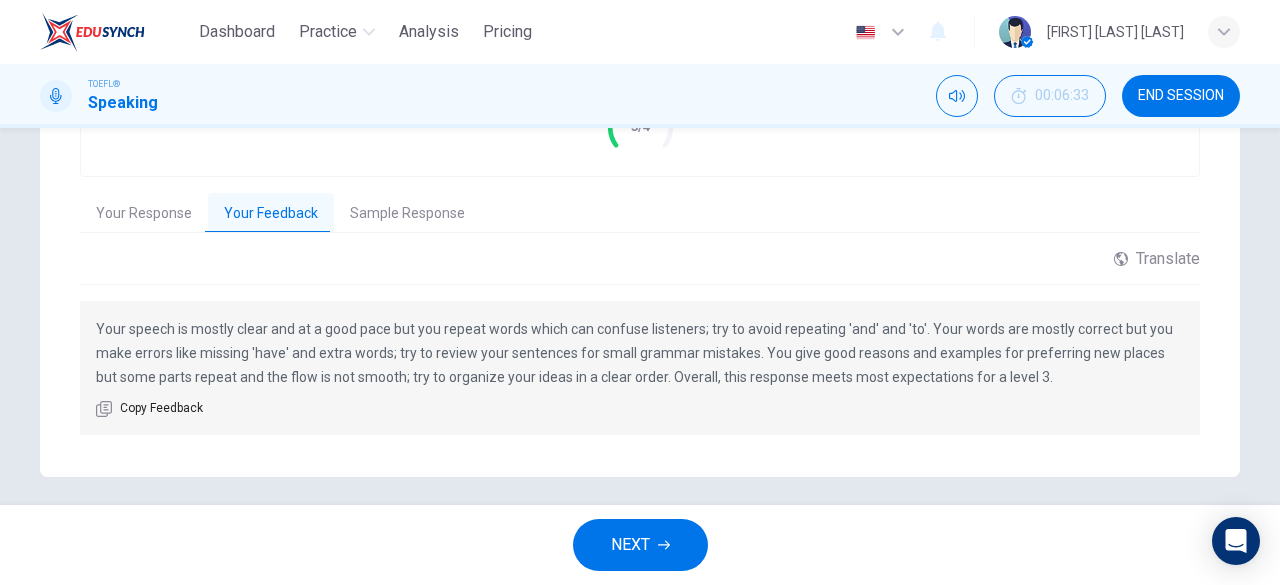 click on "Your Response" at bounding box center [144, 214] 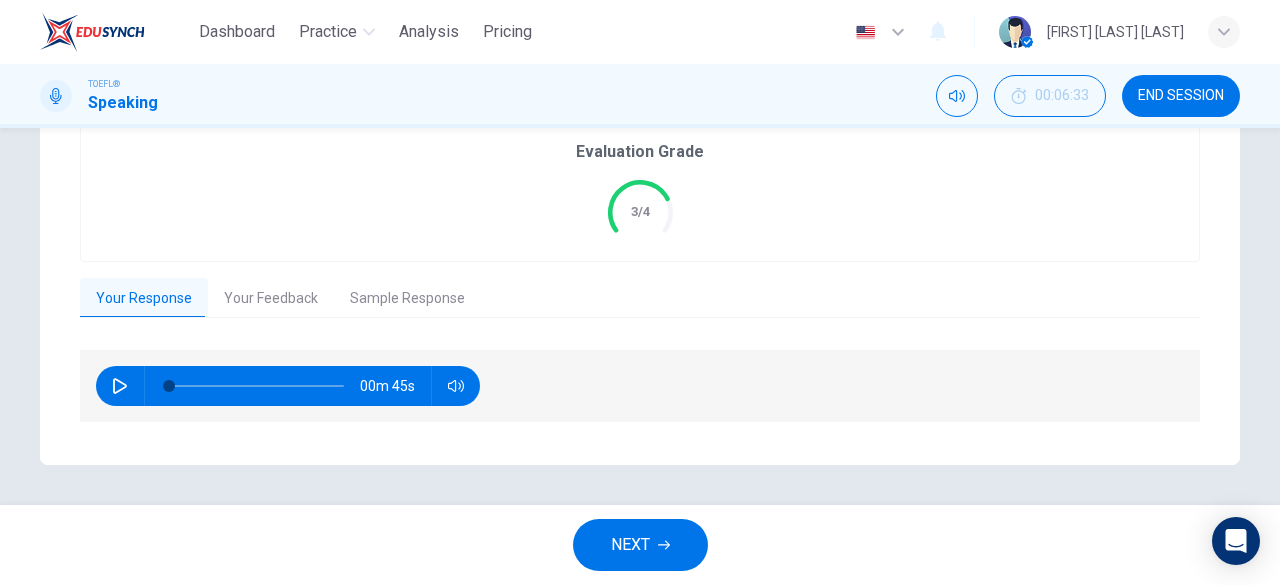 scroll, scrollTop: 443, scrollLeft: 0, axis: vertical 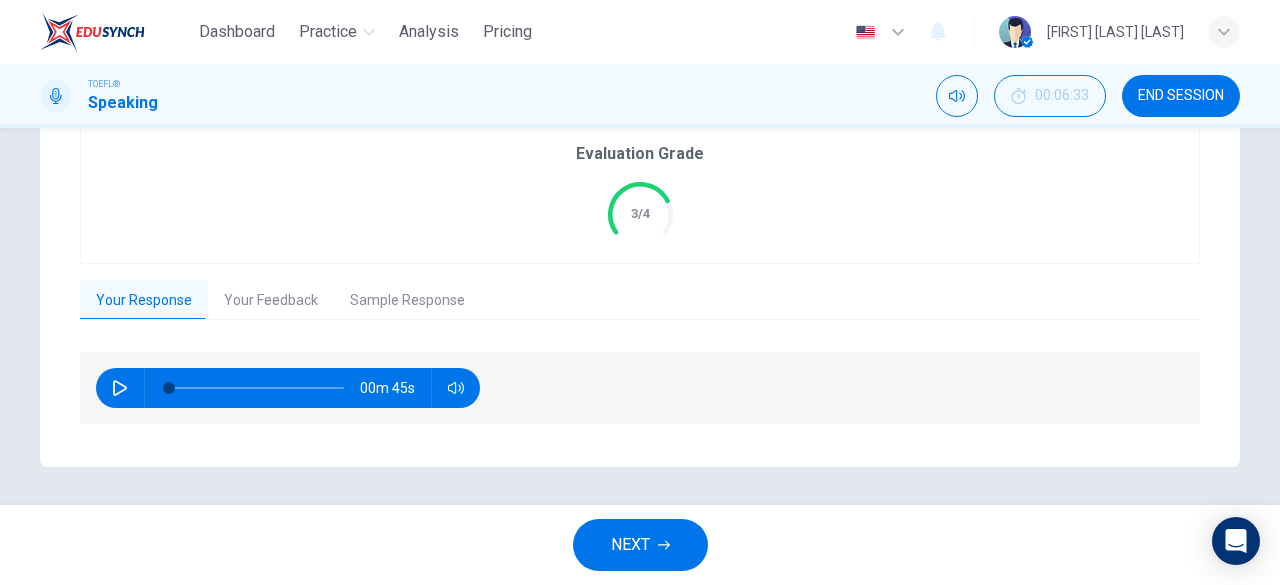 click at bounding box center (120, 388) 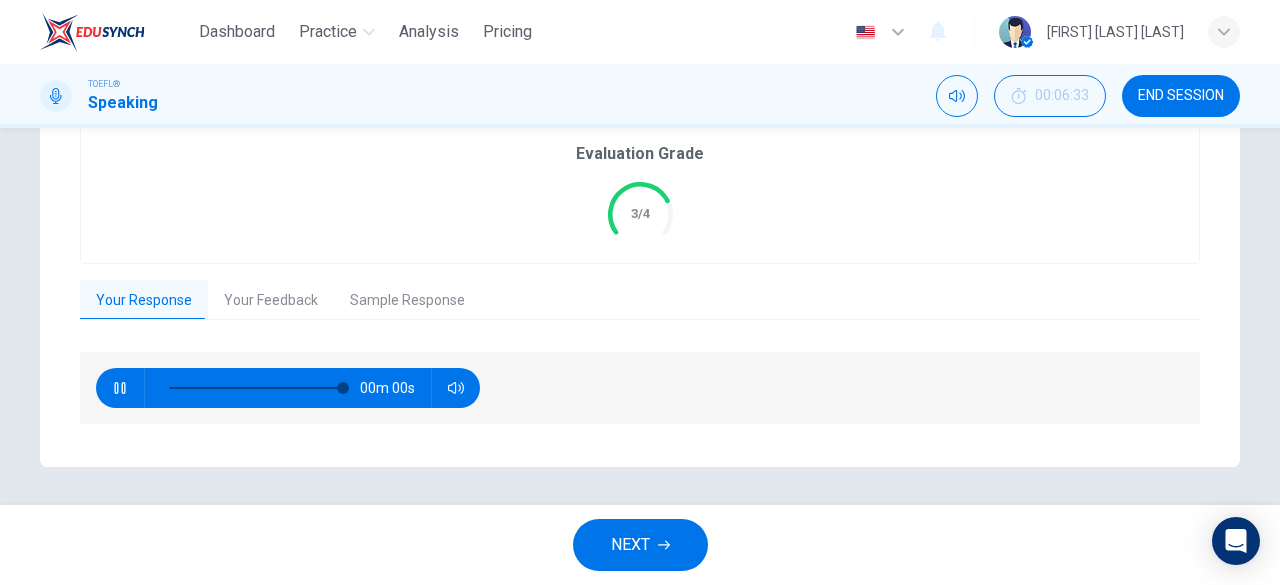 type on "0" 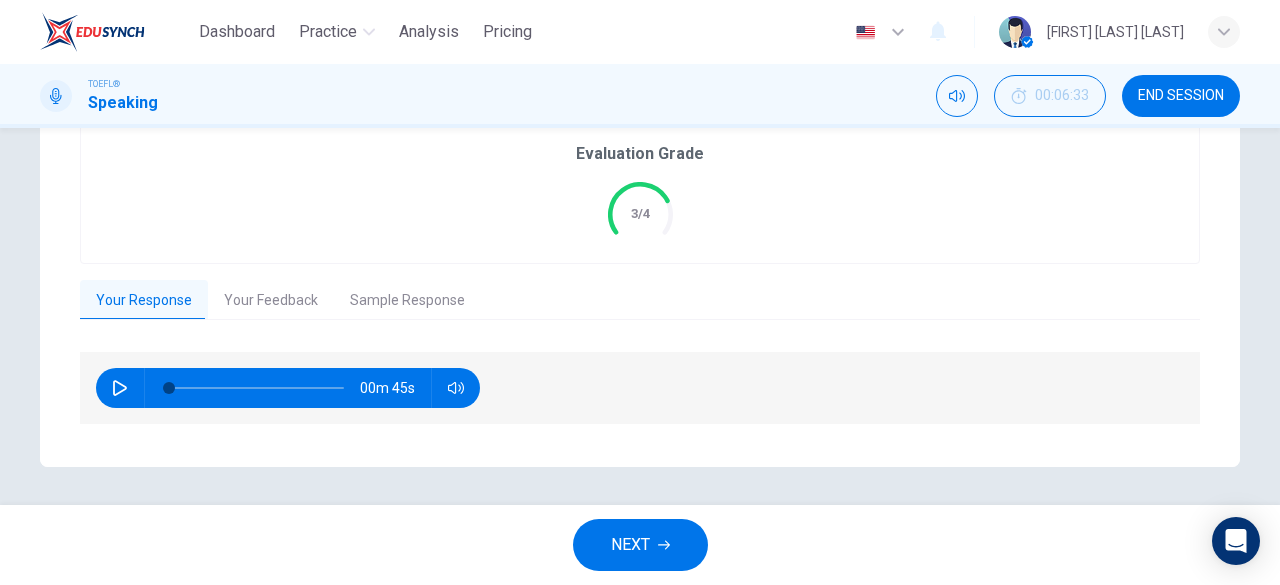 click on "Sample Response" at bounding box center [407, 301] 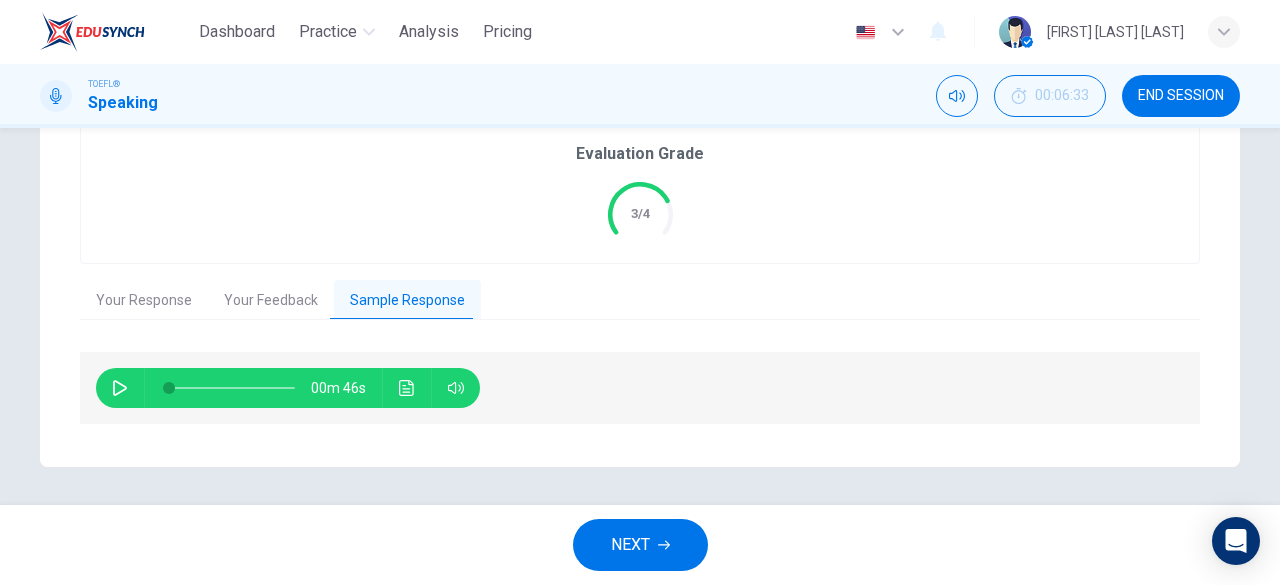 click 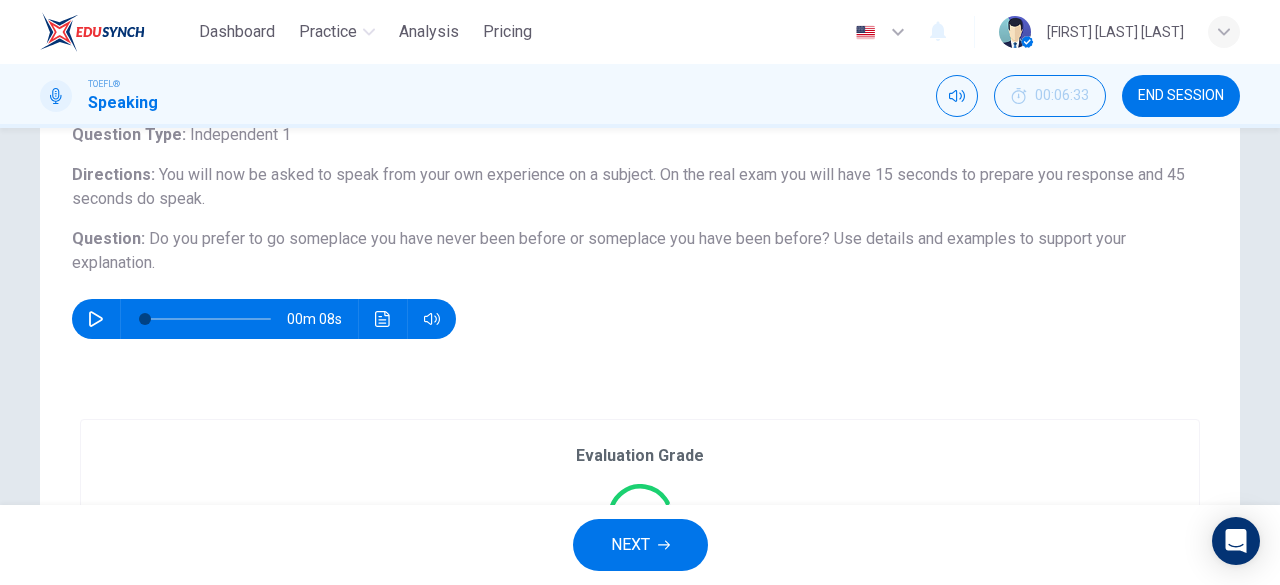 scroll, scrollTop: 443, scrollLeft: 0, axis: vertical 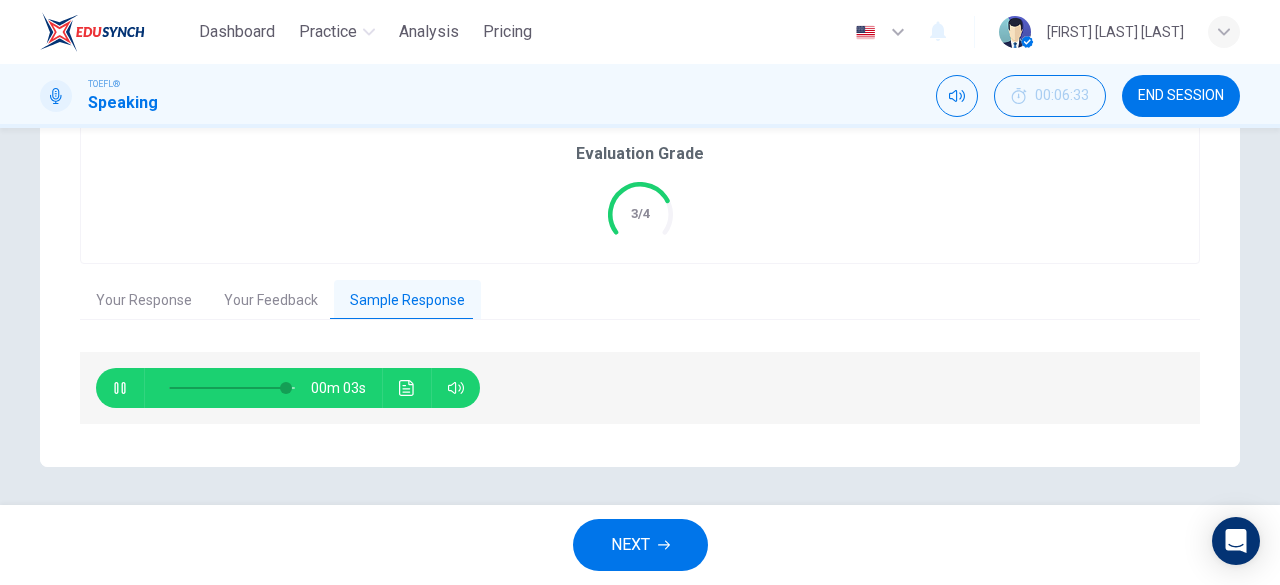 type on "95" 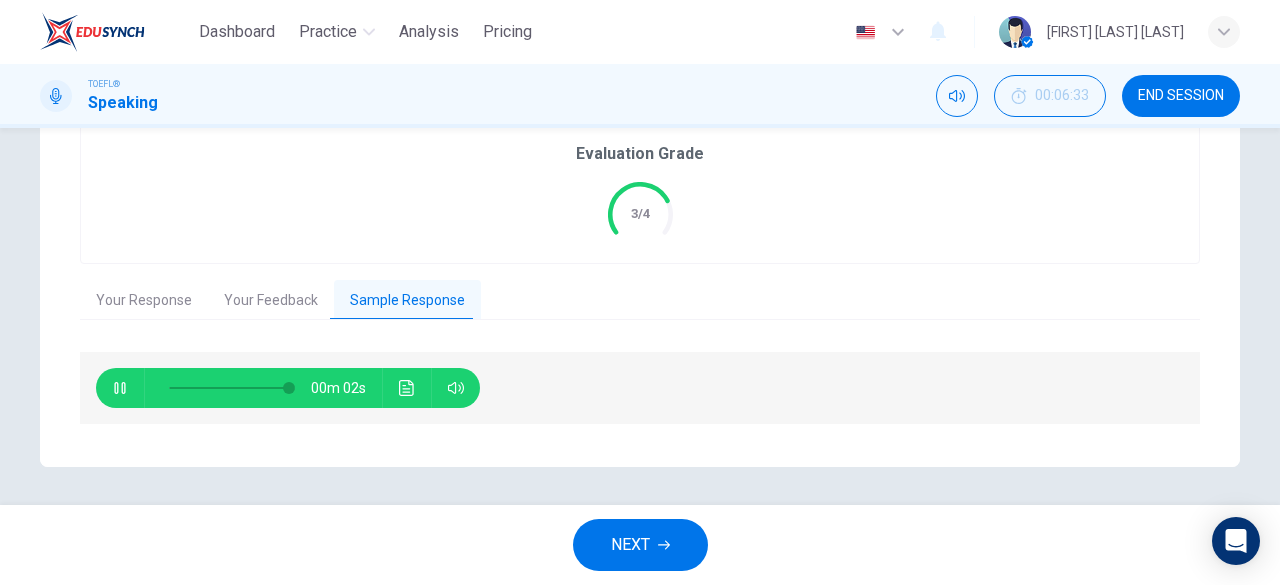 click 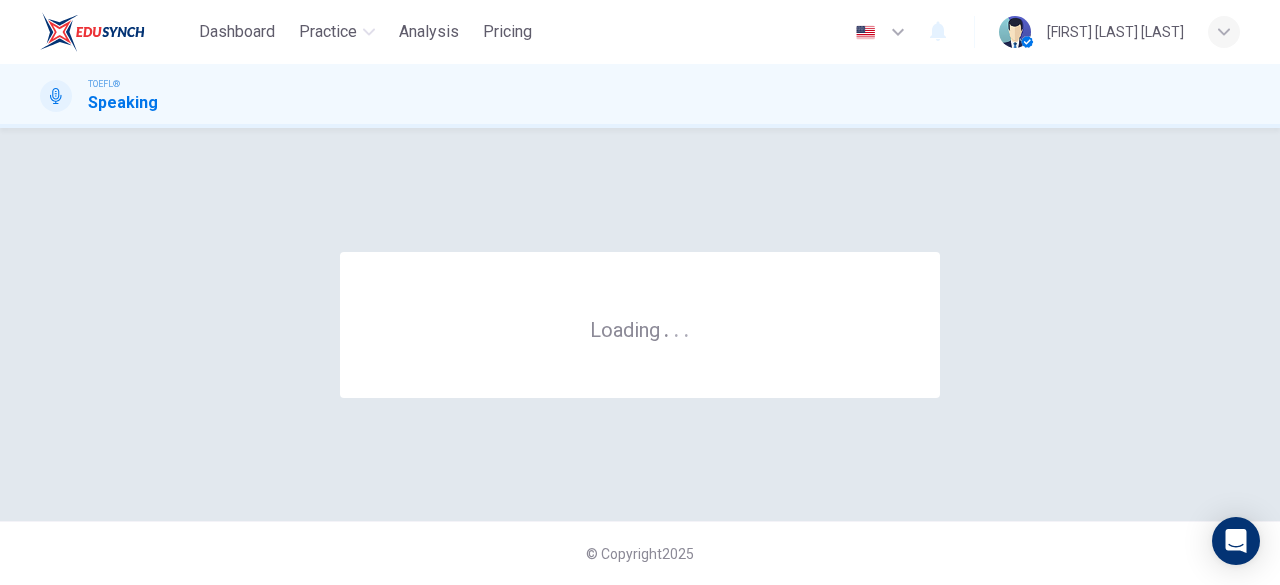 scroll, scrollTop: 0, scrollLeft: 0, axis: both 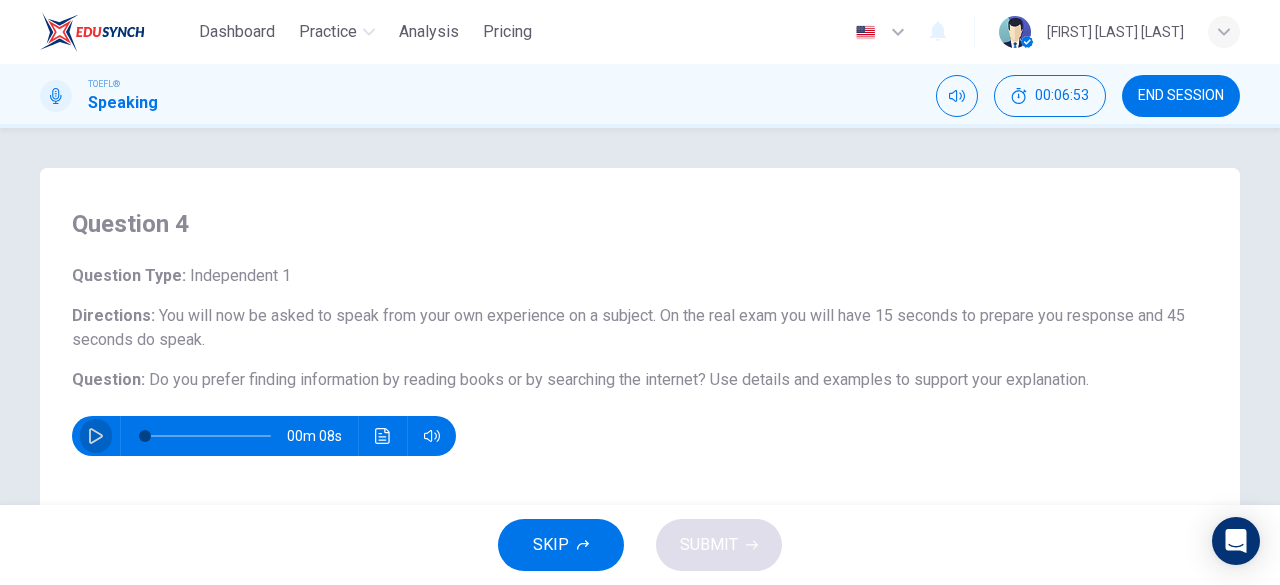 click 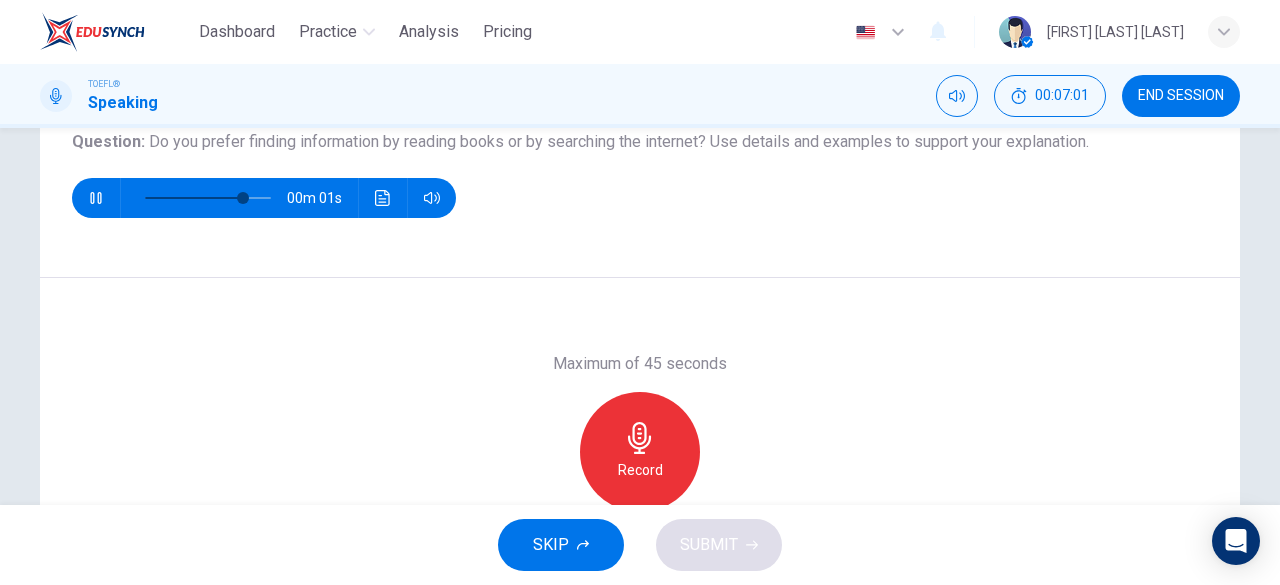 scroll, scrollTop: 240, scrollLeft: 0, axis: vertical 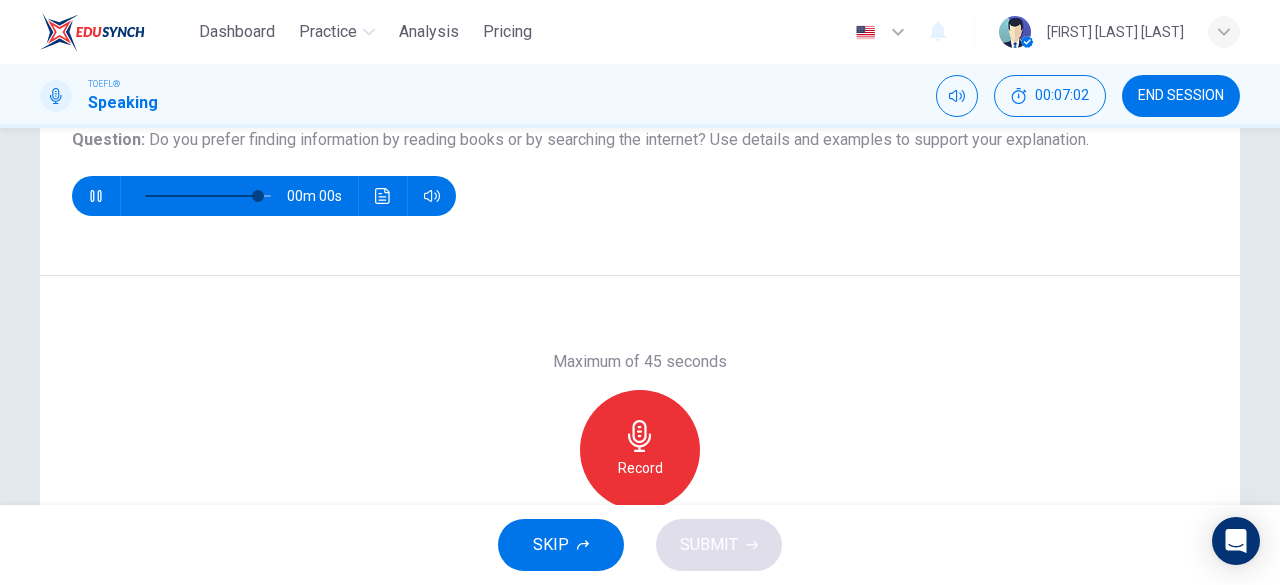 type on "0" 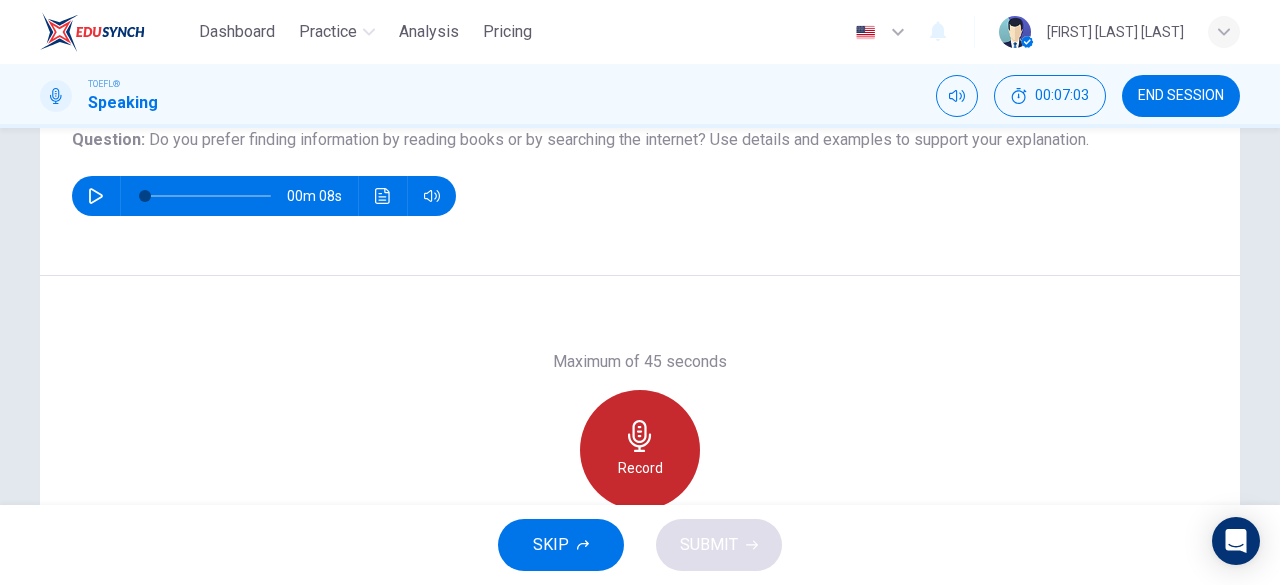 click on "Record" at bounding box center [640, 450] 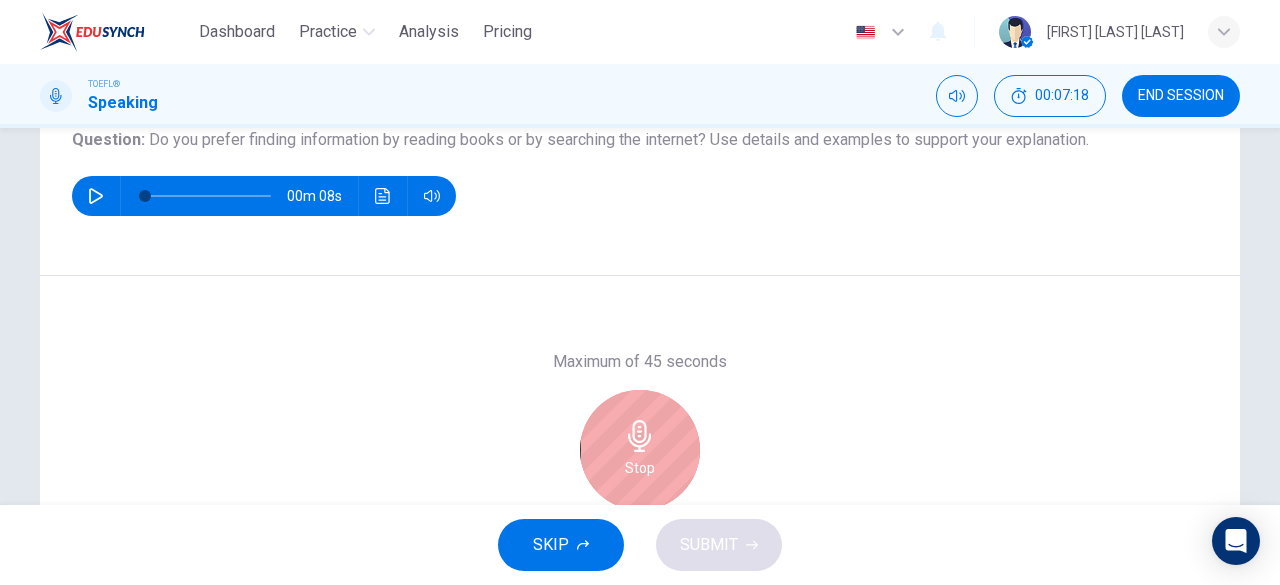 click on "Stop" at bounding box center [640, 450] 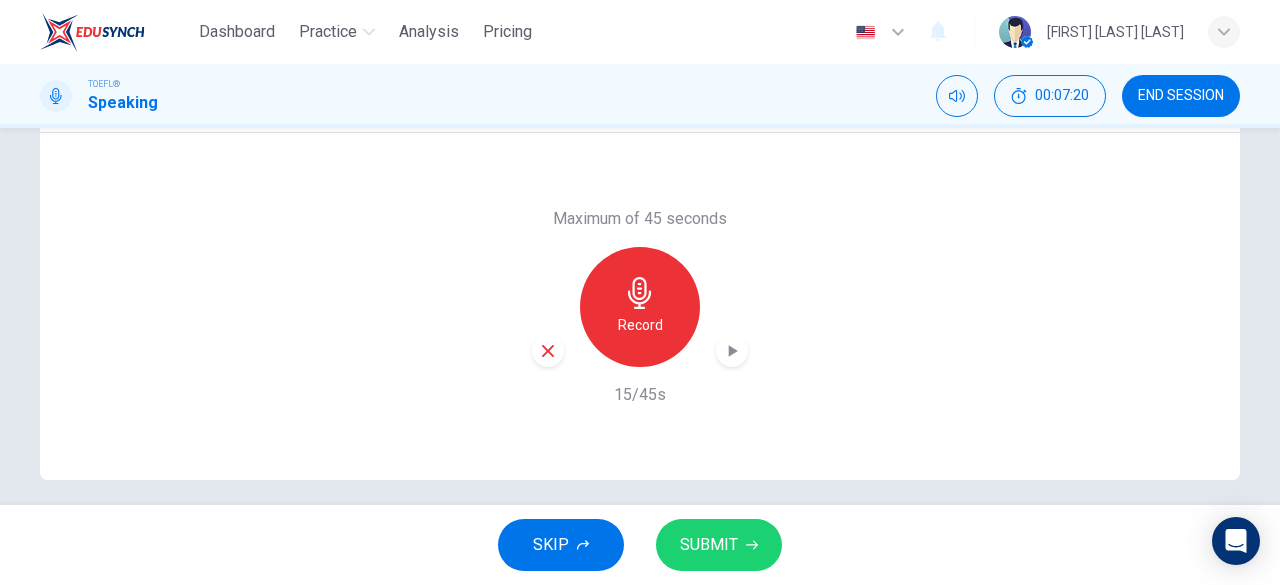 scroll, scrollTop: 385, scrollLeft: 0, axis: vertical 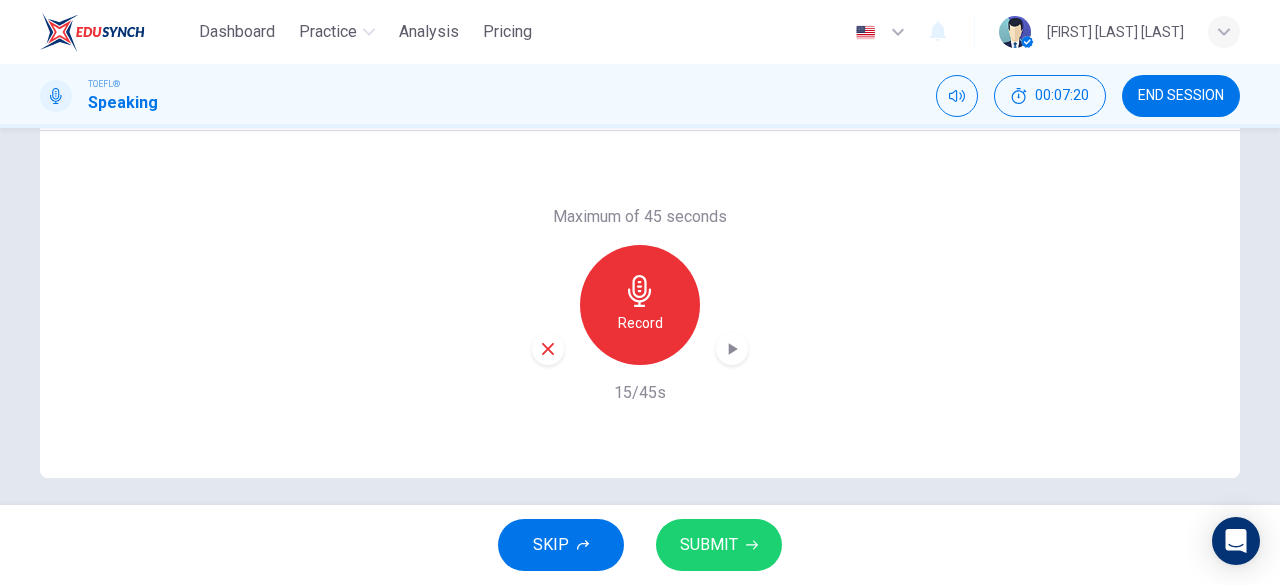 click 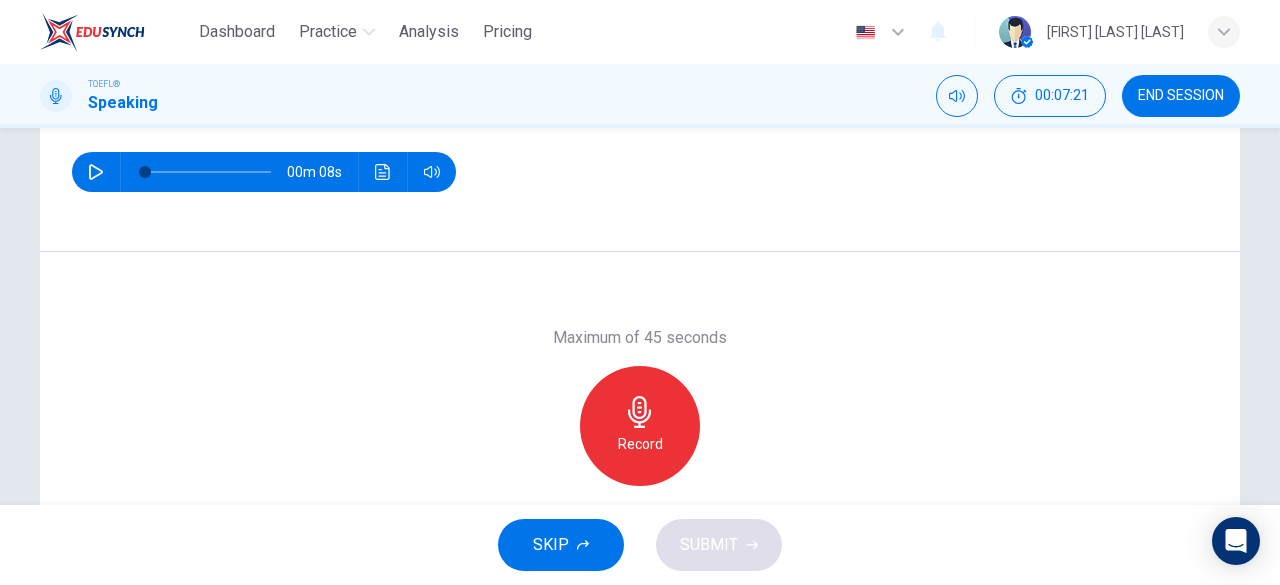 scroll, scrollTop: 230, scrollLeft: 0, axis: vertical 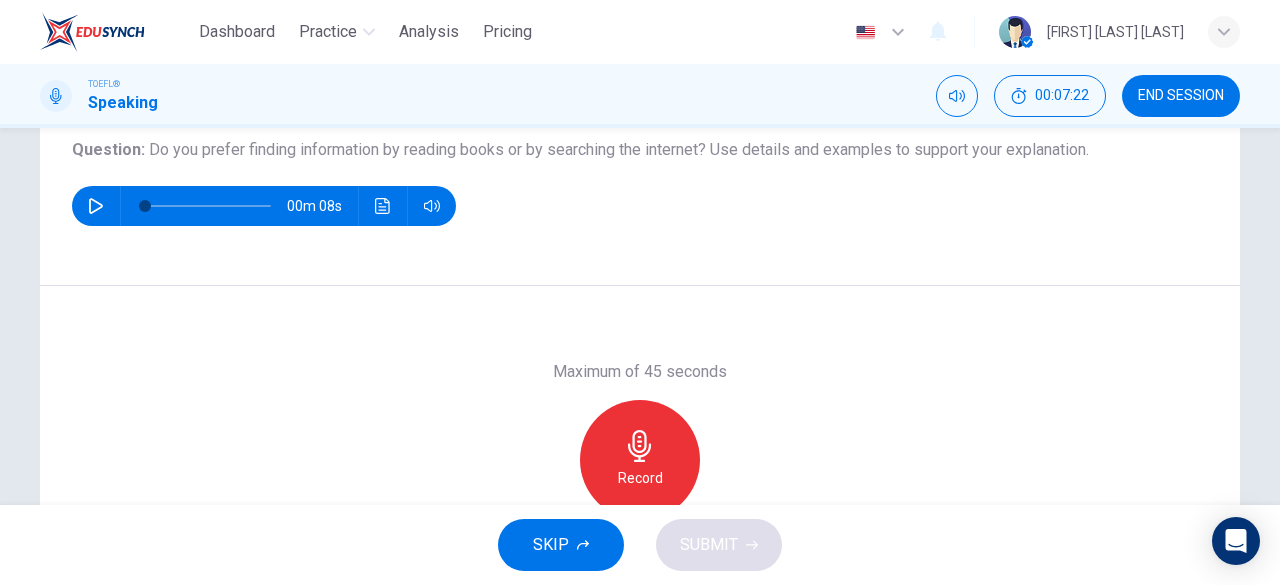 click 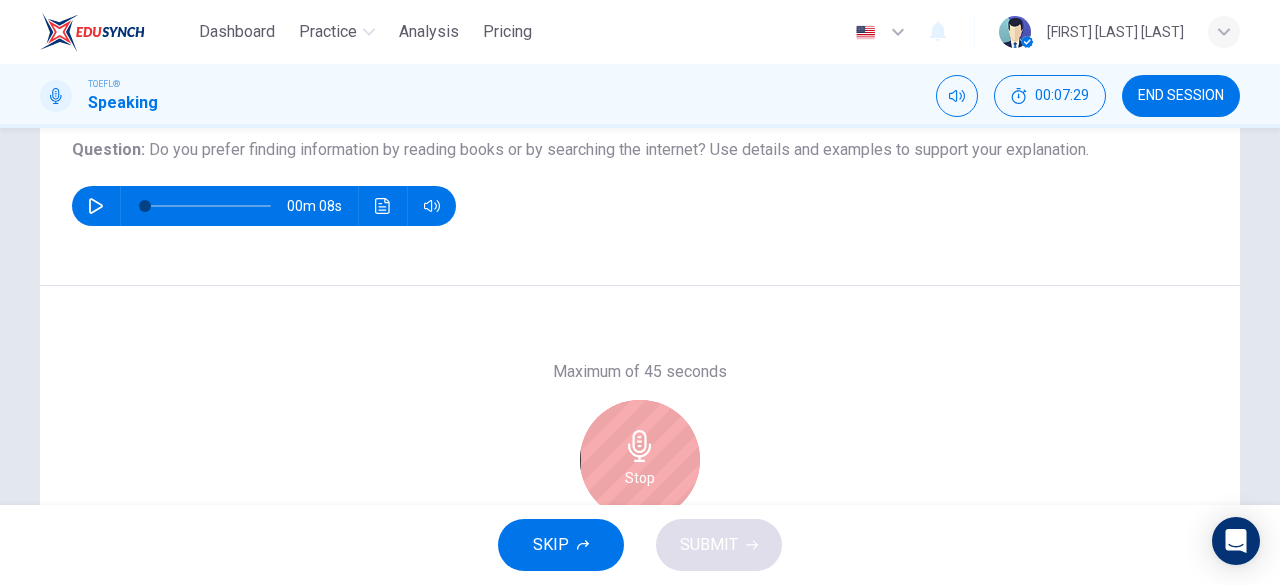 click 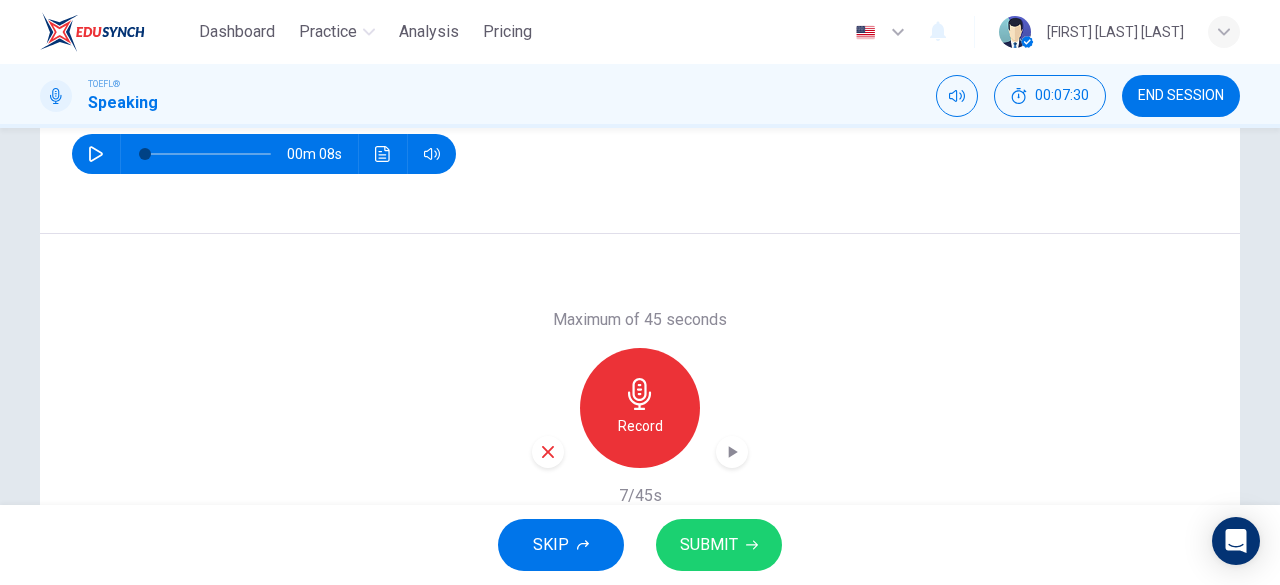 scroll, scrollTop: 295, scrollLeft: 0, axis: vertical 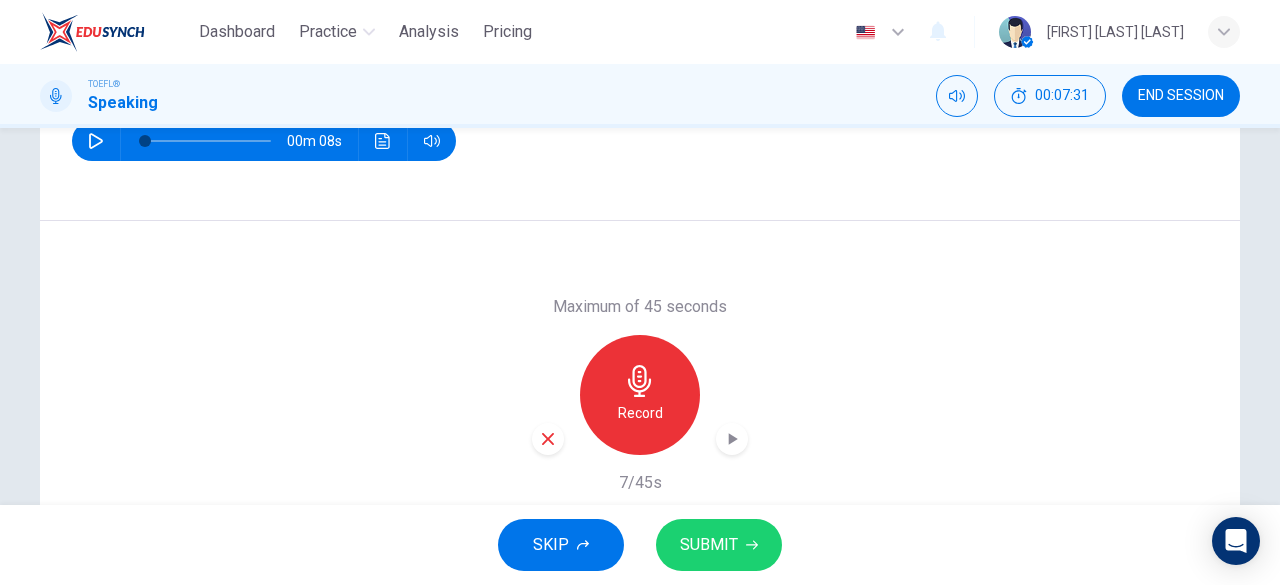 click 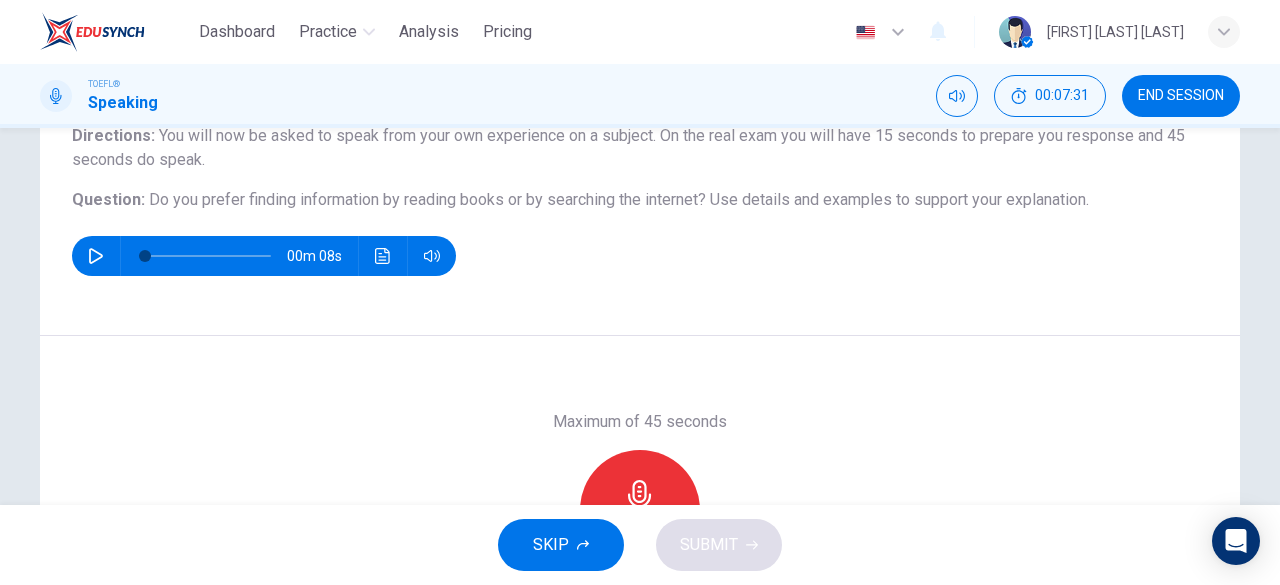scroll, scrollTop: 145, scrollLeft: 0, axis: vertical 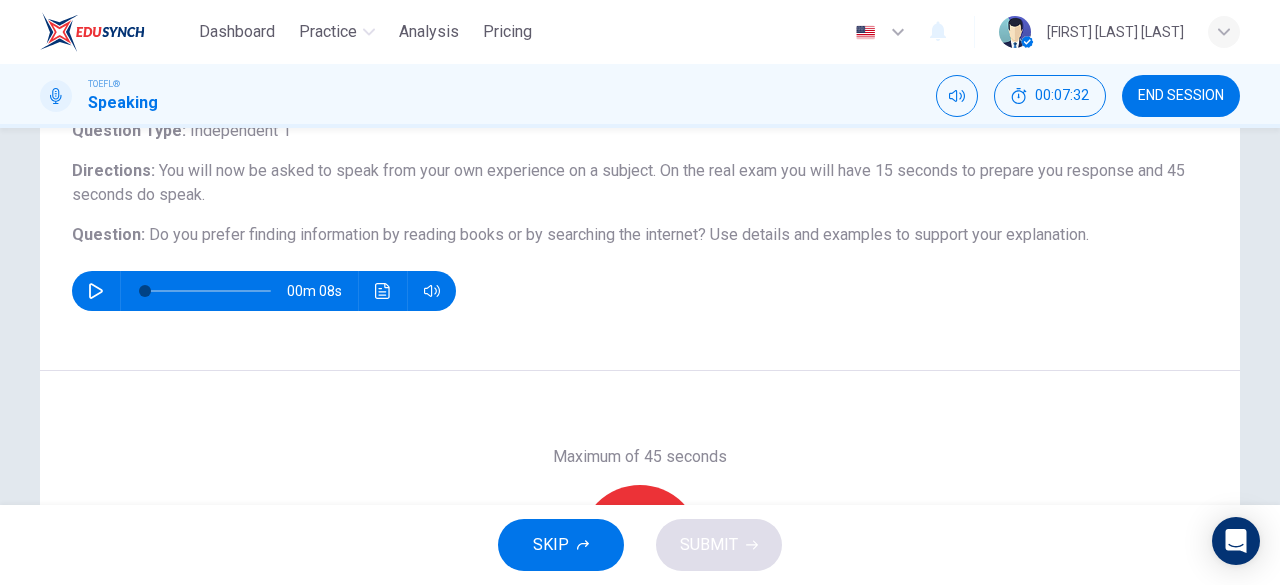click on "Record" at bounding box center (640, 545) 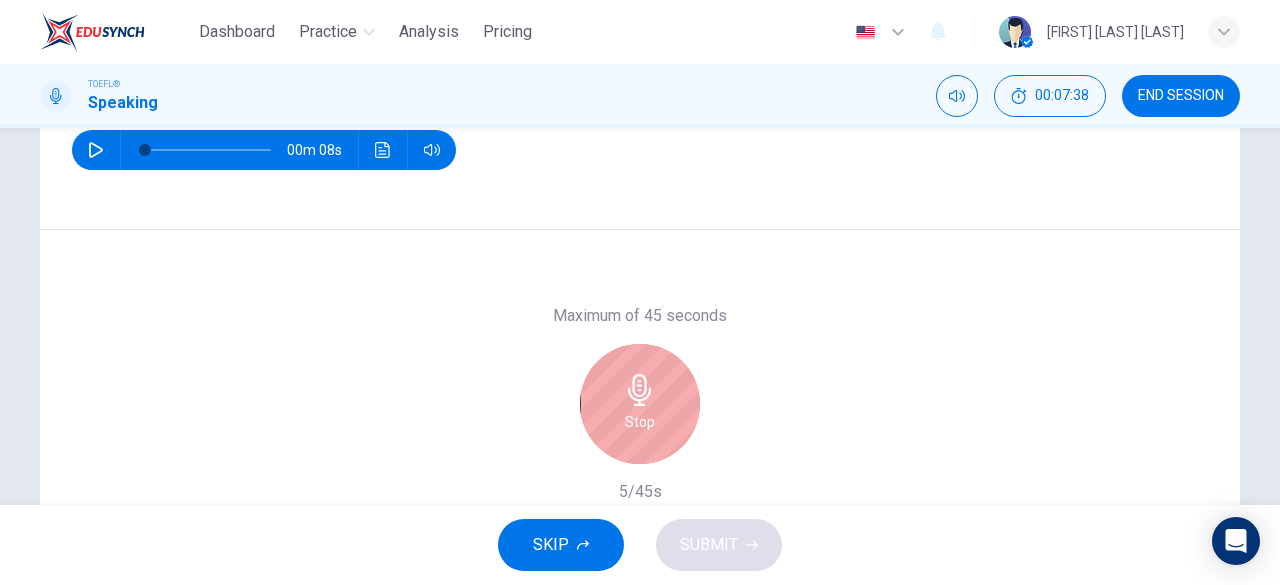 scroll, scrollTop: 398, scrollLeft: 0, axis: vertical 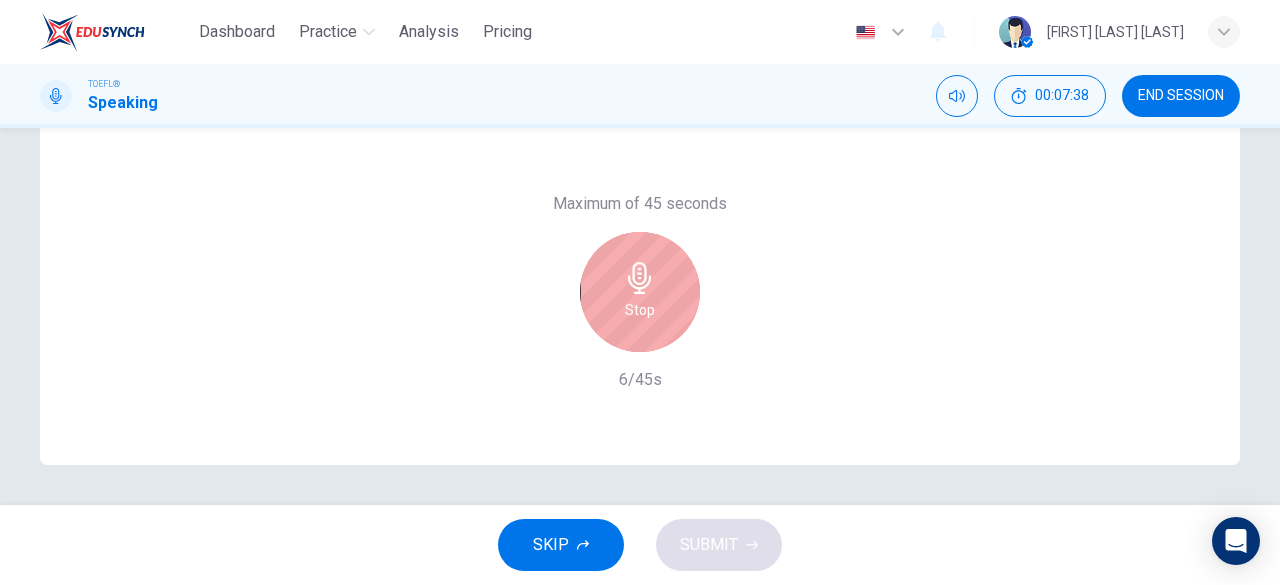 click 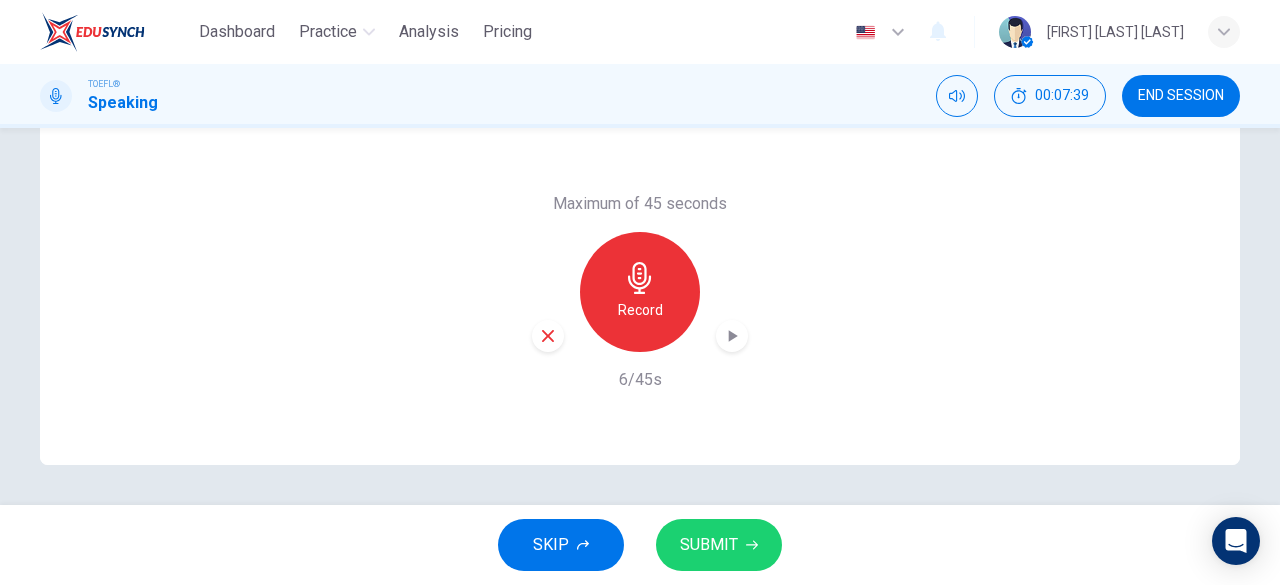 click 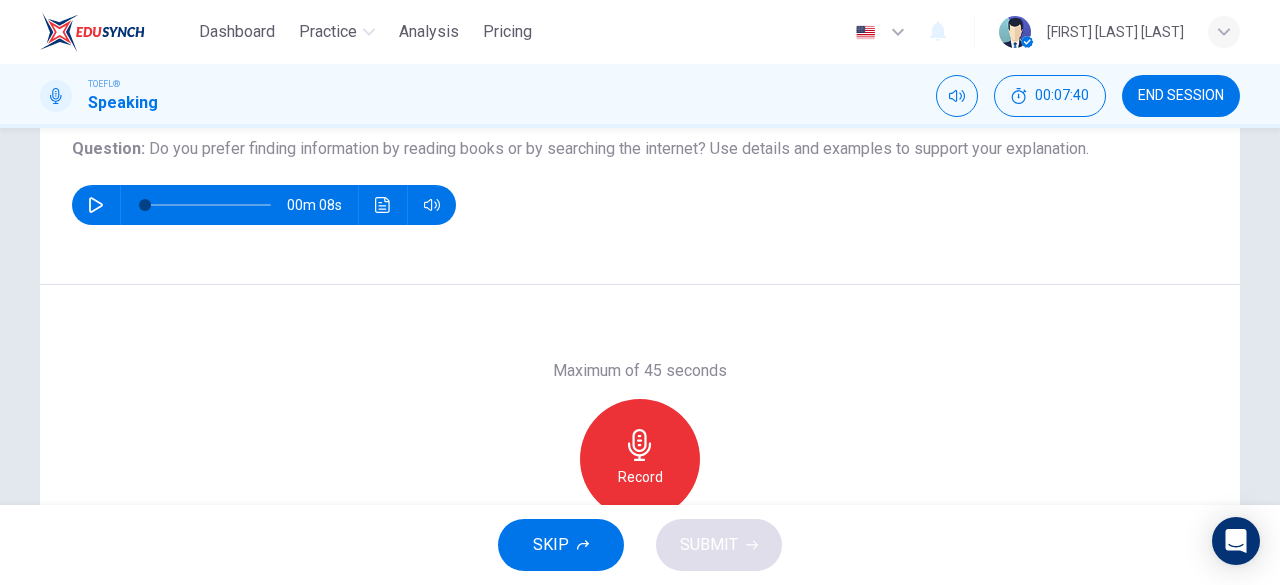 scroll, scrollTop: 231, scrollLeft: 0, axis: vertical 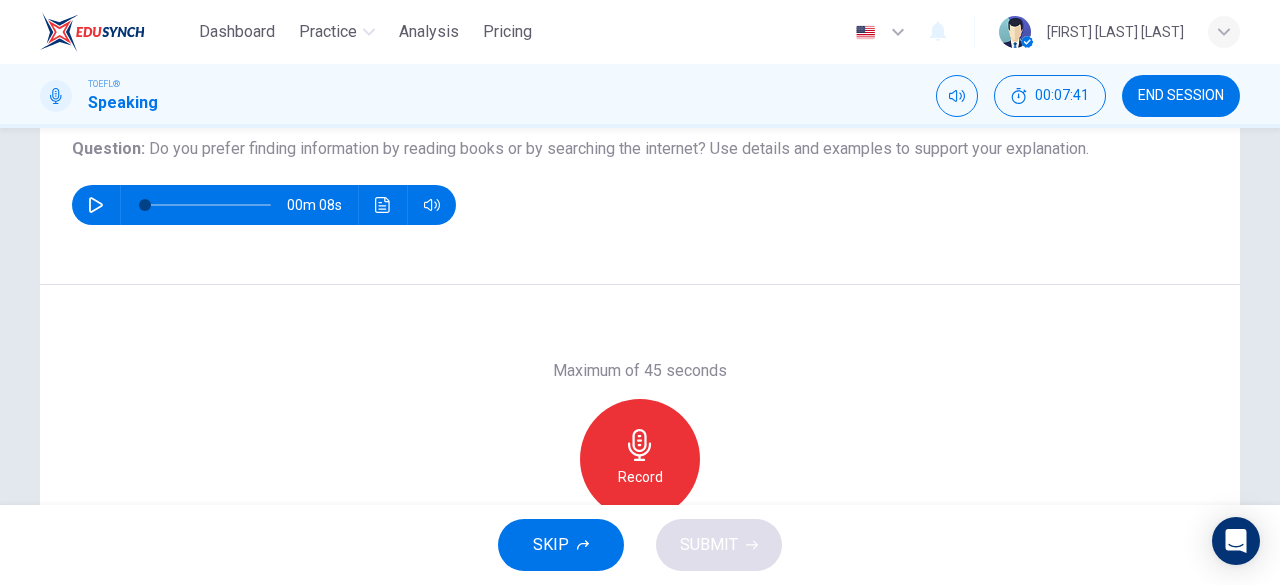 click 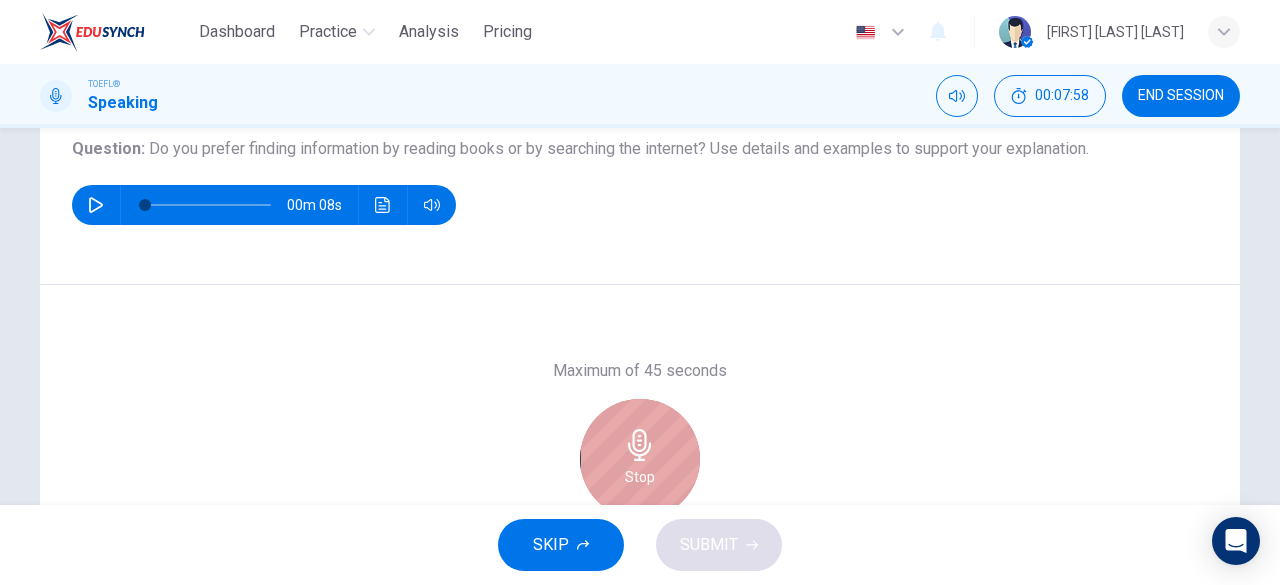 click on "Stop" at bounding box center [640, 477] 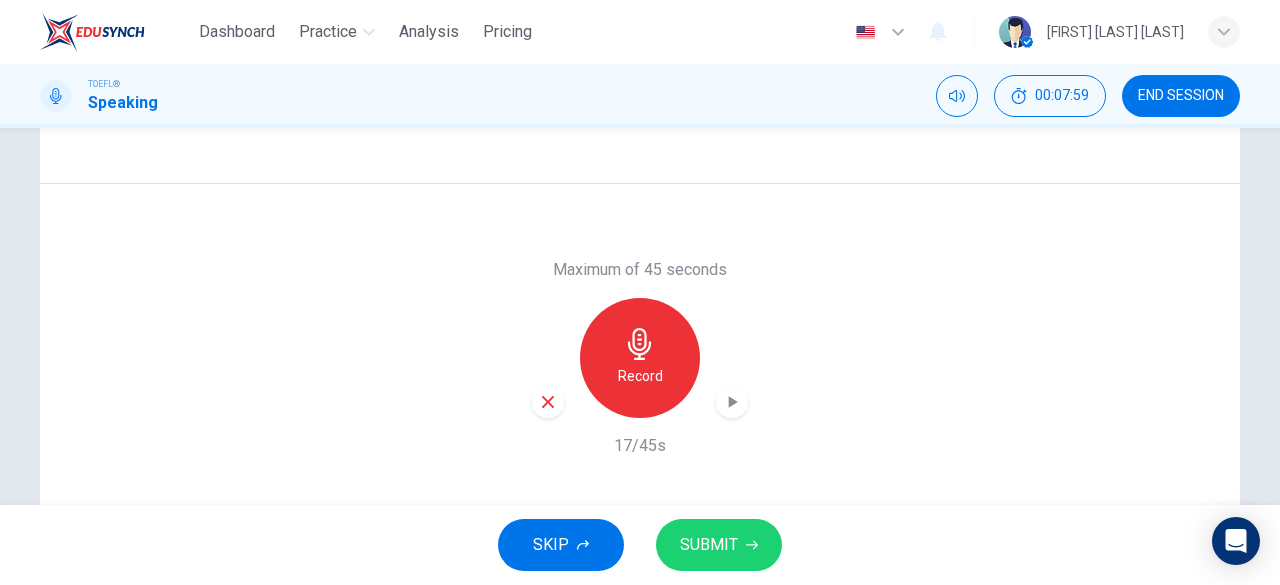 scroll, scrollTop: 351, scrollLeft: 0, axis: vertical 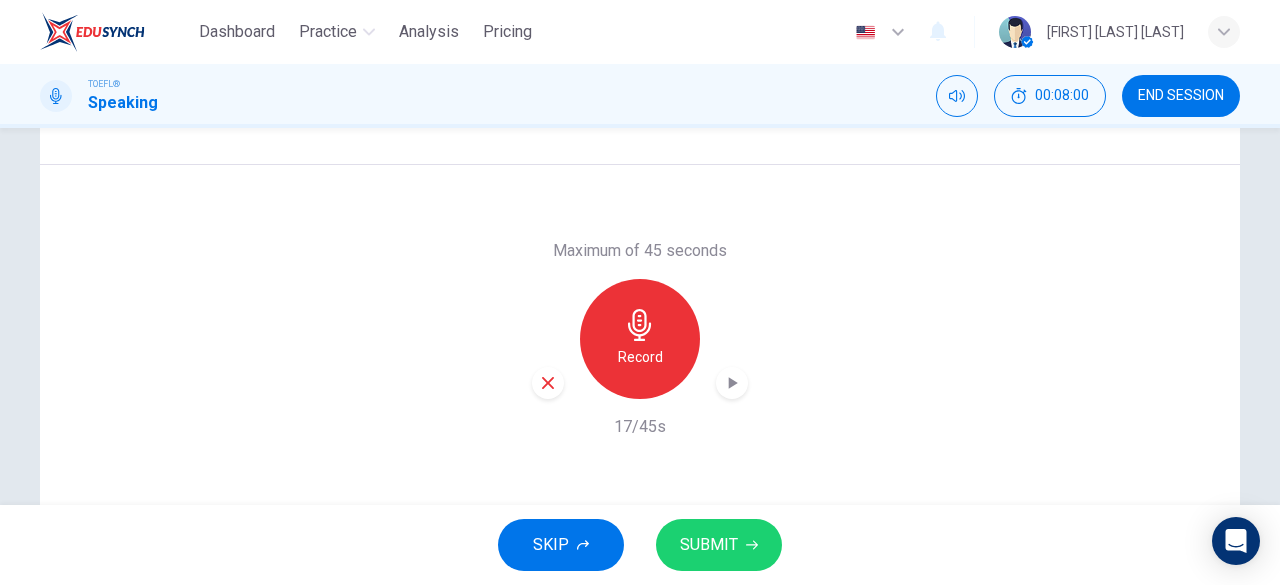 click 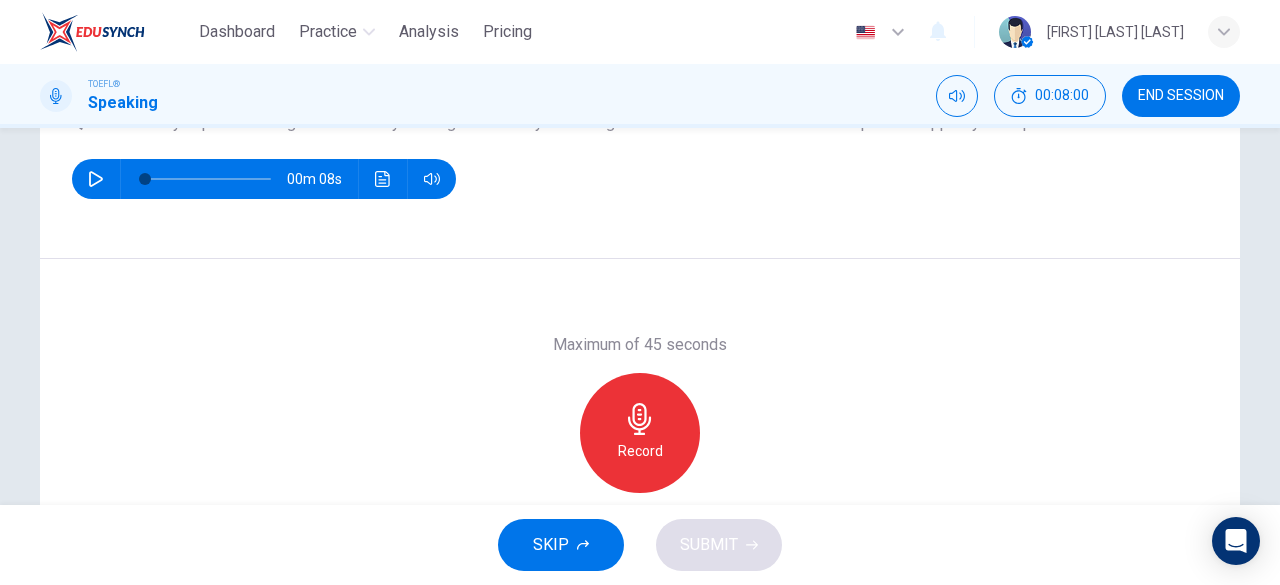scroll, scrollTop: 218, scrollLeft: 0, axis: vertical 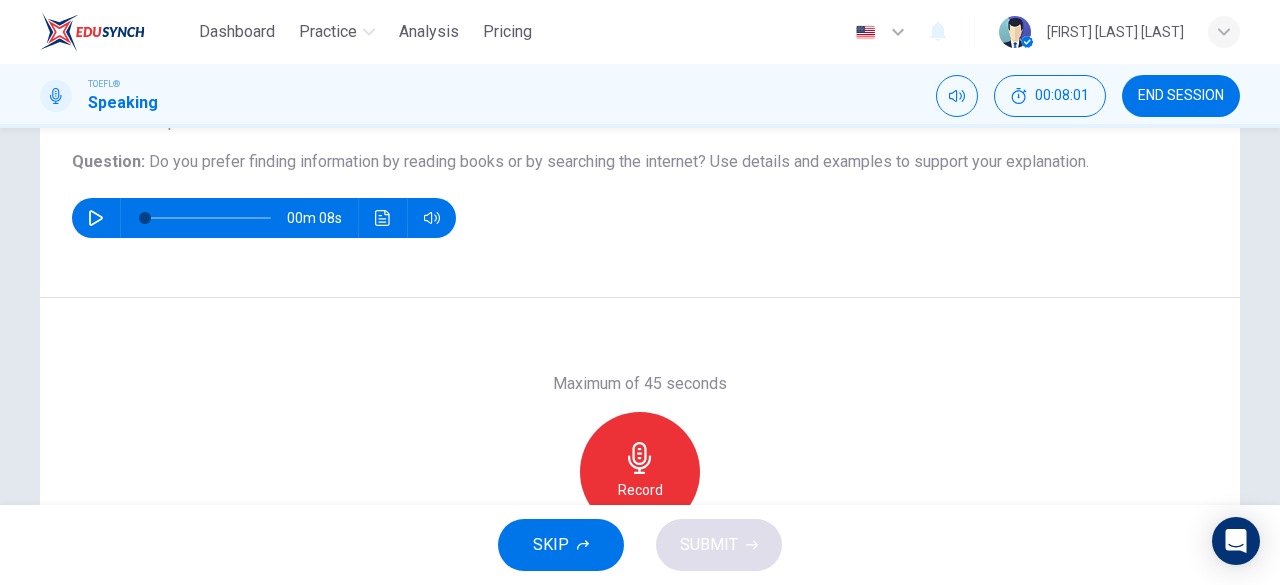click 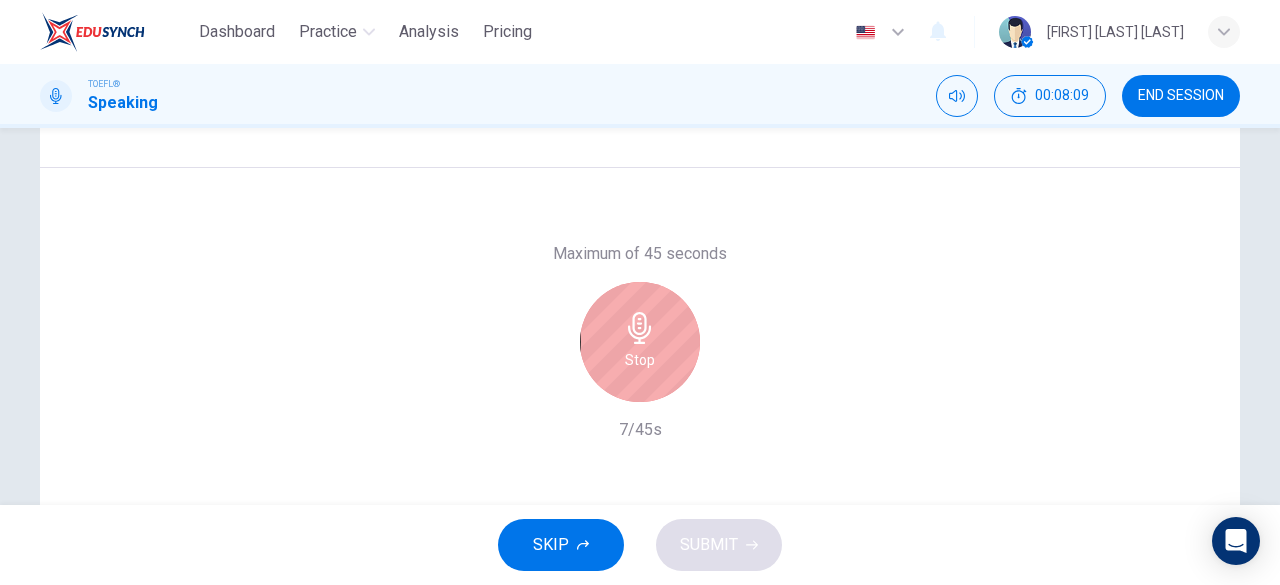 scroll, scrollTop: 370, scrollLeft: 0, axis: vertical 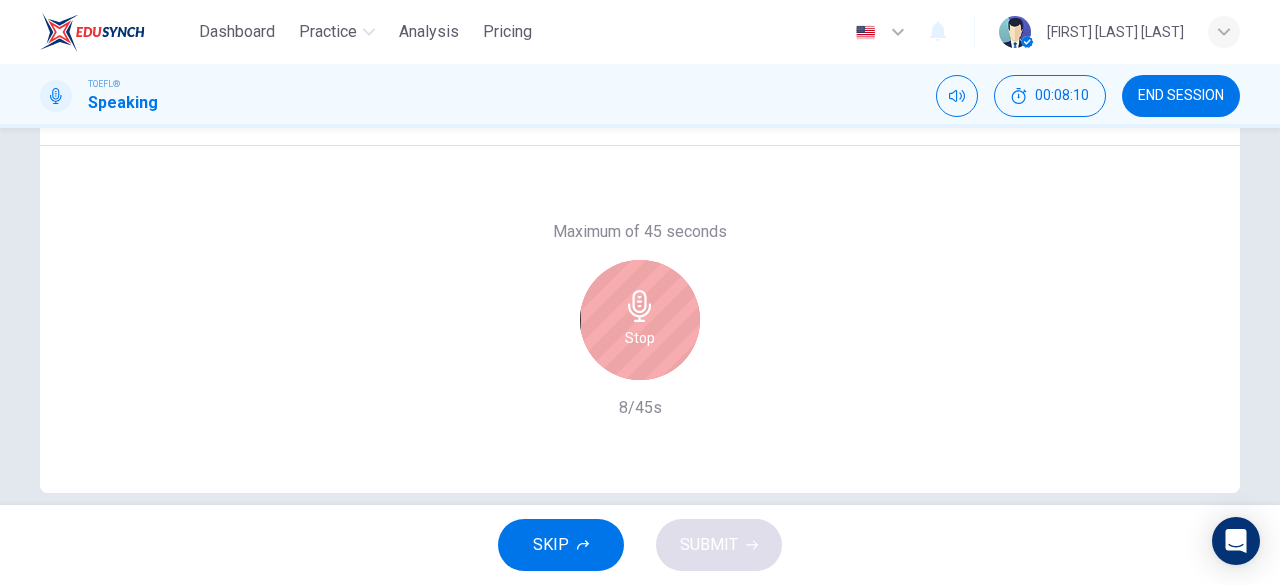 click 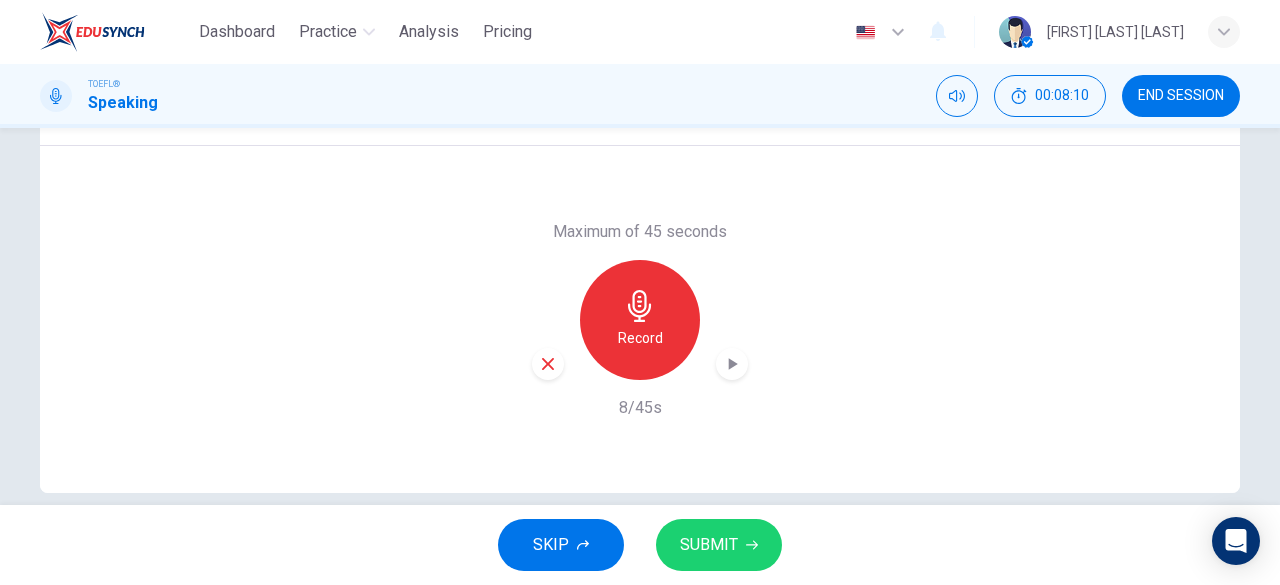 click 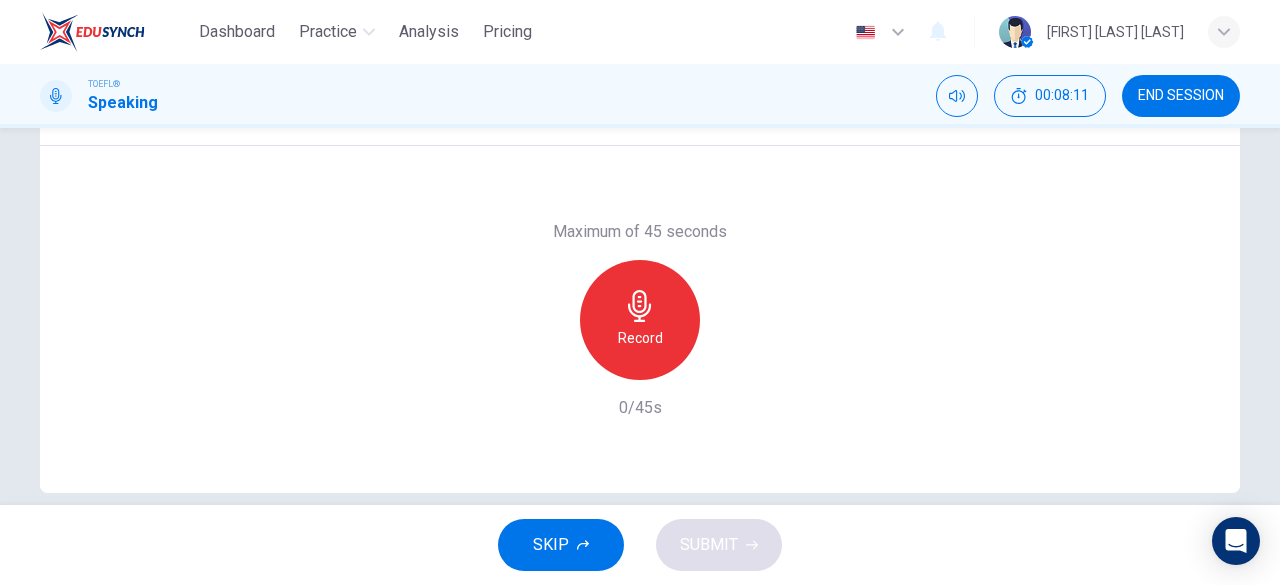 click on "Record" at bounding box center [640, 338] 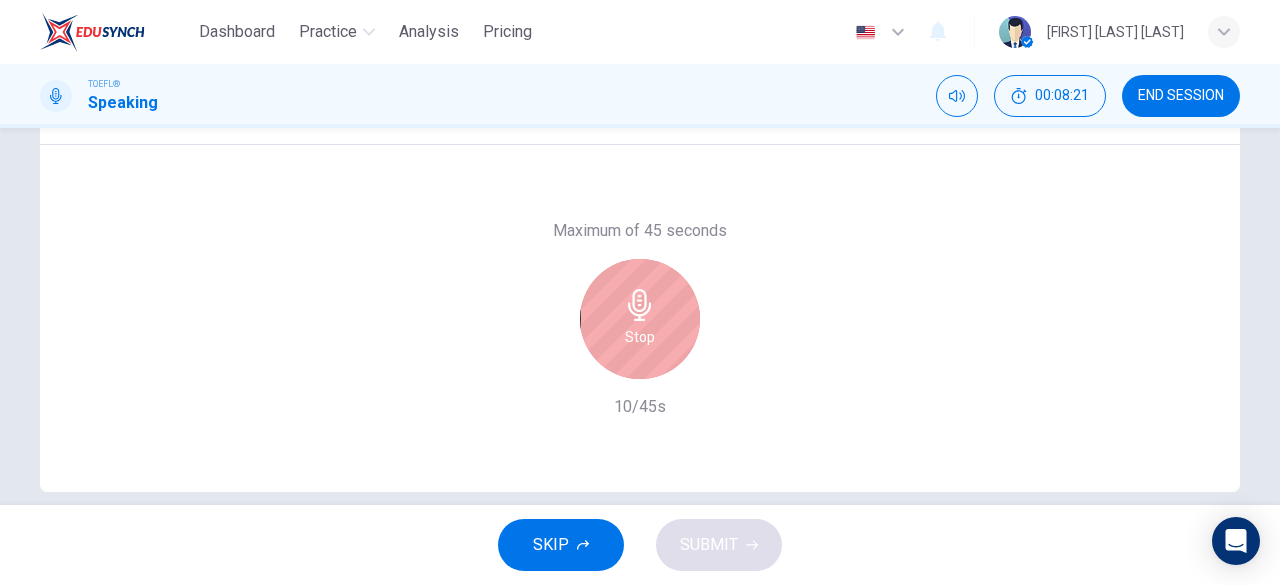 scroll, scrollTop: 372, scrollLeft: 0, axis: vertical 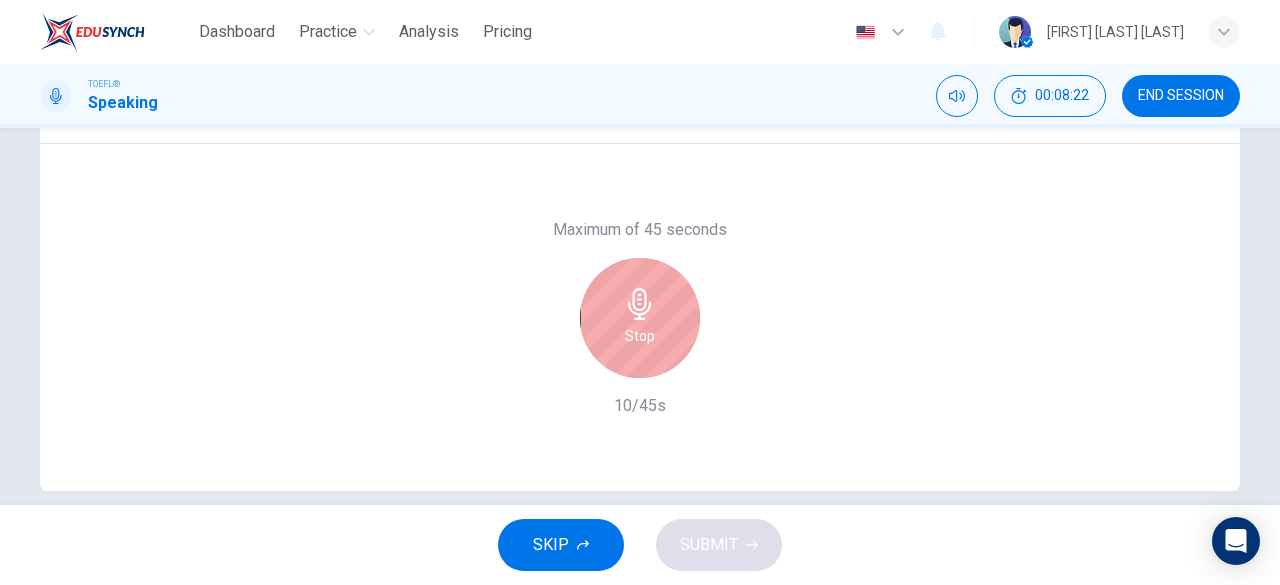 click 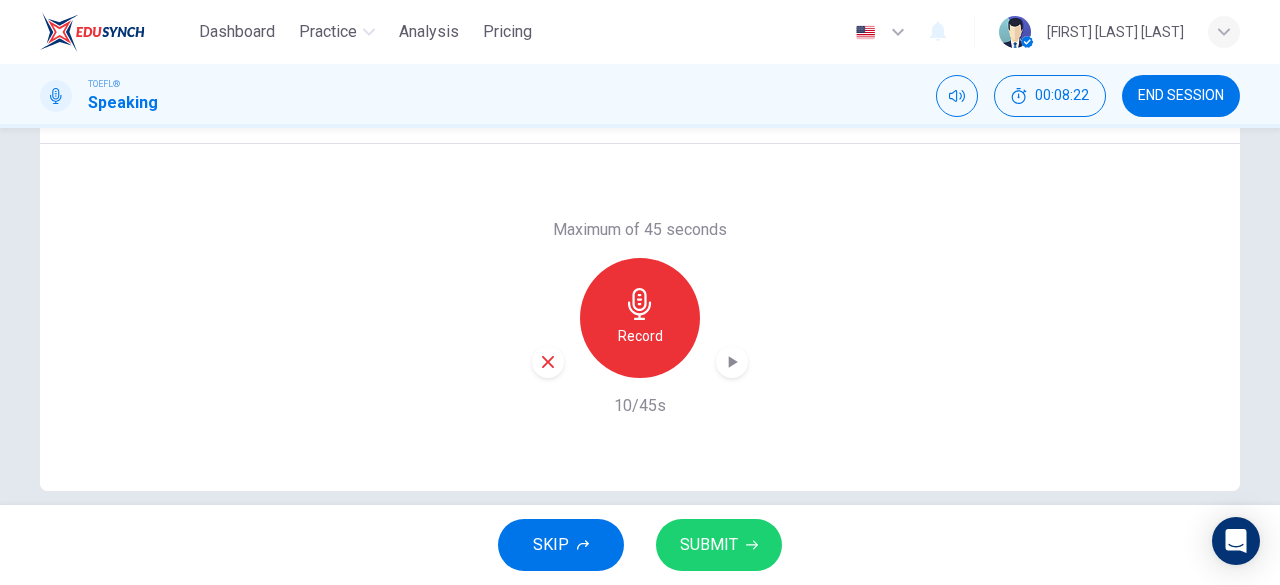 click 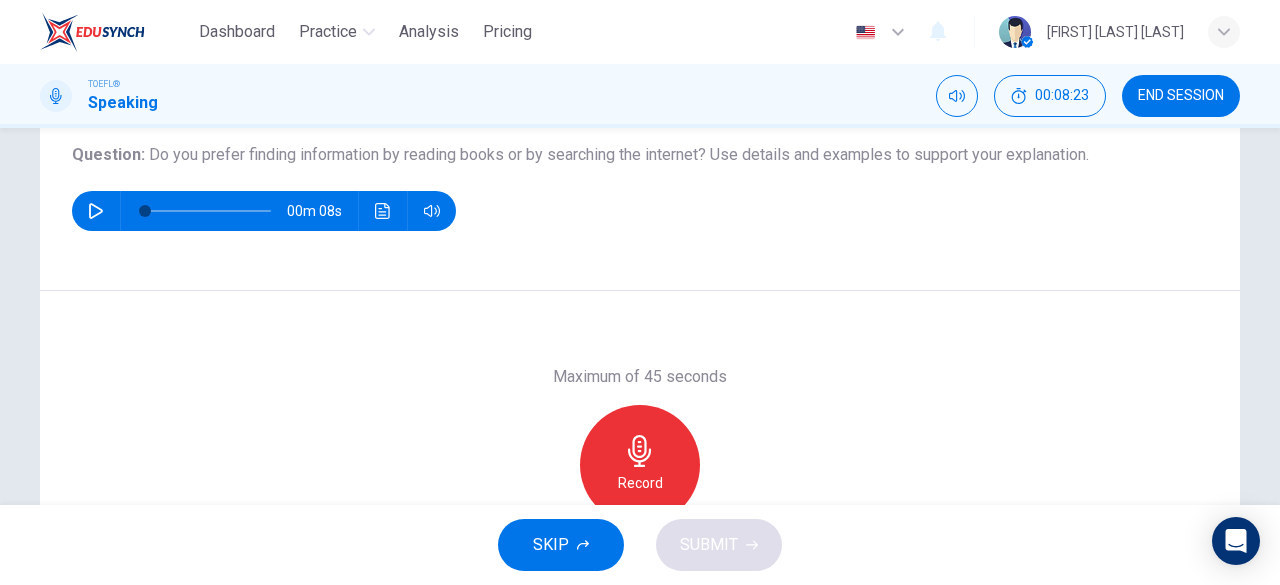 scroll, scrollTop: 226, scrollLeft: 0, axis: vertical 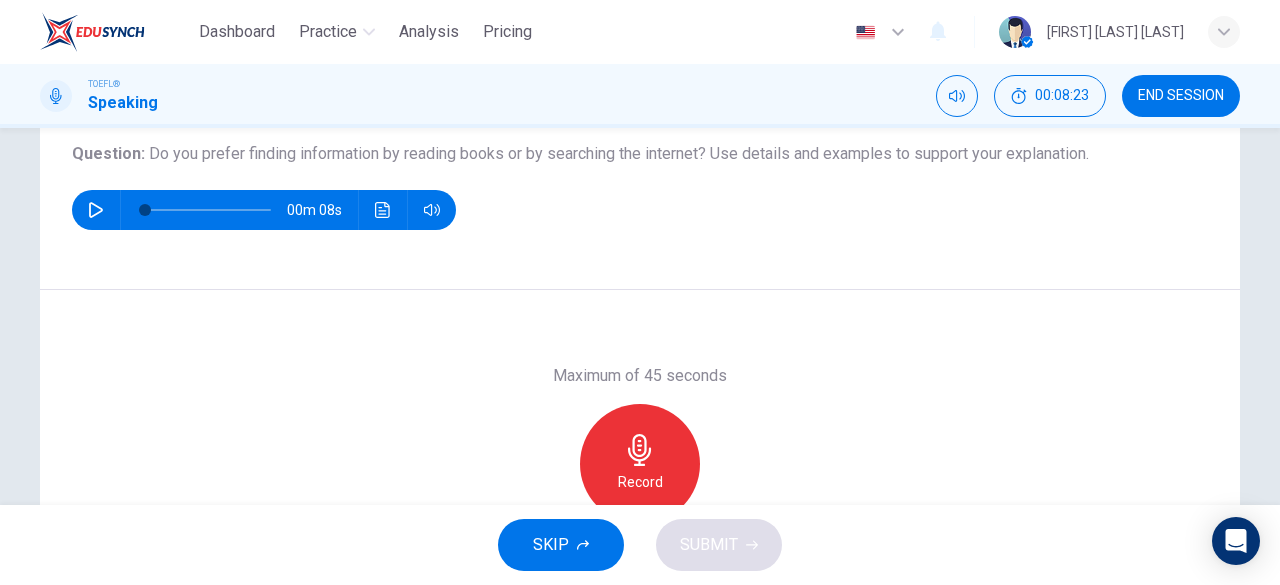 click 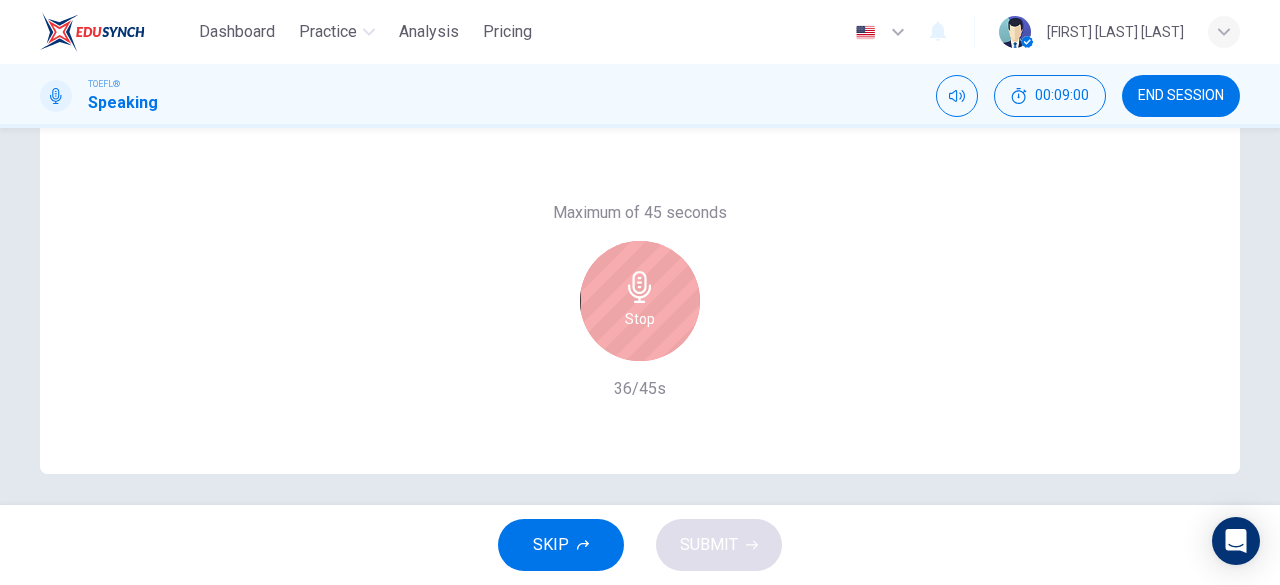scroll, scrollTop: 388, scrollLeft: 0, axis: vertical 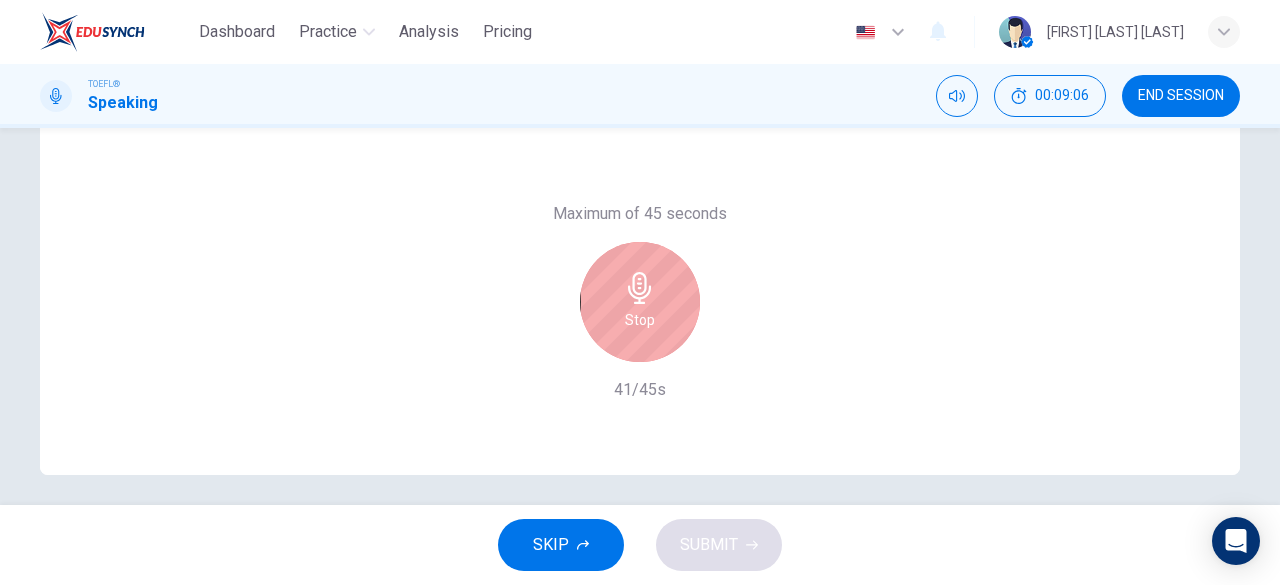 click on "Stop" at bounding box center (640, 320) 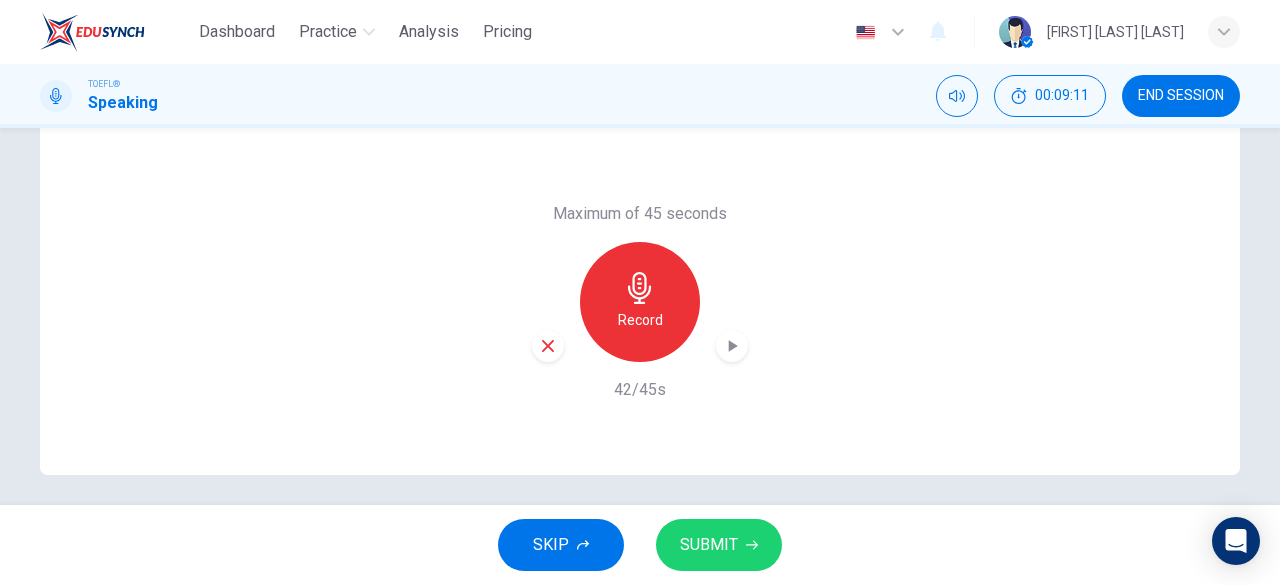 click 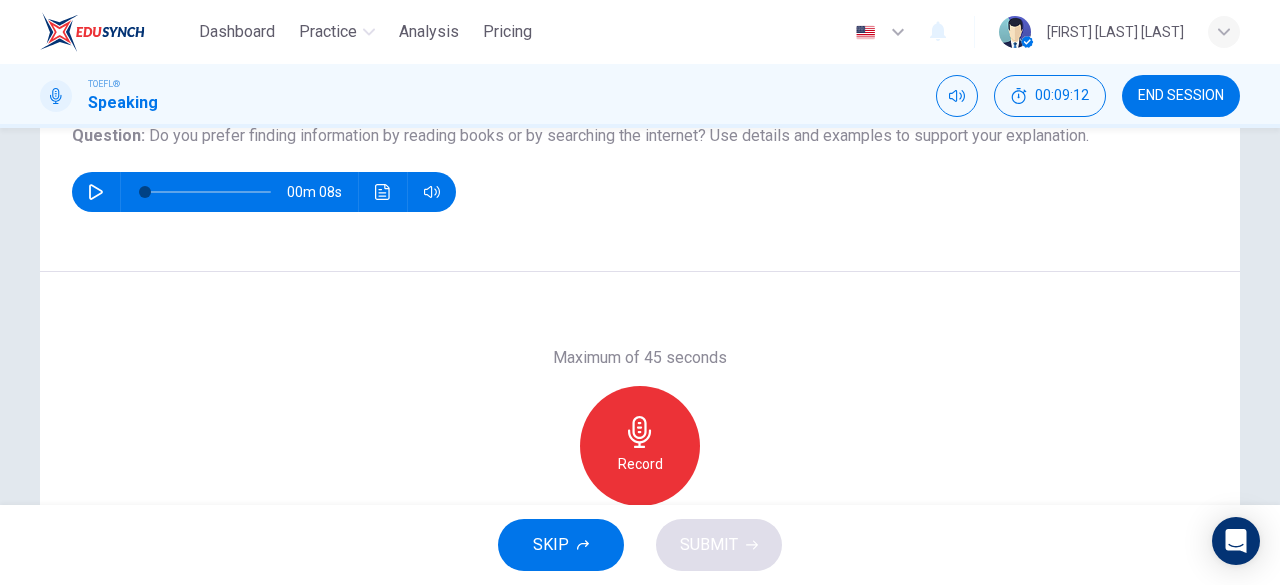 scroll, scrollTop: 158, scrollLeft: 0, axis: vertical 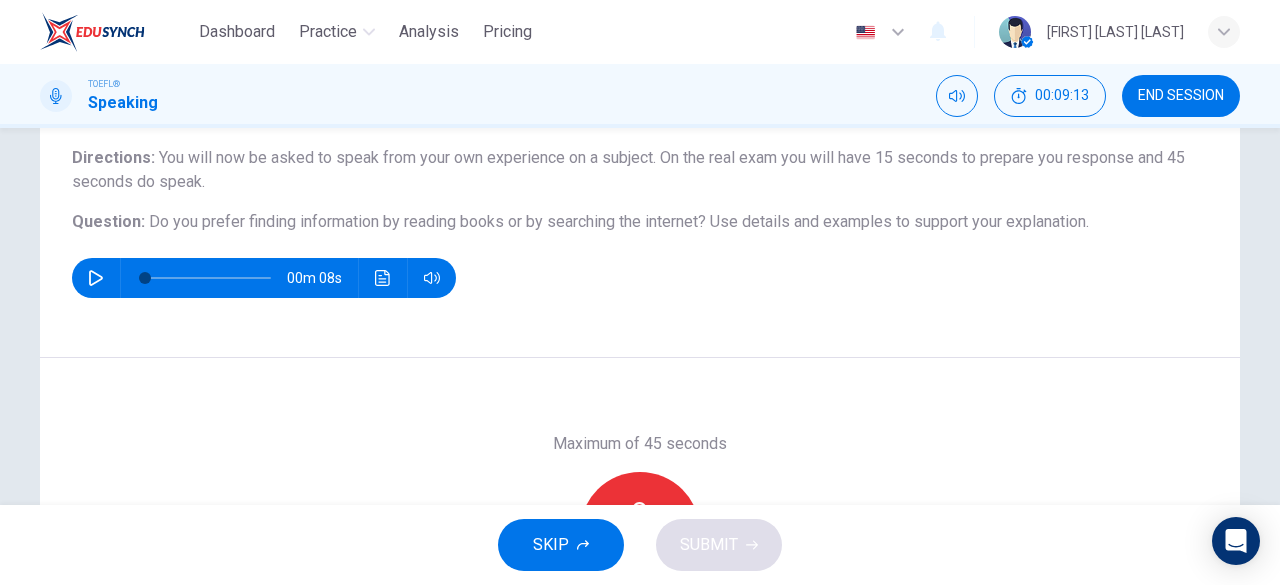 click on "Record" at bounding box center [640, 532] 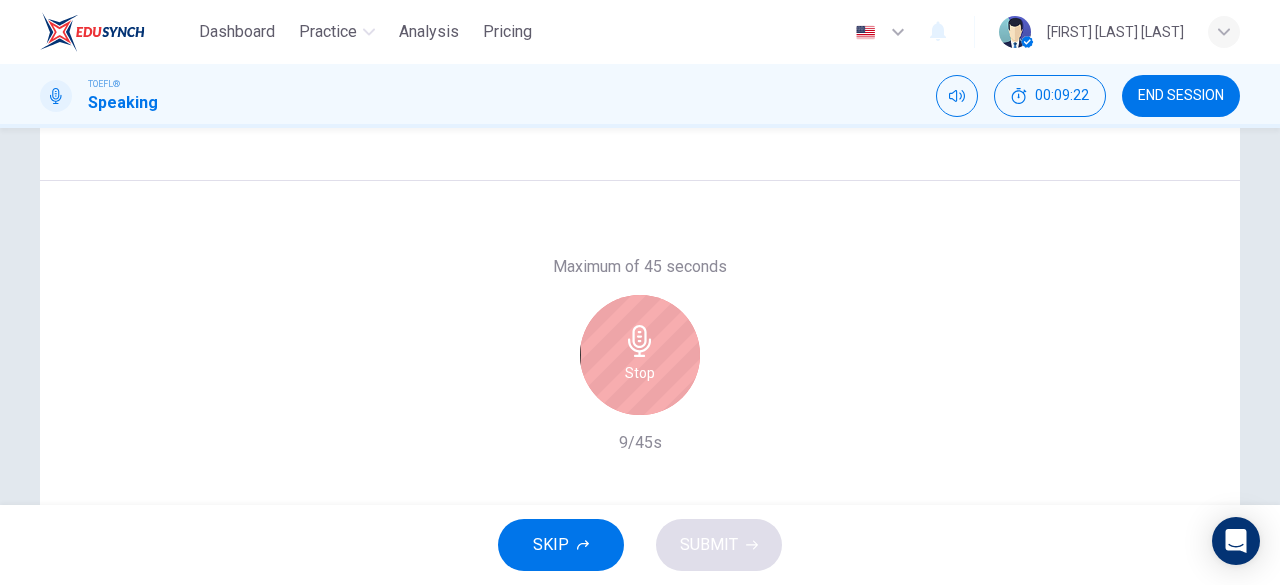 scroll, scrollTop: 336, scrollLeft: 0, axis: vertical 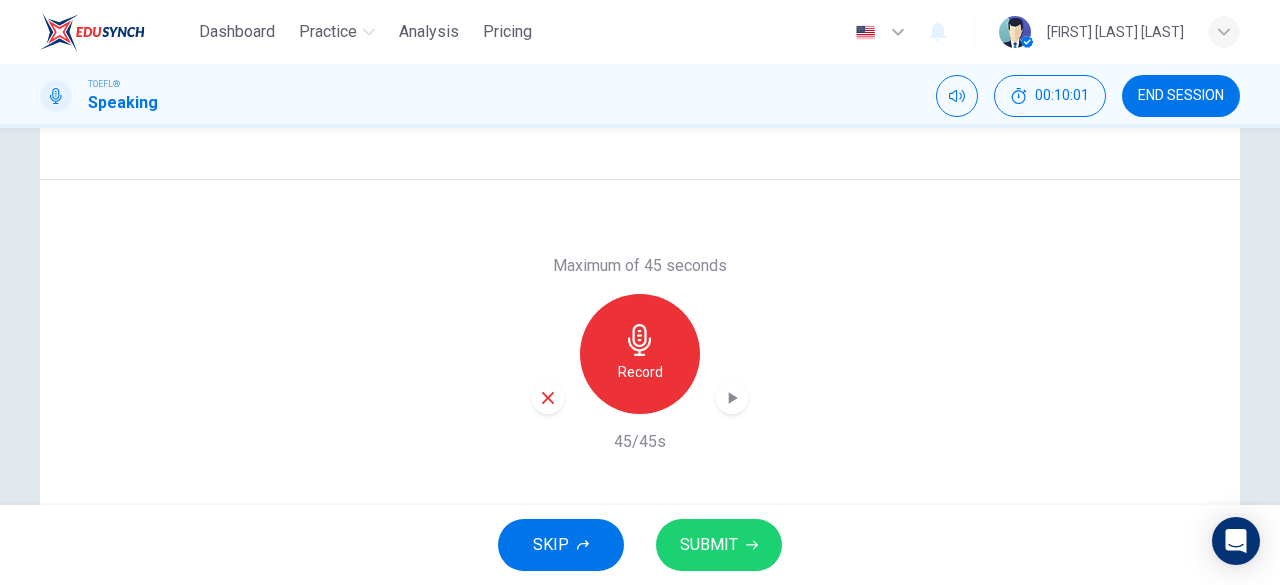 click 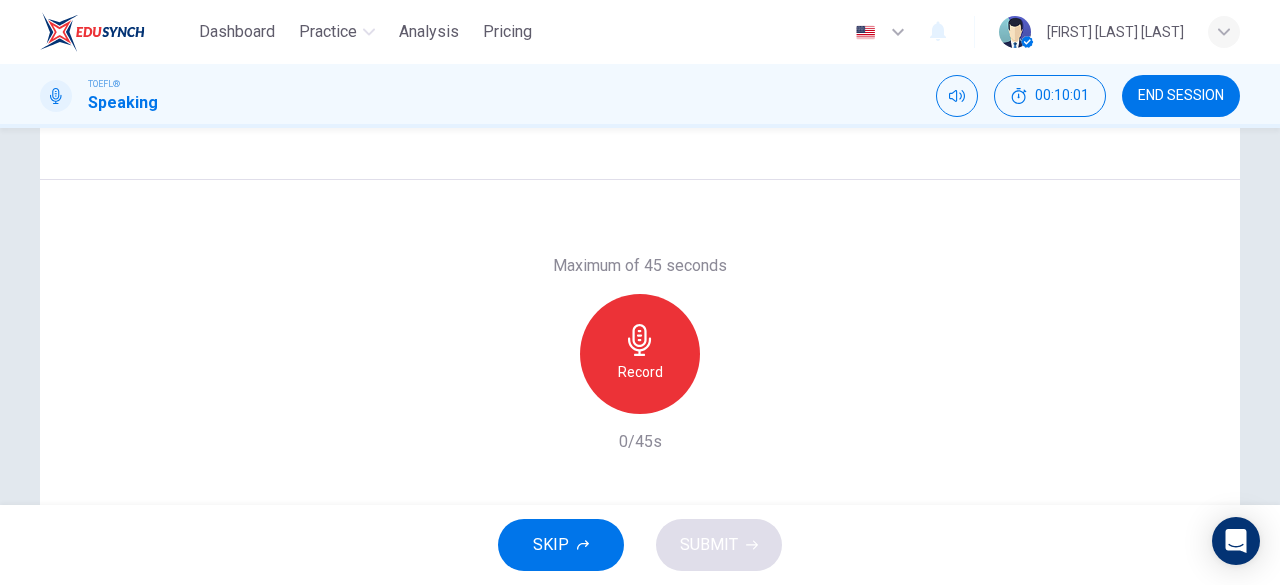 click 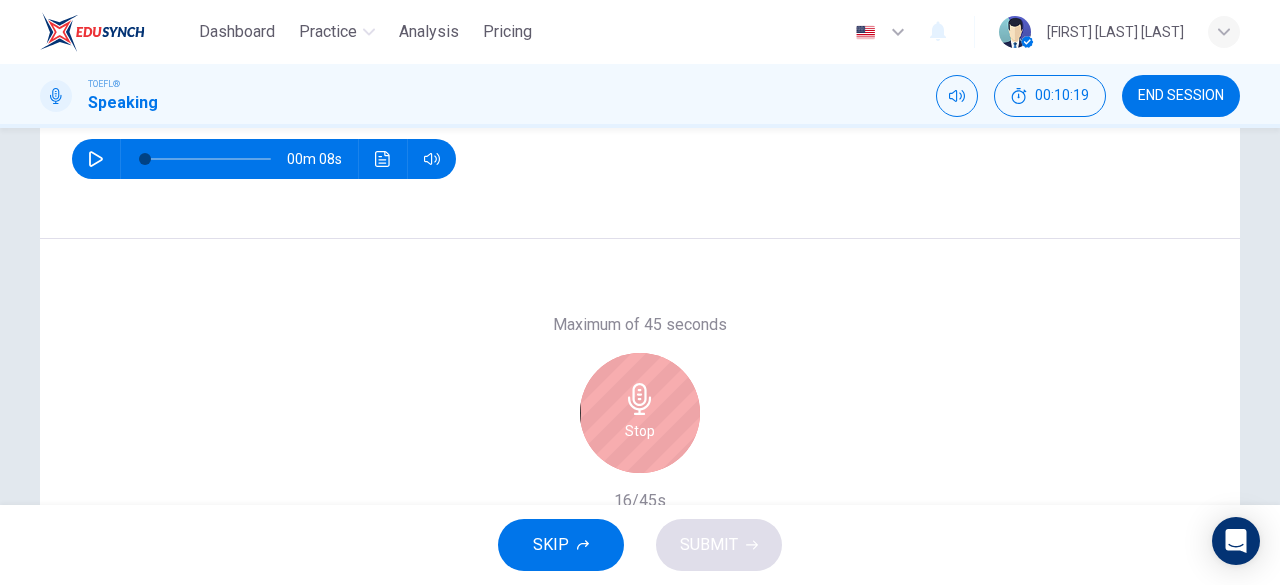 scroll, scrollTop: 304, scrollLeft: 0, axis: vertical 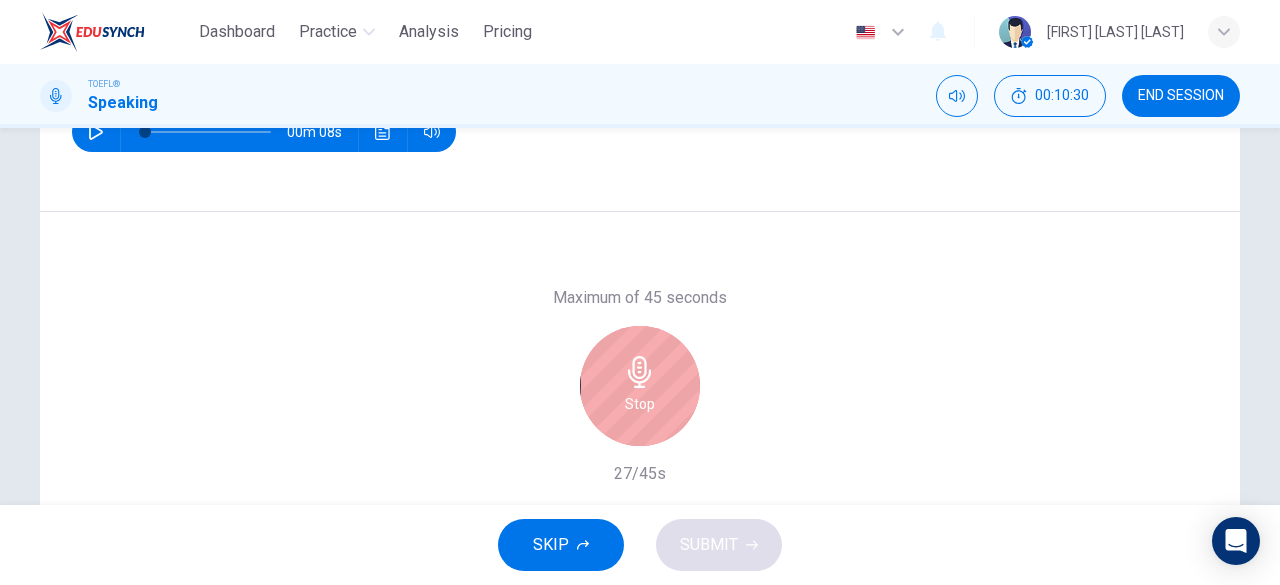 click on "Stop" at bounding box center [640, 386] 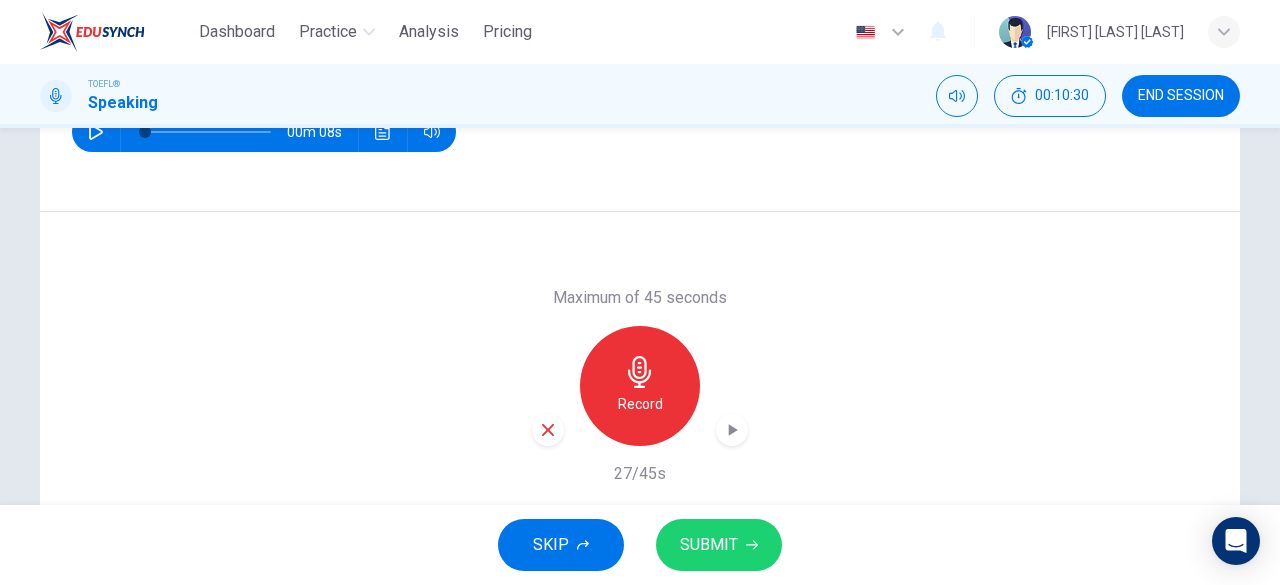 click 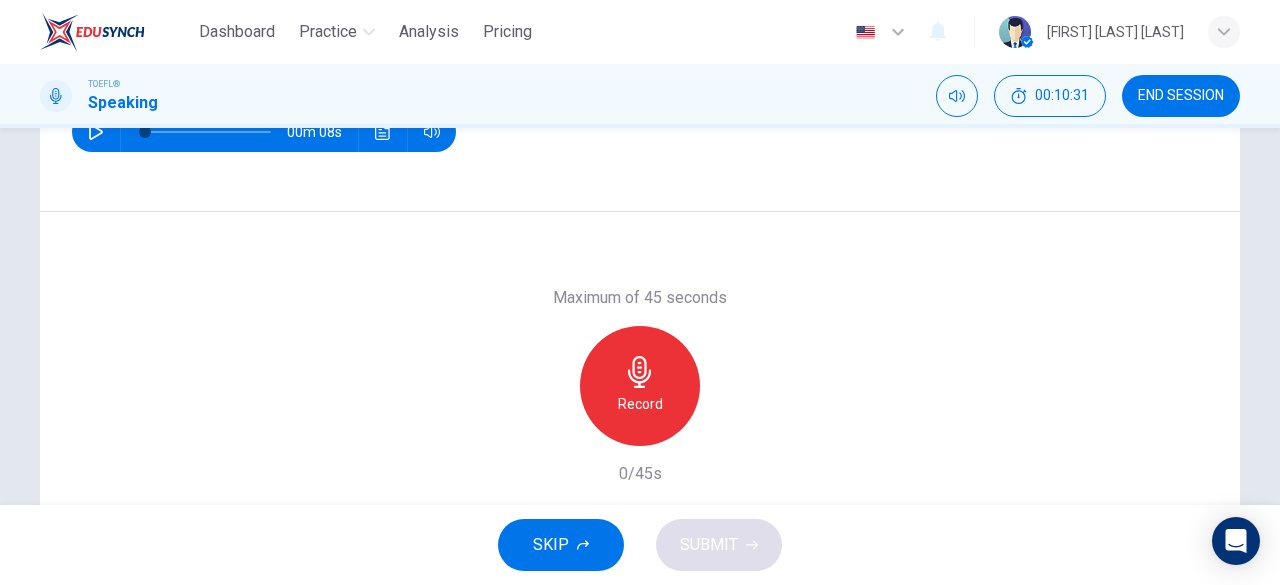 click 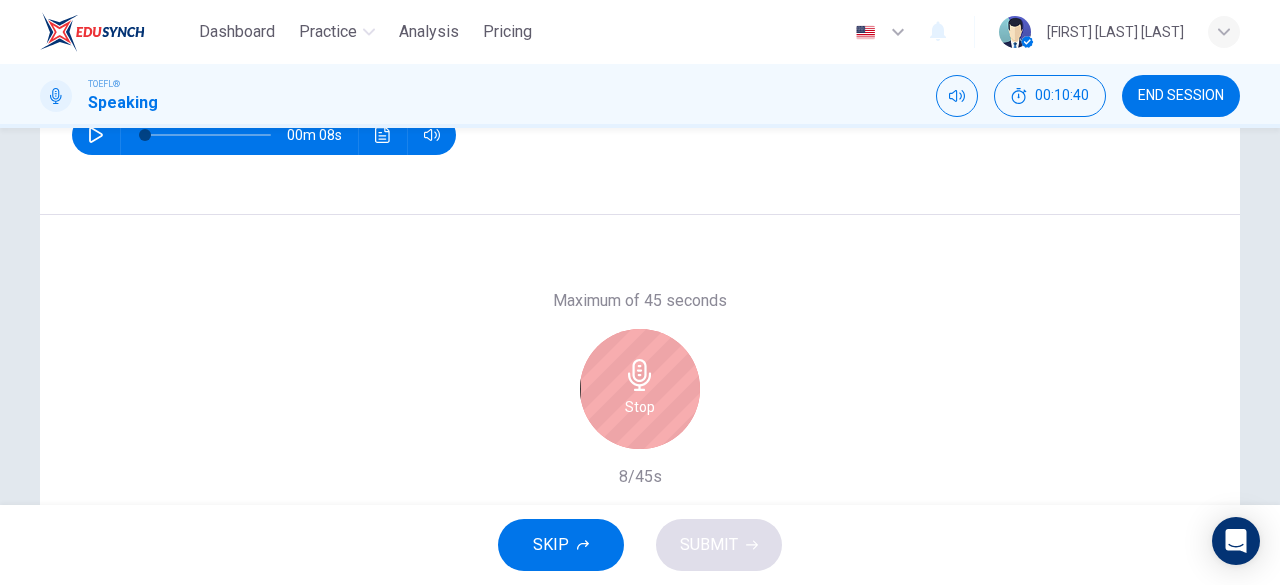 scroll, scrollTop: 398, scrollLeft: 0, axis: vertical 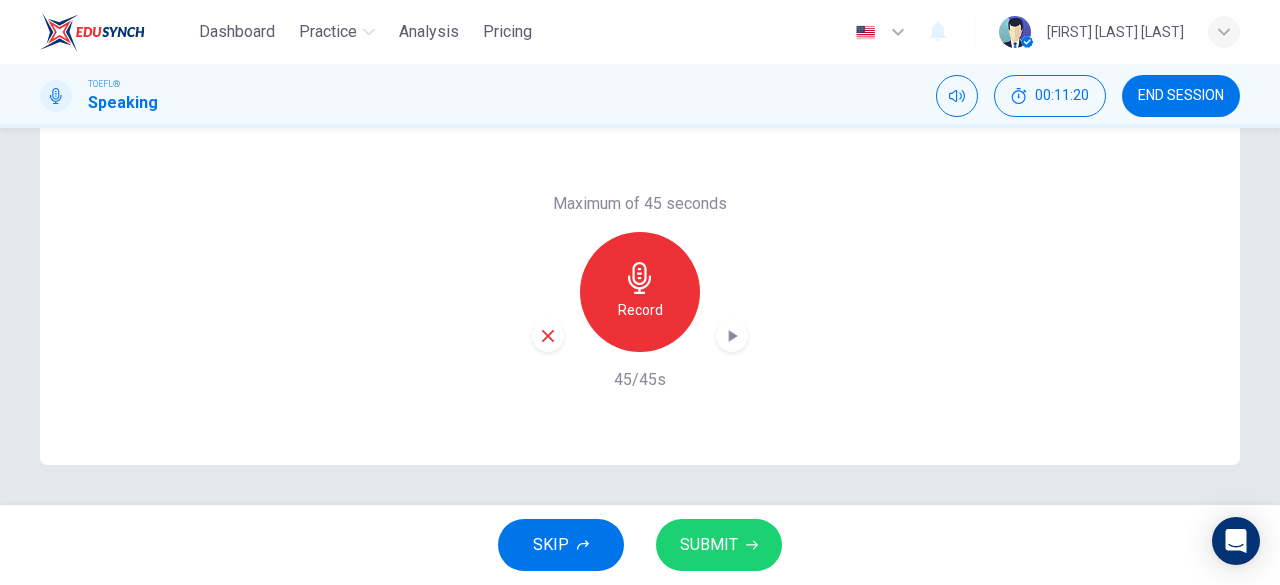 click on "SUBMIT" at bounding box center [709, 545] 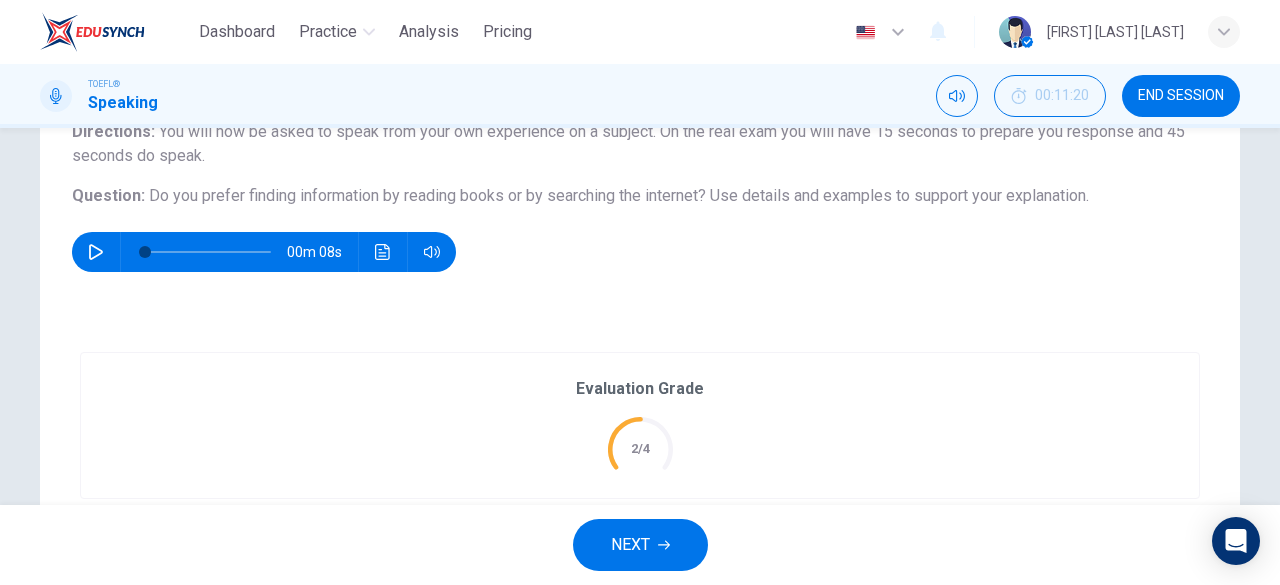 scroll, scrollTop: 419, scrollLeft: 0, axis: vertical 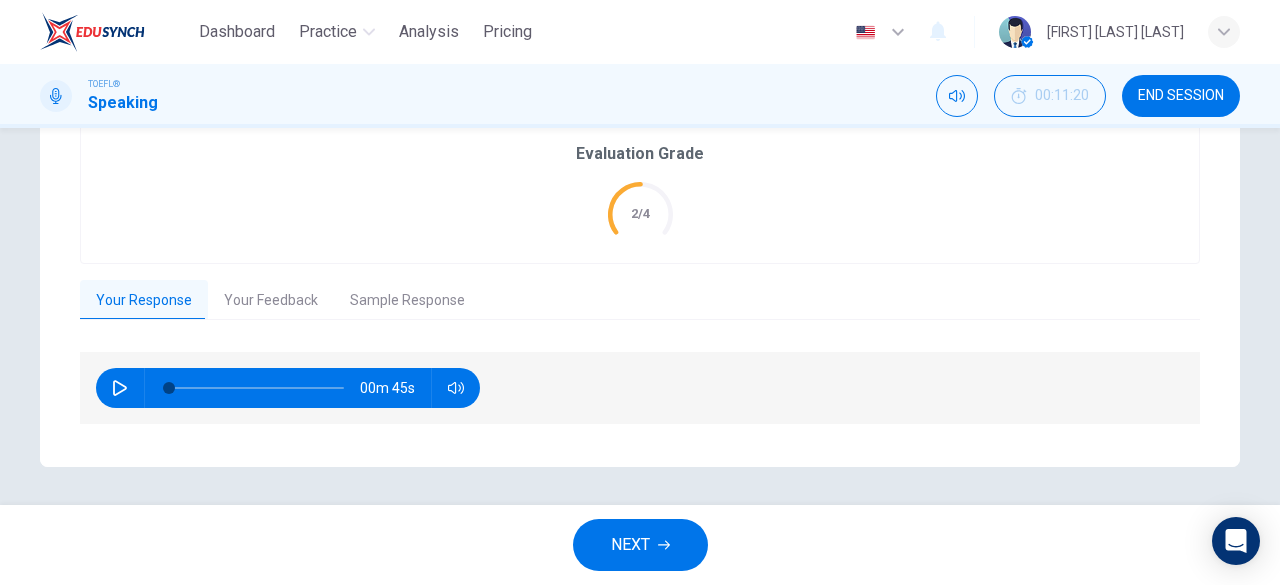 click on "Your Feedback" at bounding box center (271, 301) 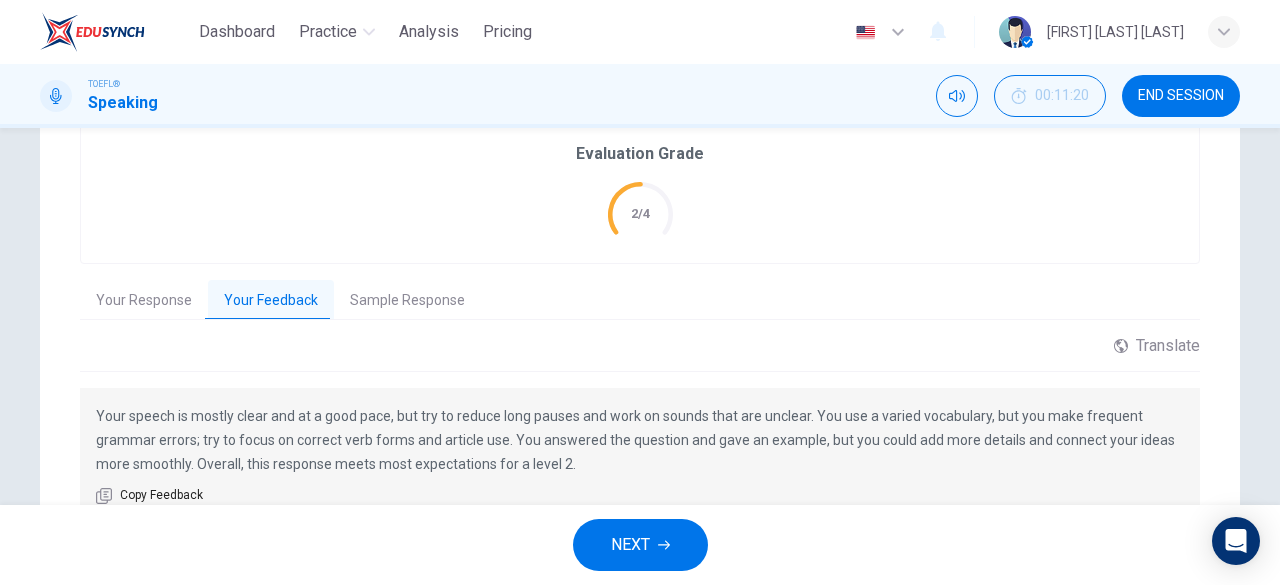 click on "Sample Response" at bounding box center [407, 301] 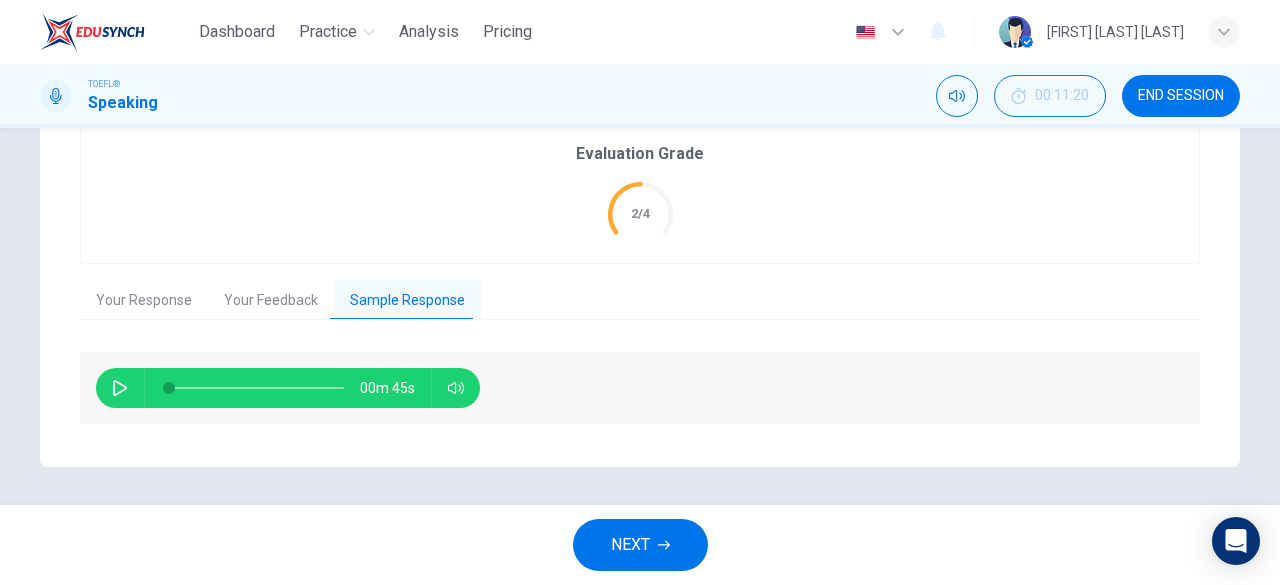 click 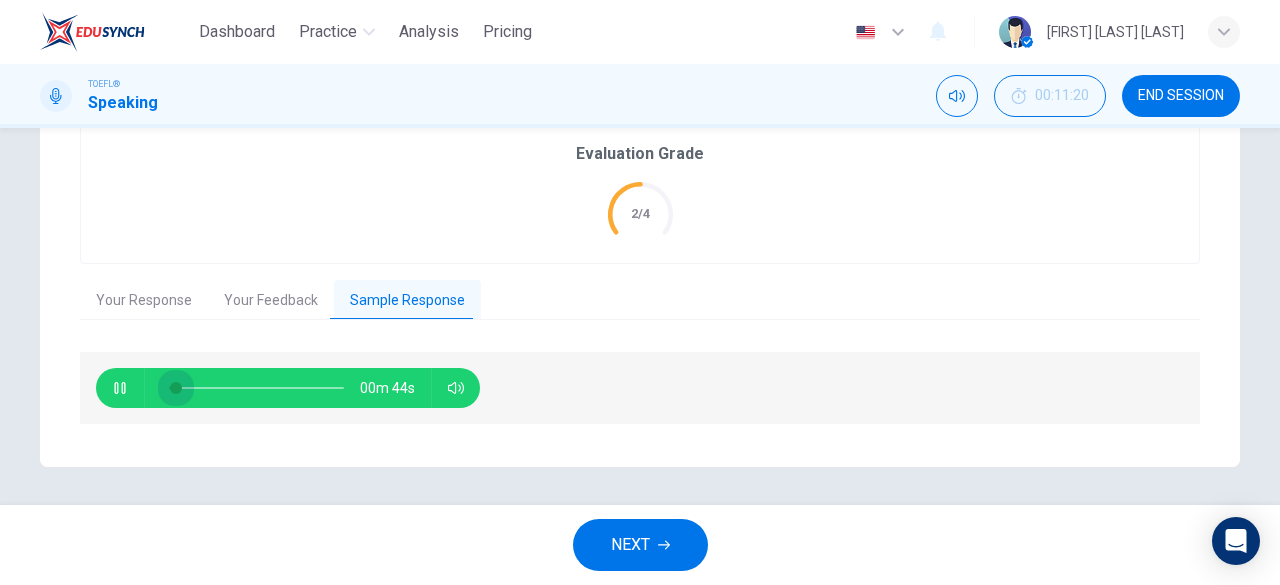click at bounding box center (256, 388) 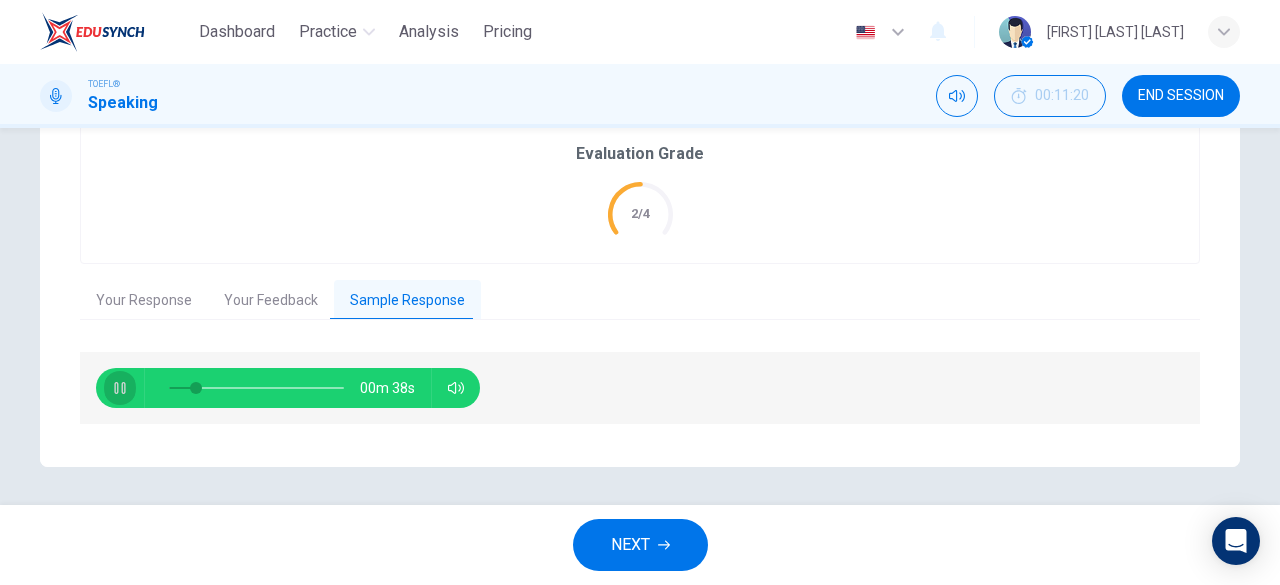 click 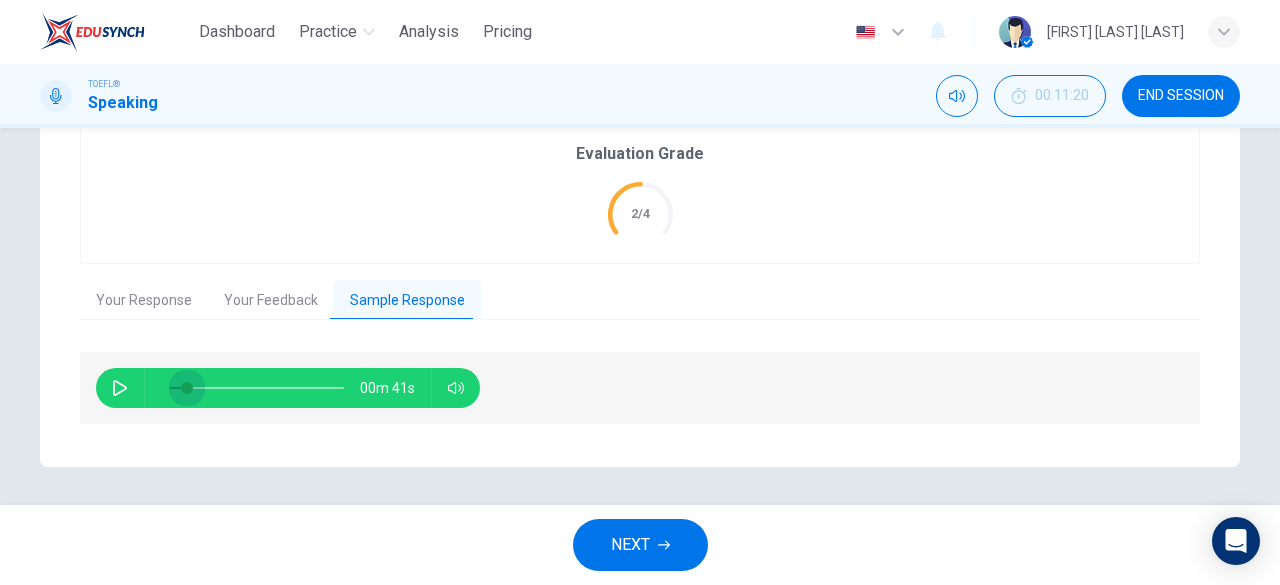 click at bounding box center (187, 388) 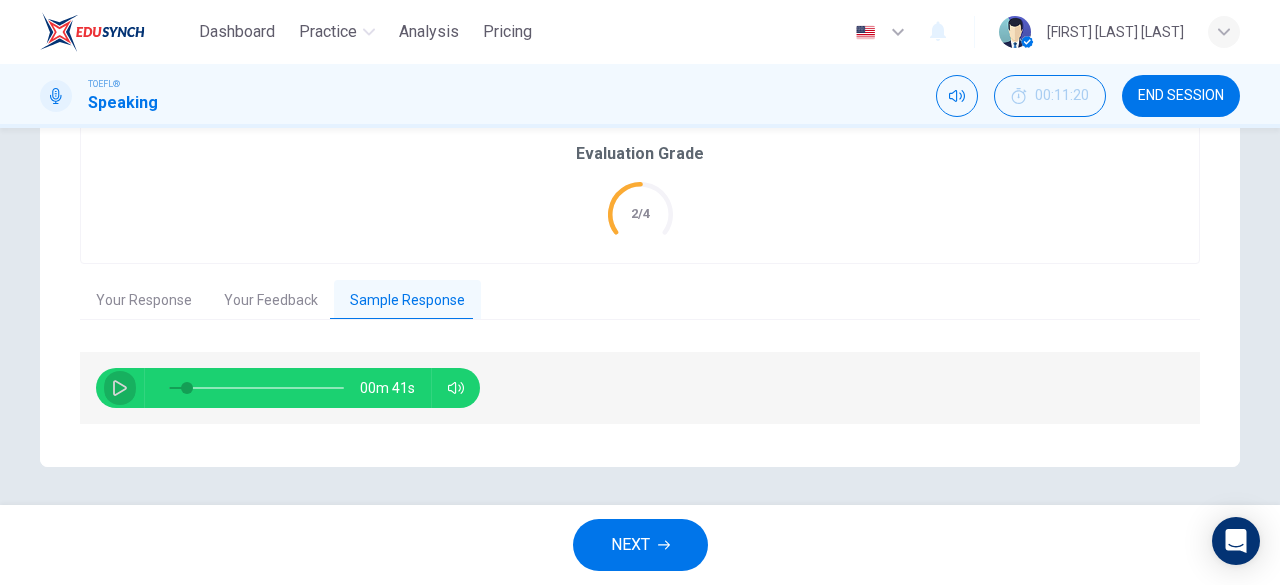 click 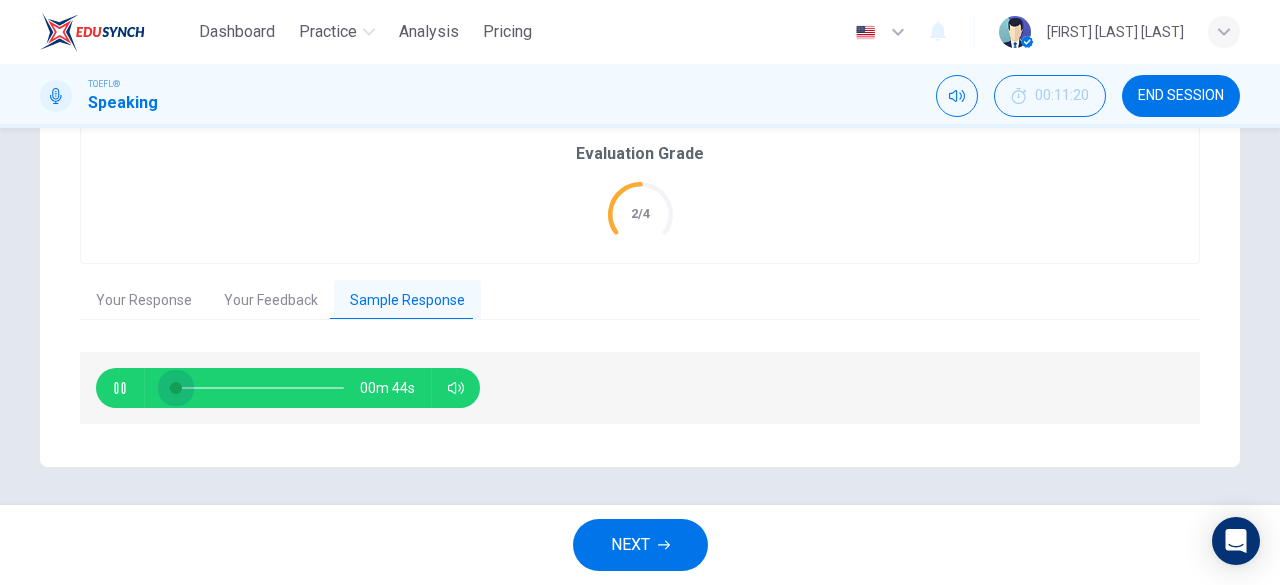 click at bounding box center [176, 388] 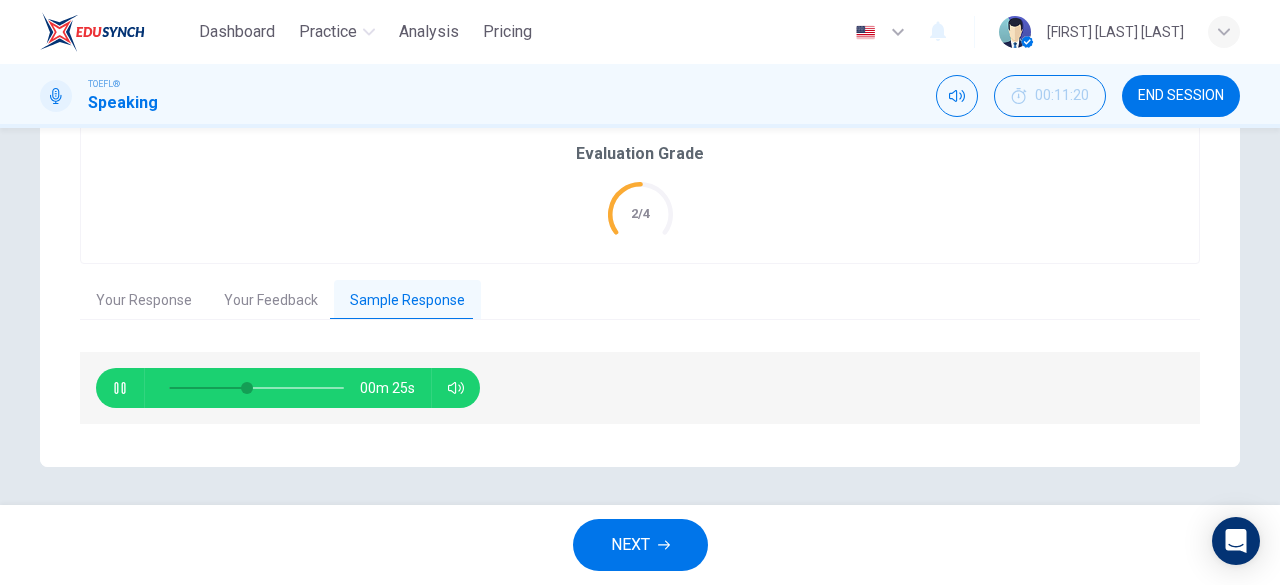 type on "47" 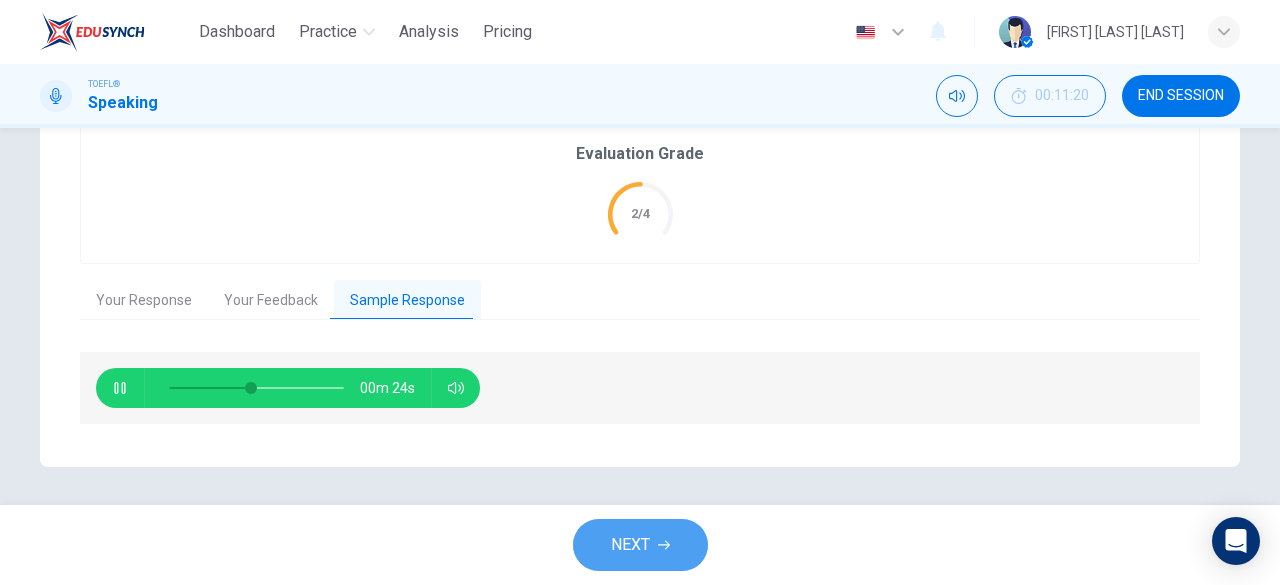 click on "NEXT" at bounding box center (630, 545) 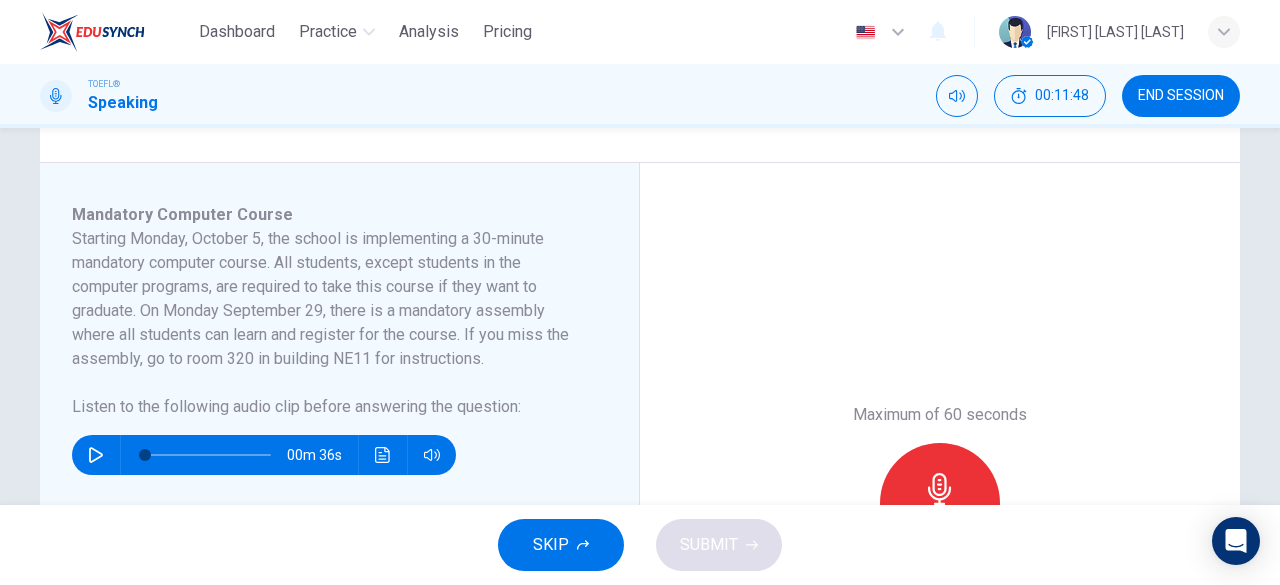 scroll, scrollTop: 312, scrollLeft: 0, axis: vertical 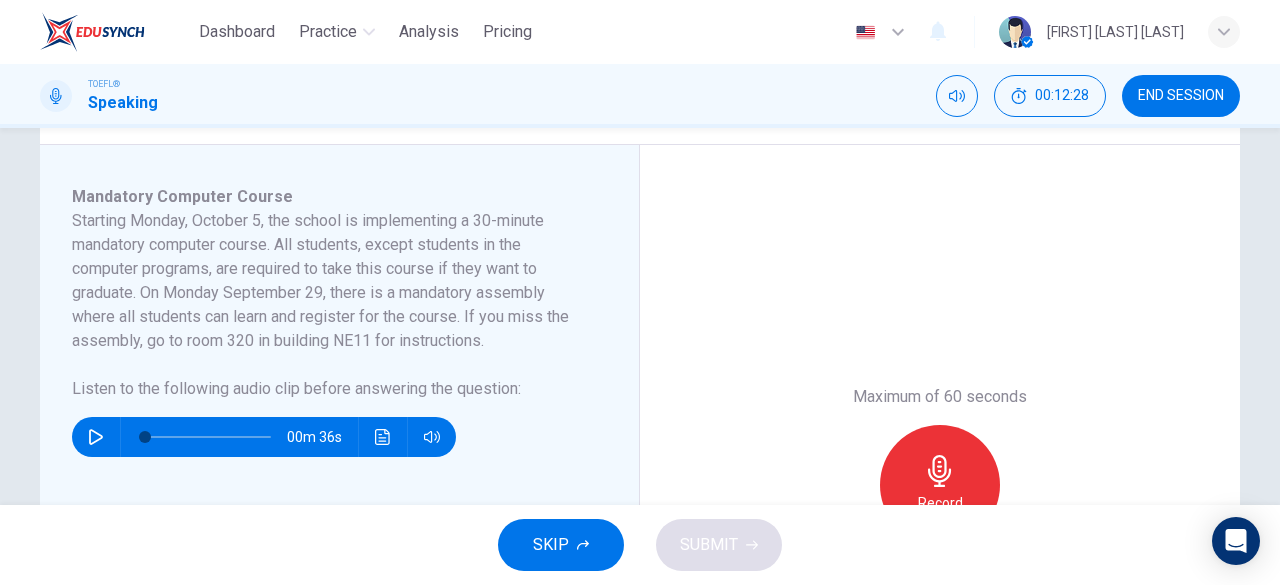 click at bounding box center [96, 437] 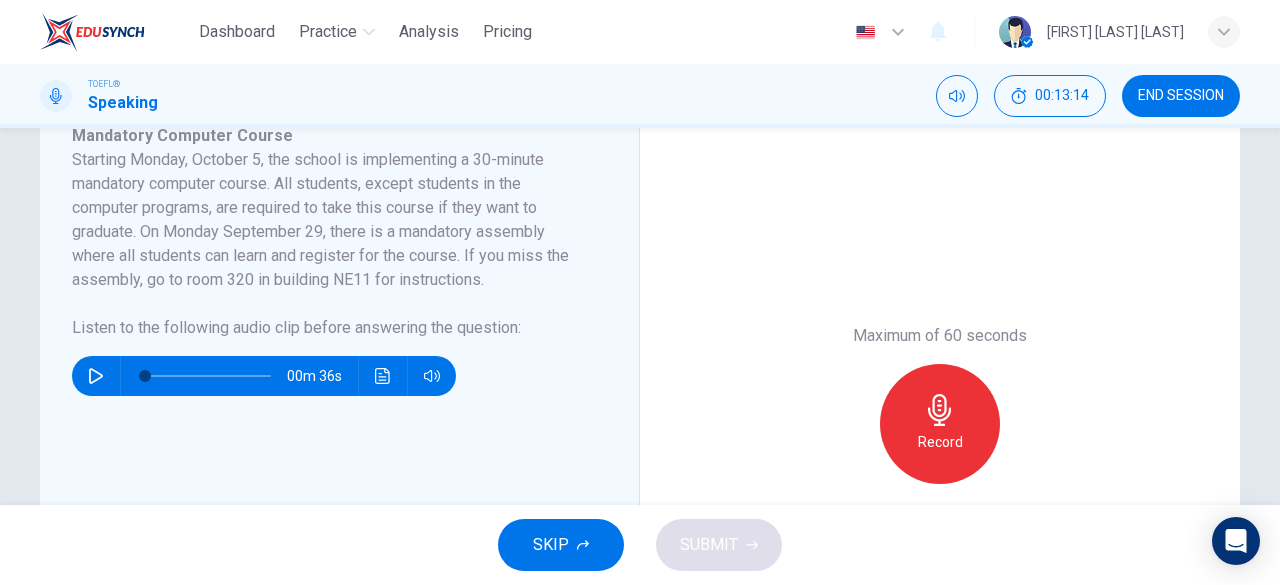 scroll, scrollTop: 370, scrollLeft: 0, axis: vertical 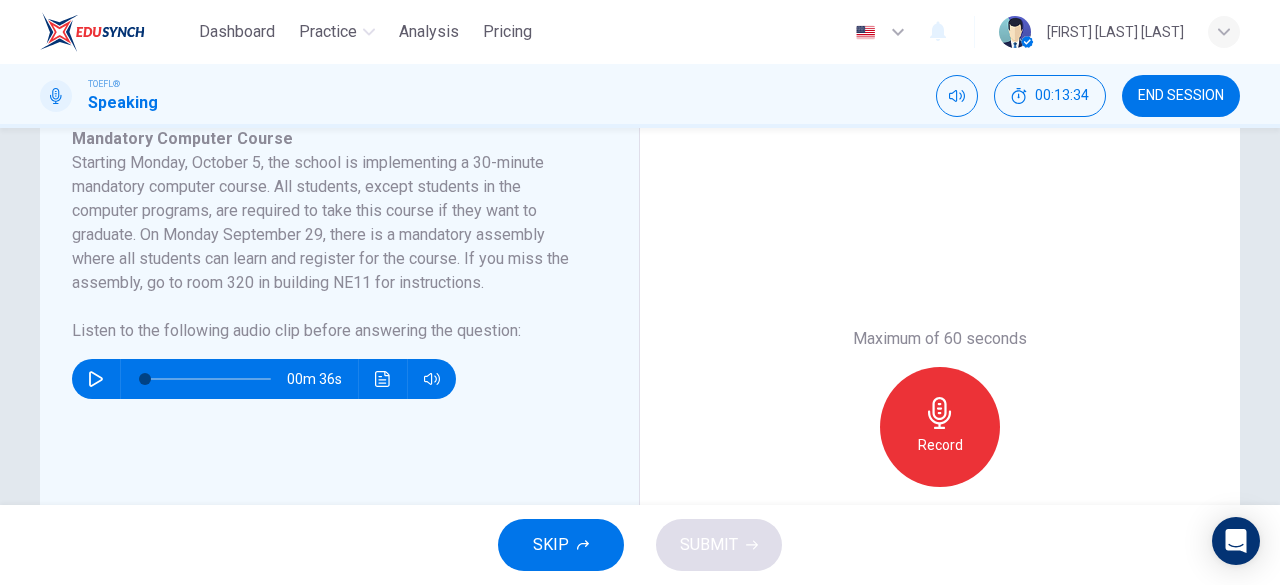 click at bounding box center (96, 379) 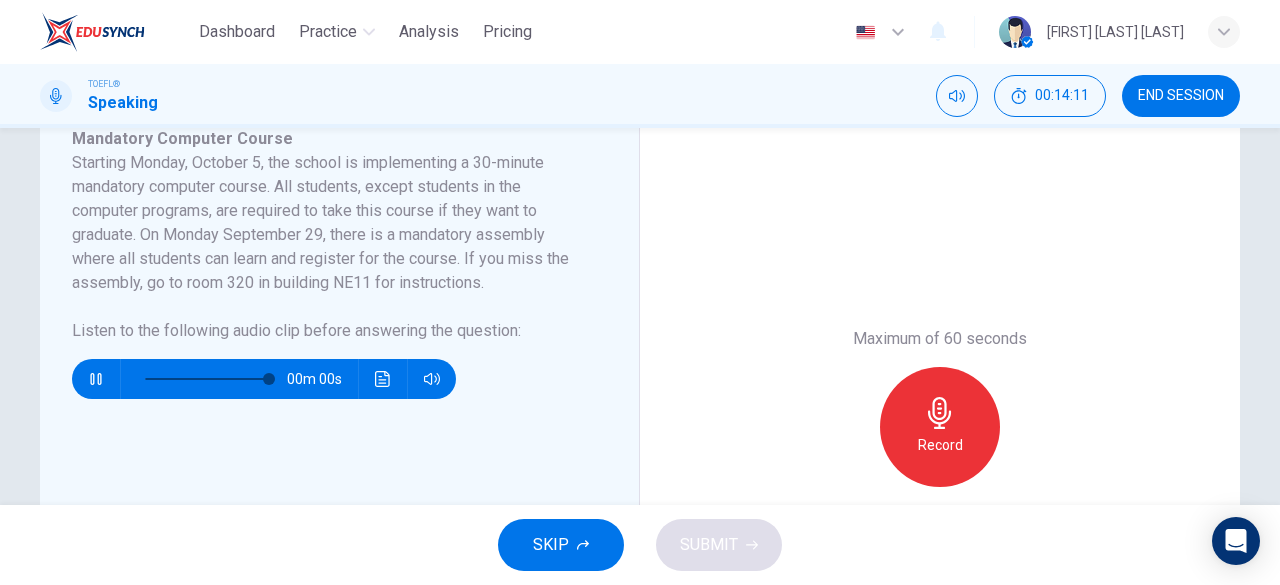 type on "0" 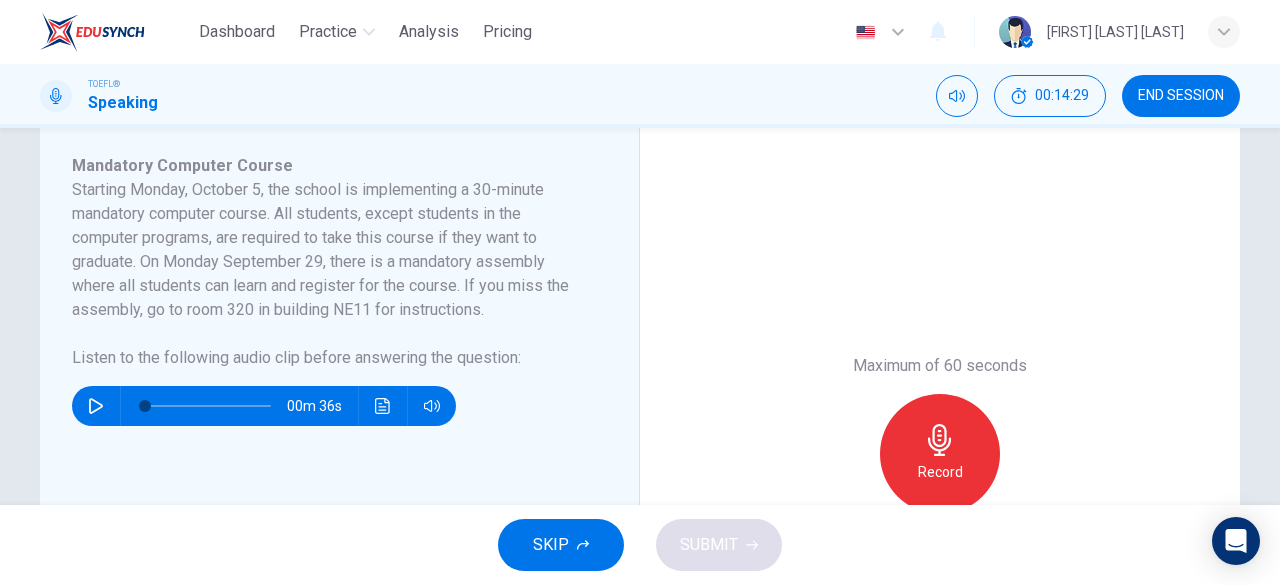 scroll, scrollTop: 342, scrollLeft: 0, axis: vertical 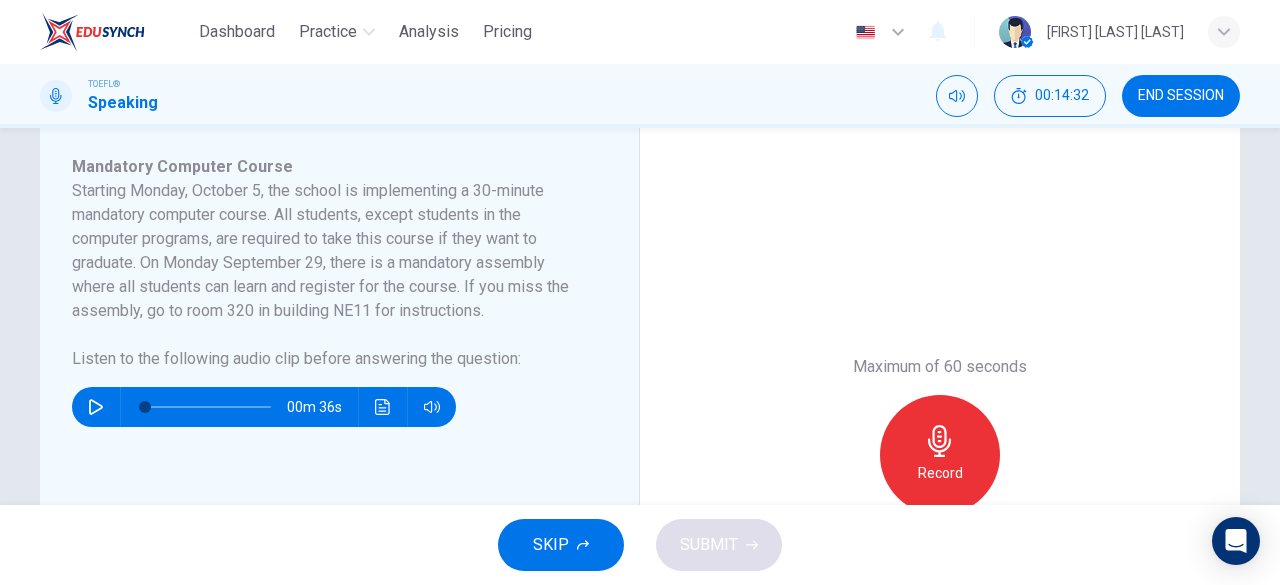 click 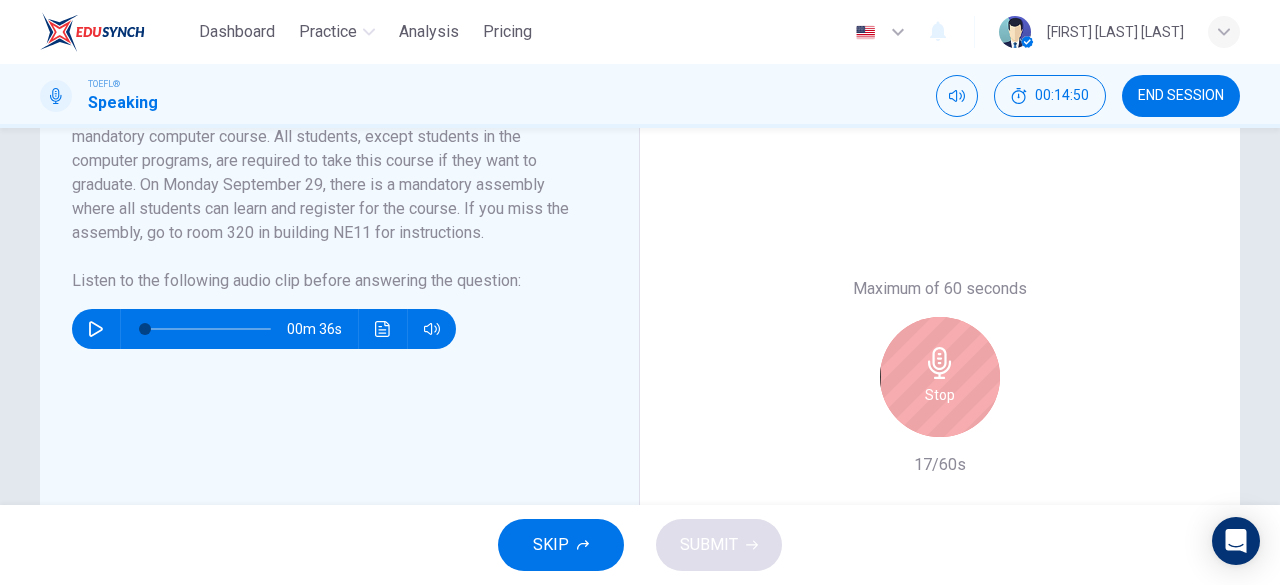 scroll, scrollTop: 430, scrollLeft: 0, axis: vertical 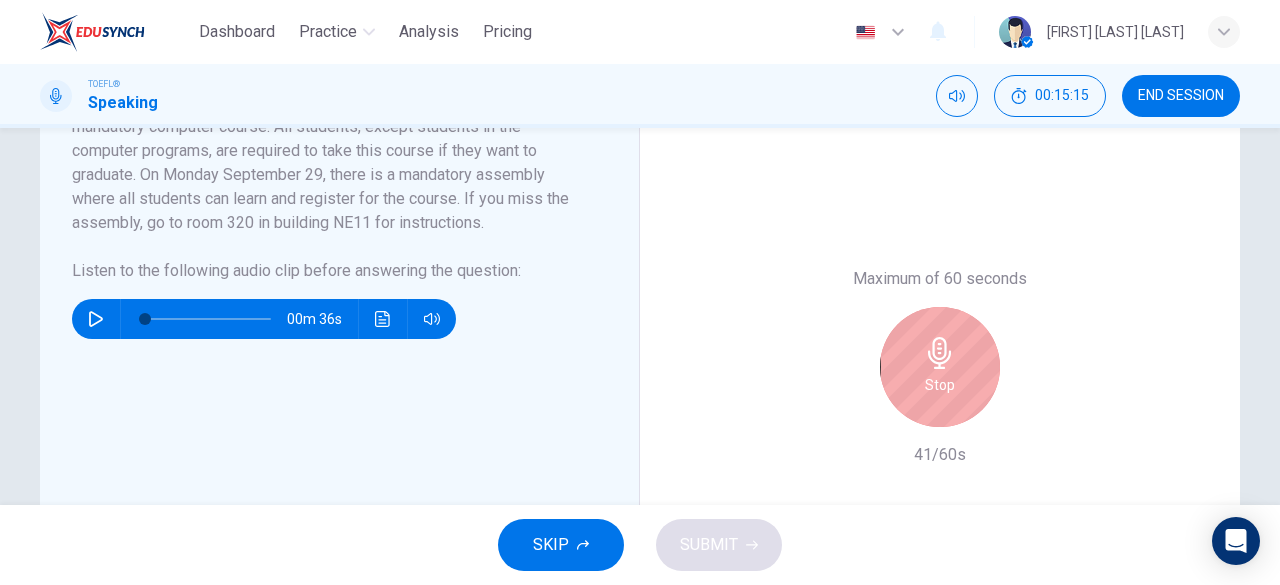 click 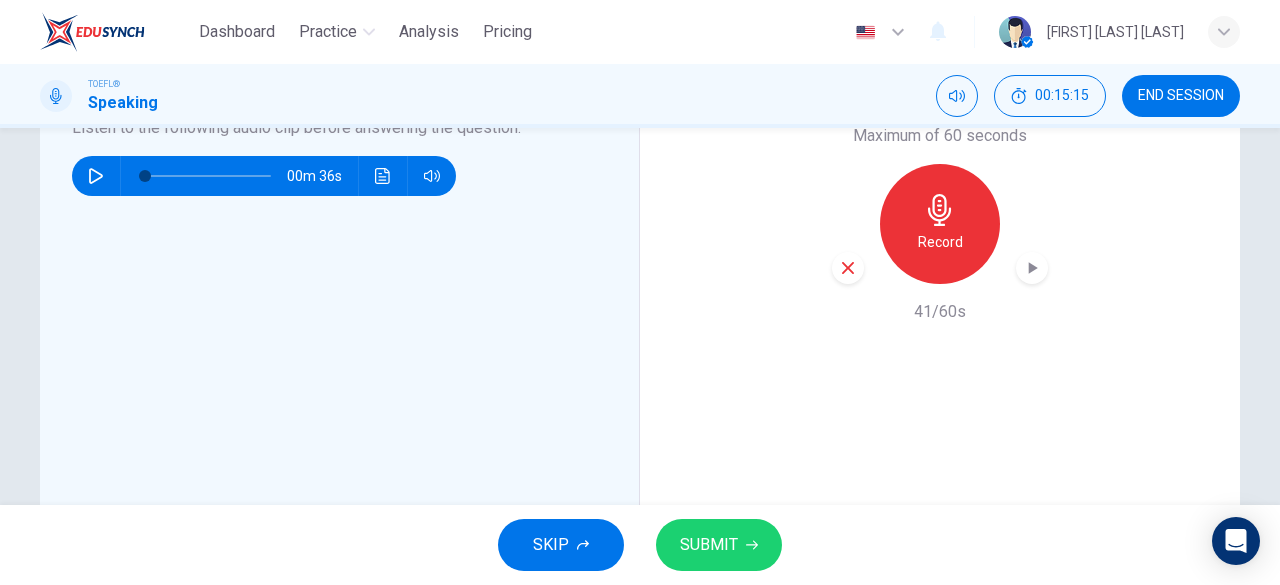 scroll, scrollTop: 578, scrollLeft: 0, axis: vertical 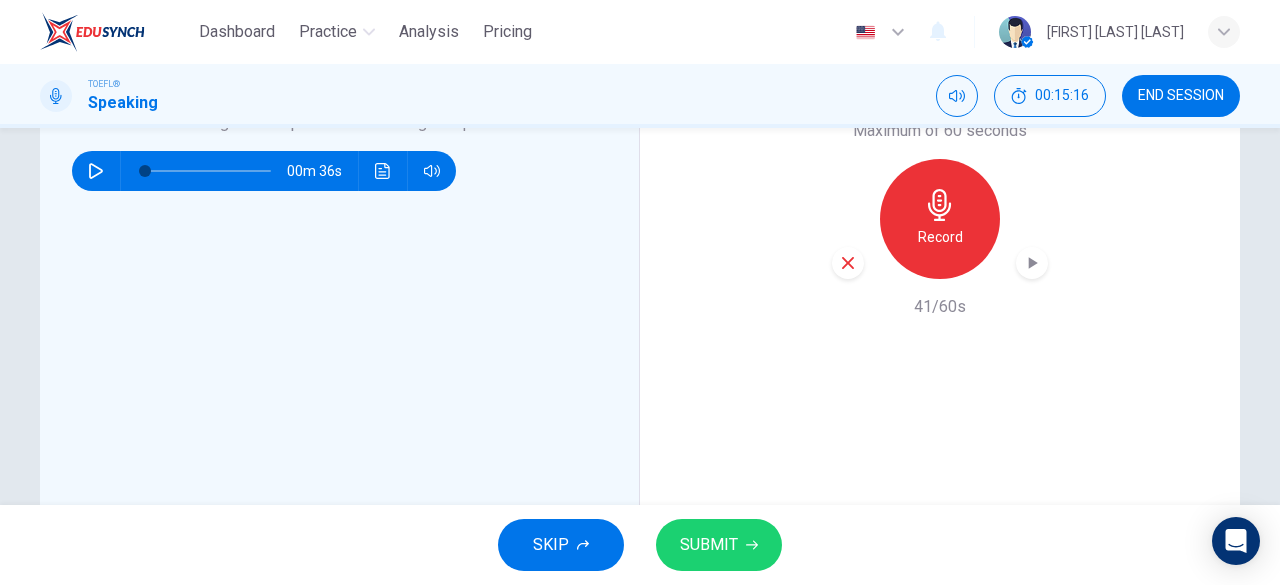 click 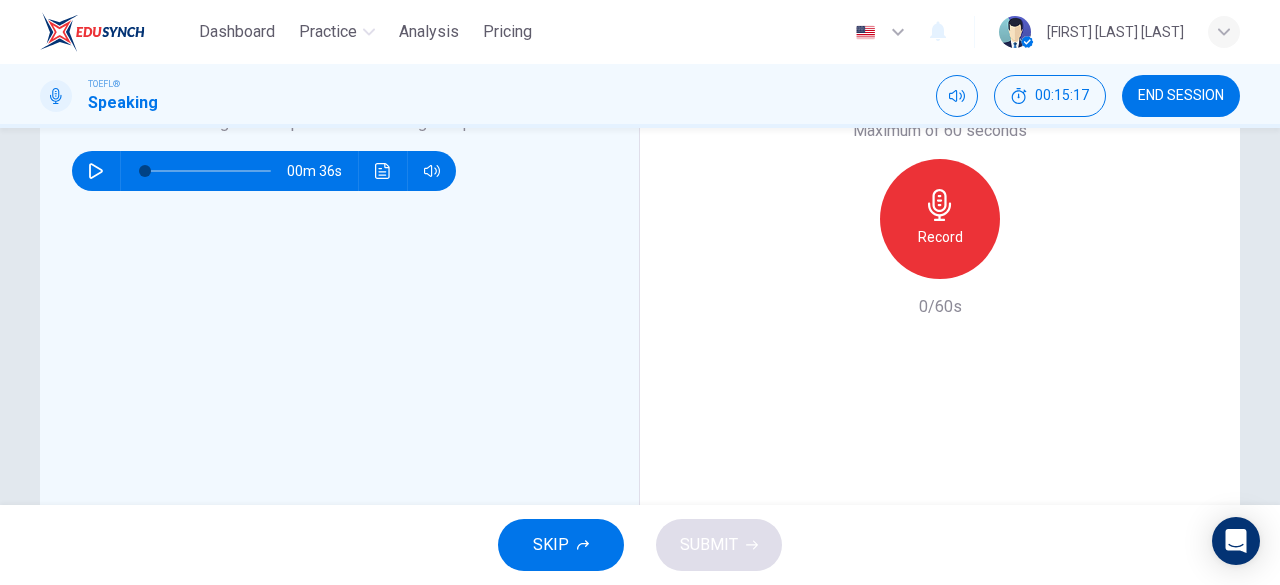 click 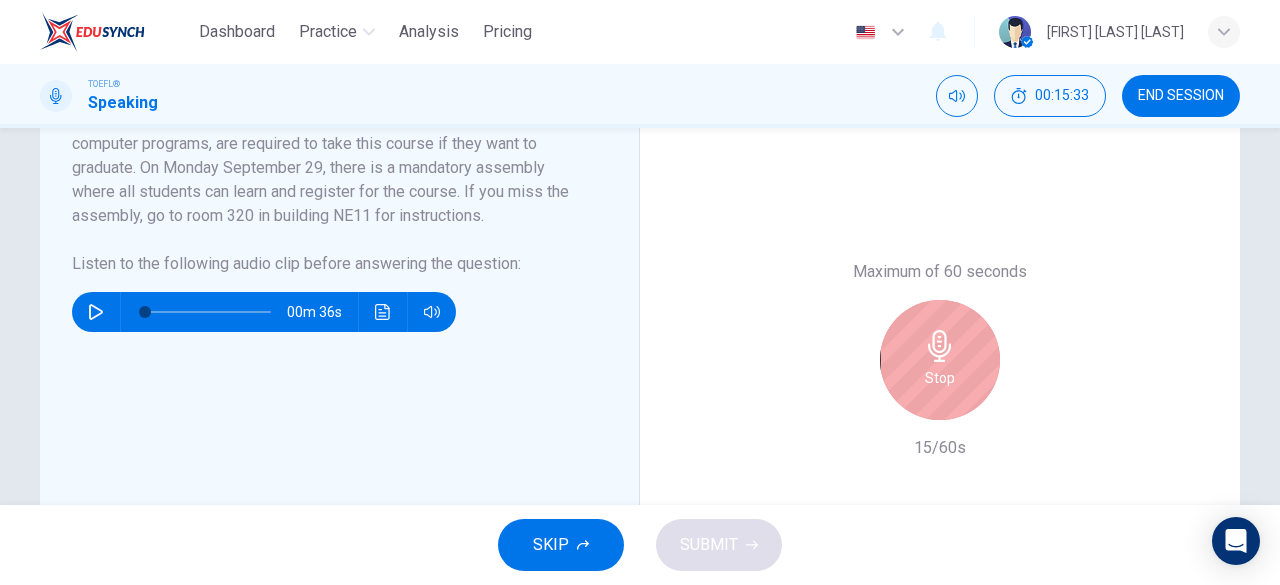 scroll, scrollTop: 438, scrollLeft: 0, axis: vertical 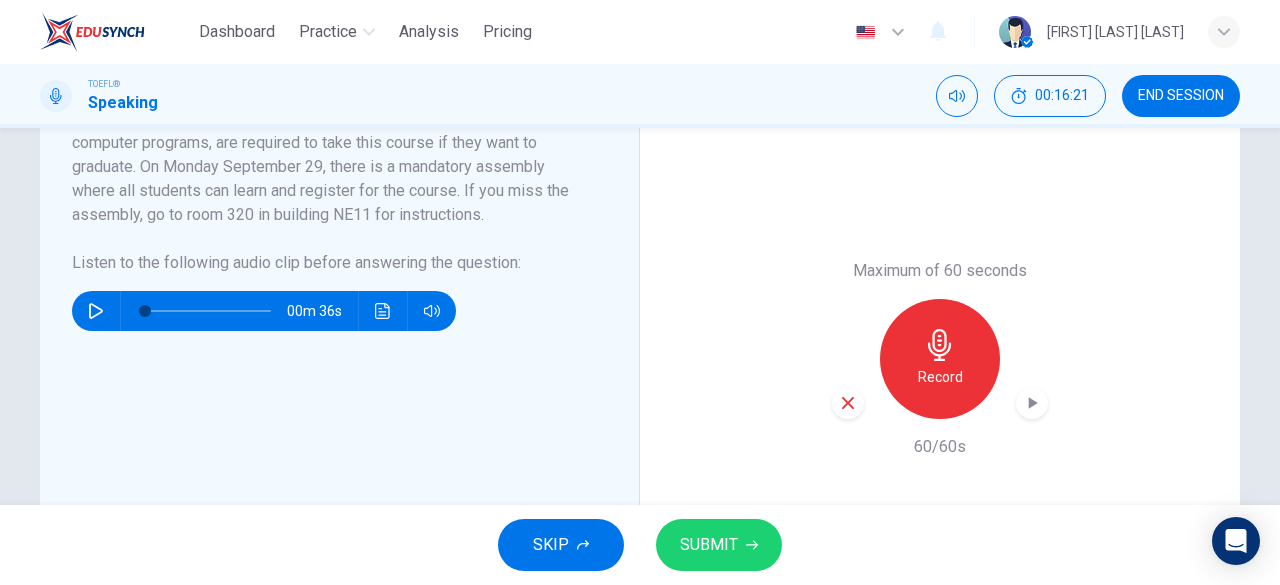 click on "SUBMIT" at bounding box center (709, 545) 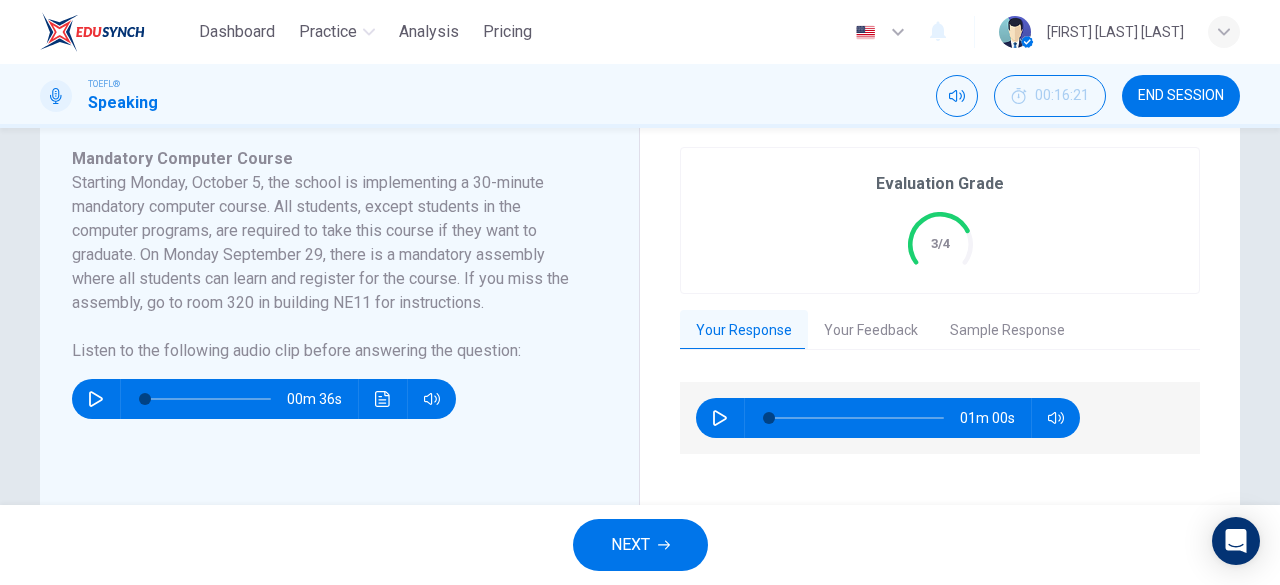 scroll, scrollTop: 342, scrollLeft: 0, axis: vertical 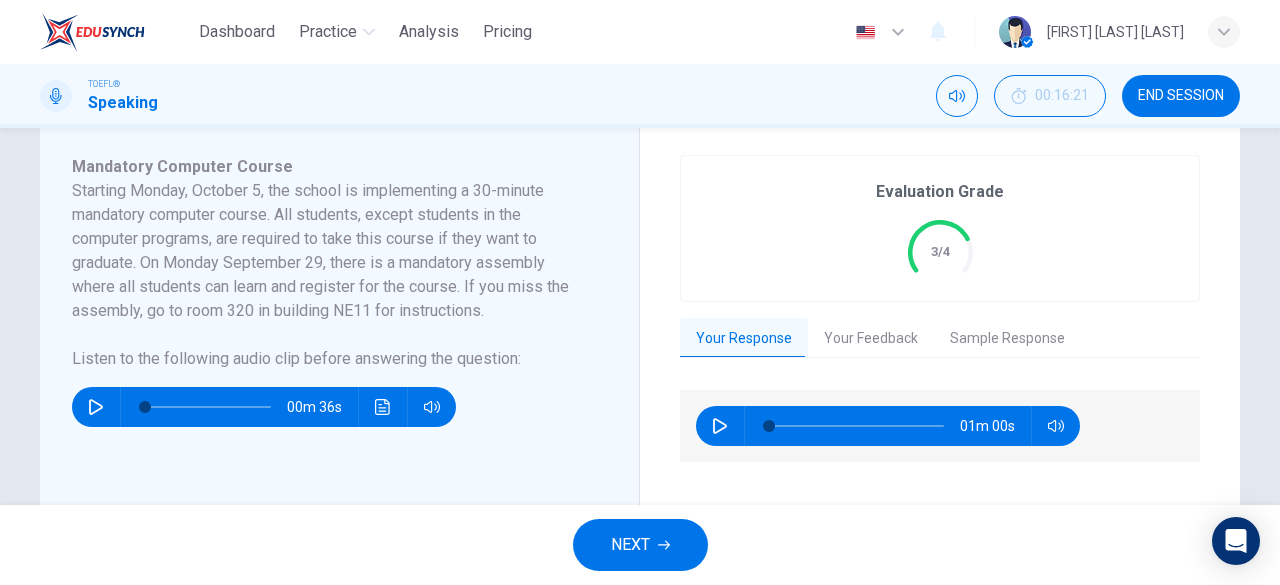 click on "Sample Response" at bounding box center [1007, 339] 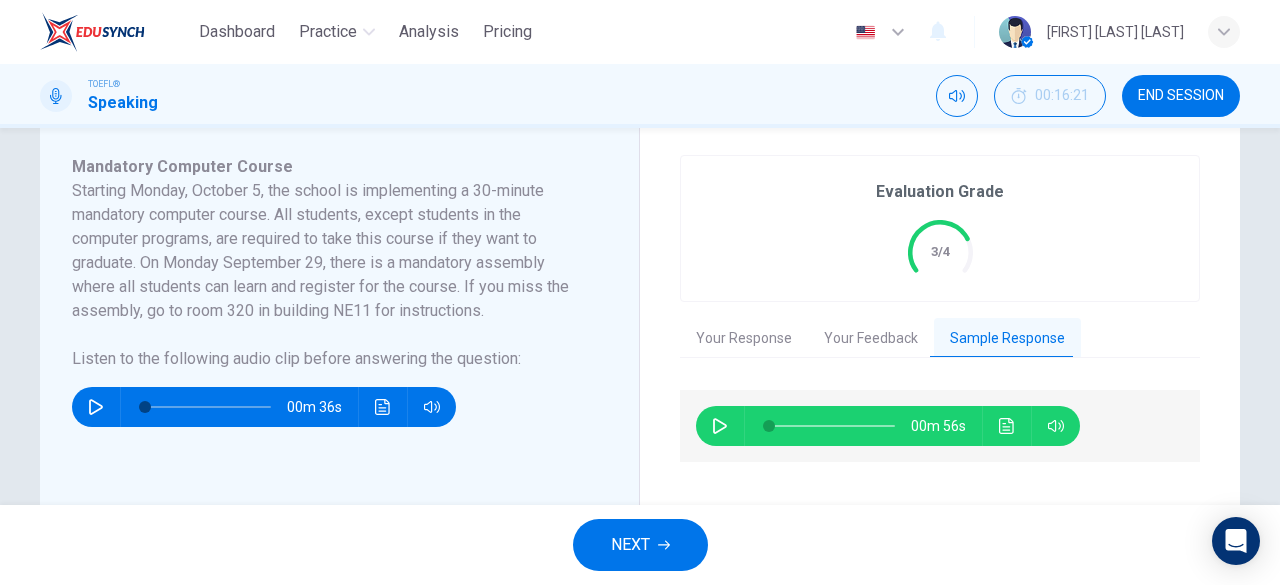 click on "Your Feedback" at bounding box center (871, 339) 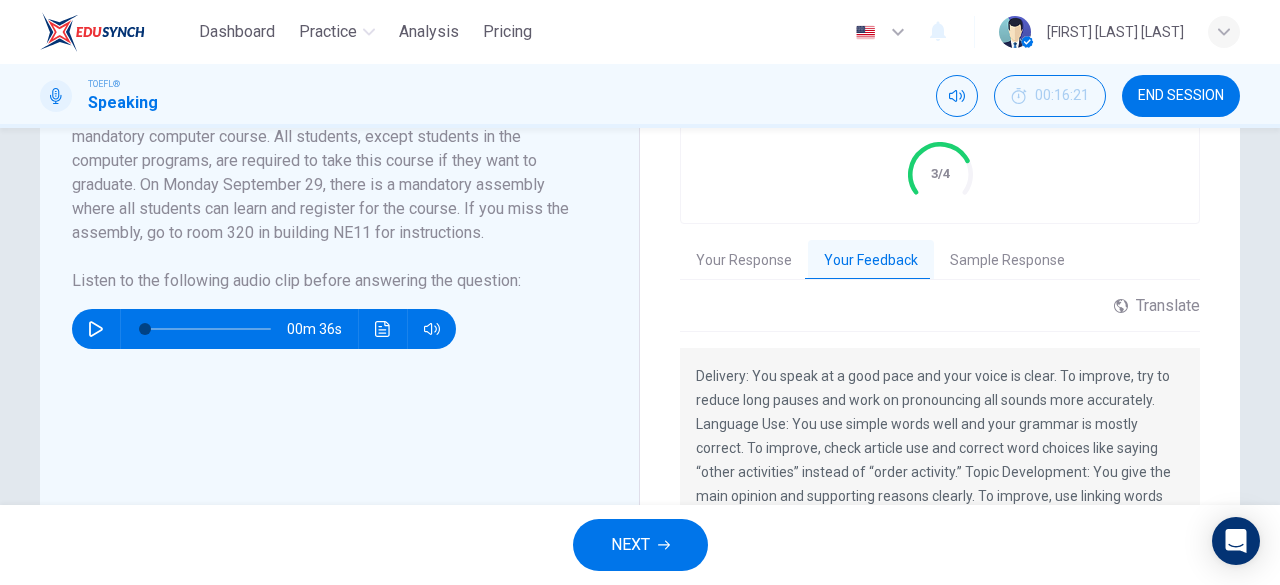 scroll, scrollTop: 418, scrollLeft: 0, axis: vertical 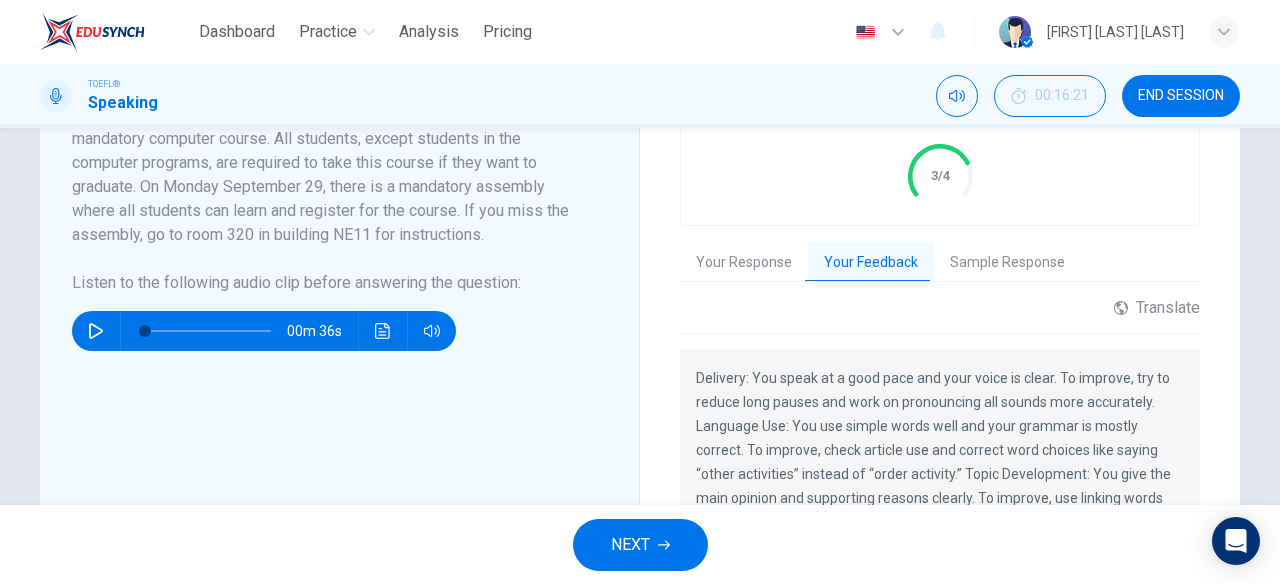 click on "Sample Response" at bounding box center [1007, 263] 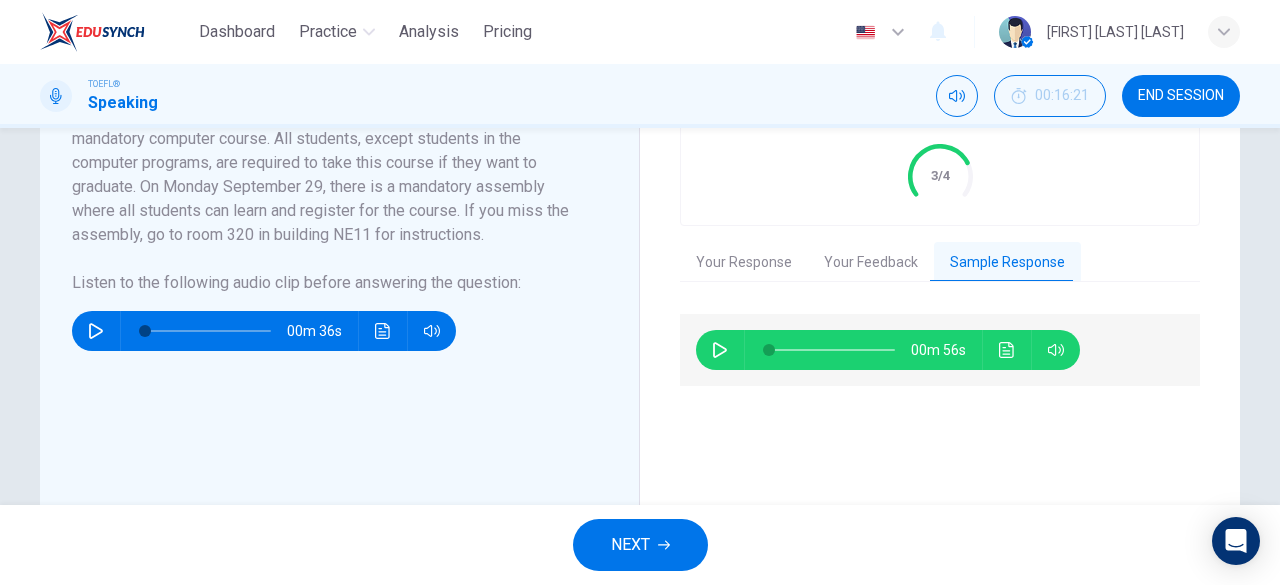 click 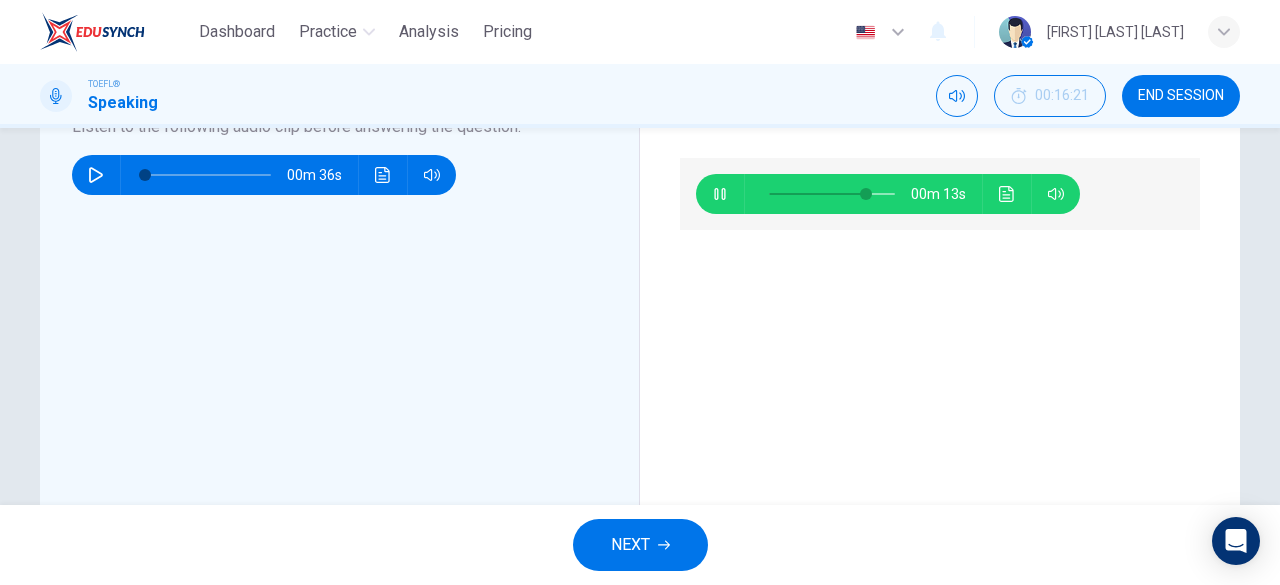 scroll, scrollTop: 573, scrollLeft: 0, axis: vertical 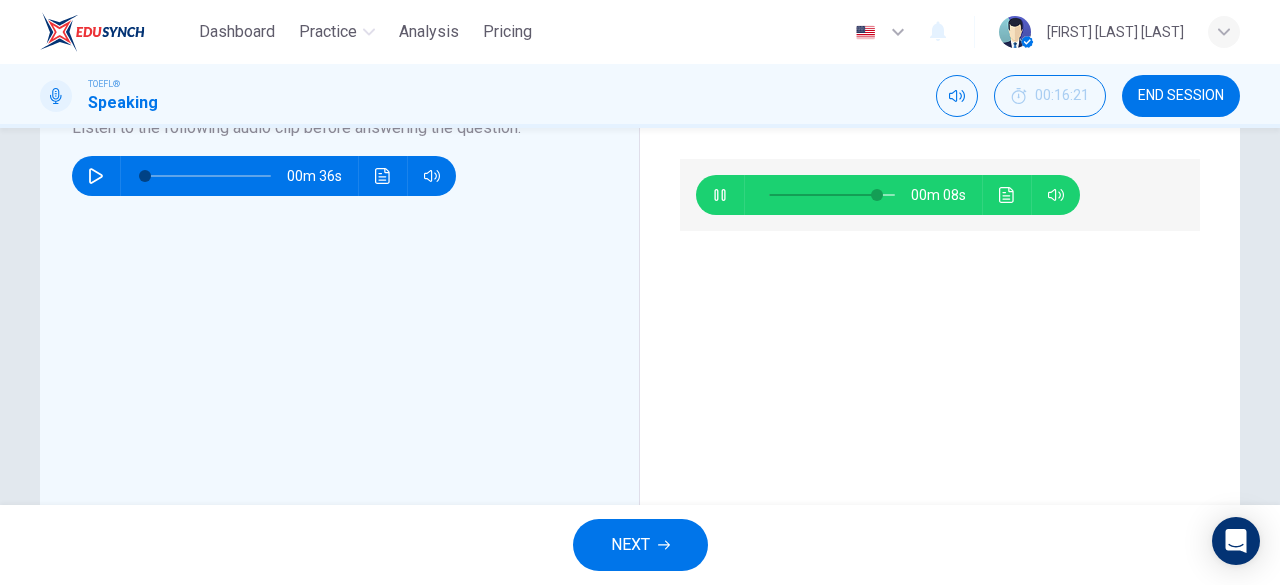 click 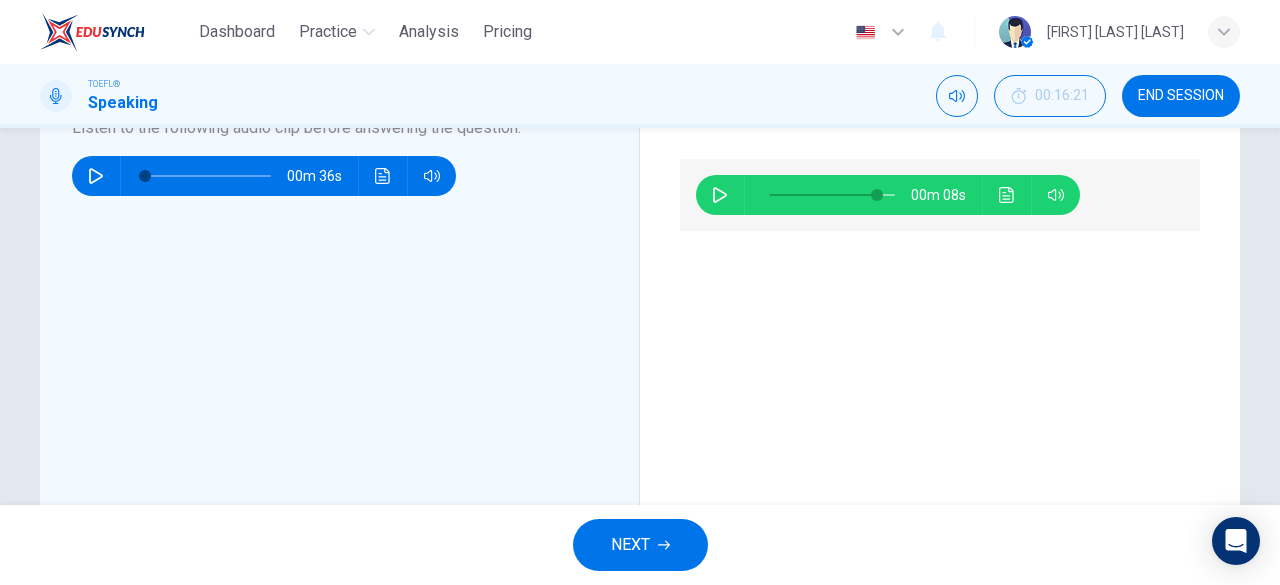 click 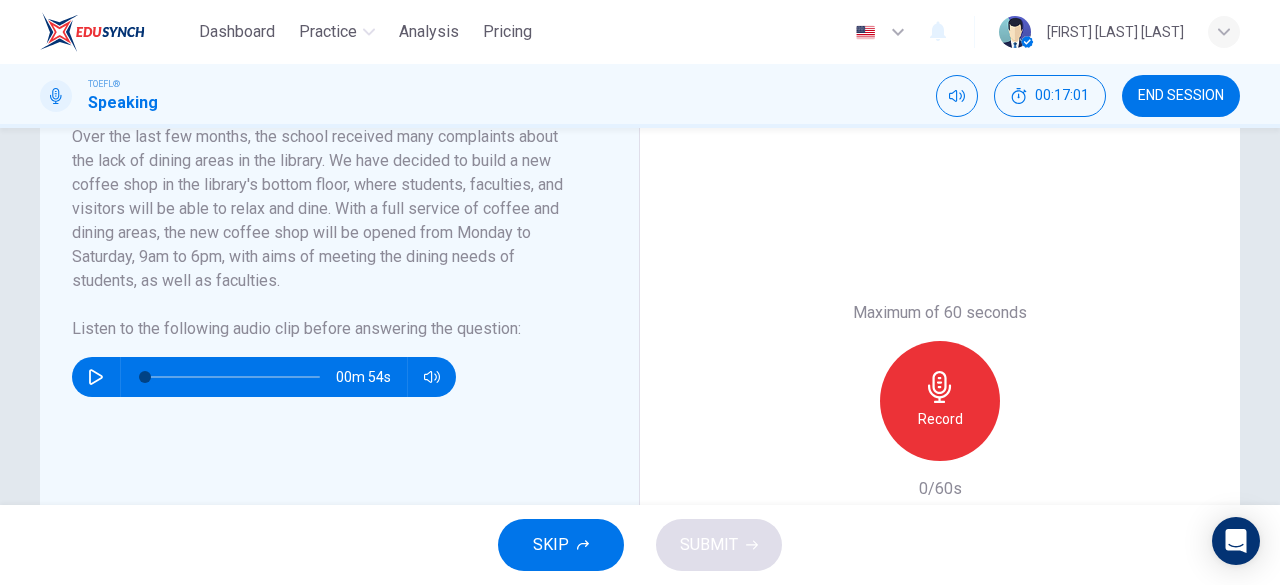scroll, scrollTop: 396, scrollLeft: 0, axis: vertical 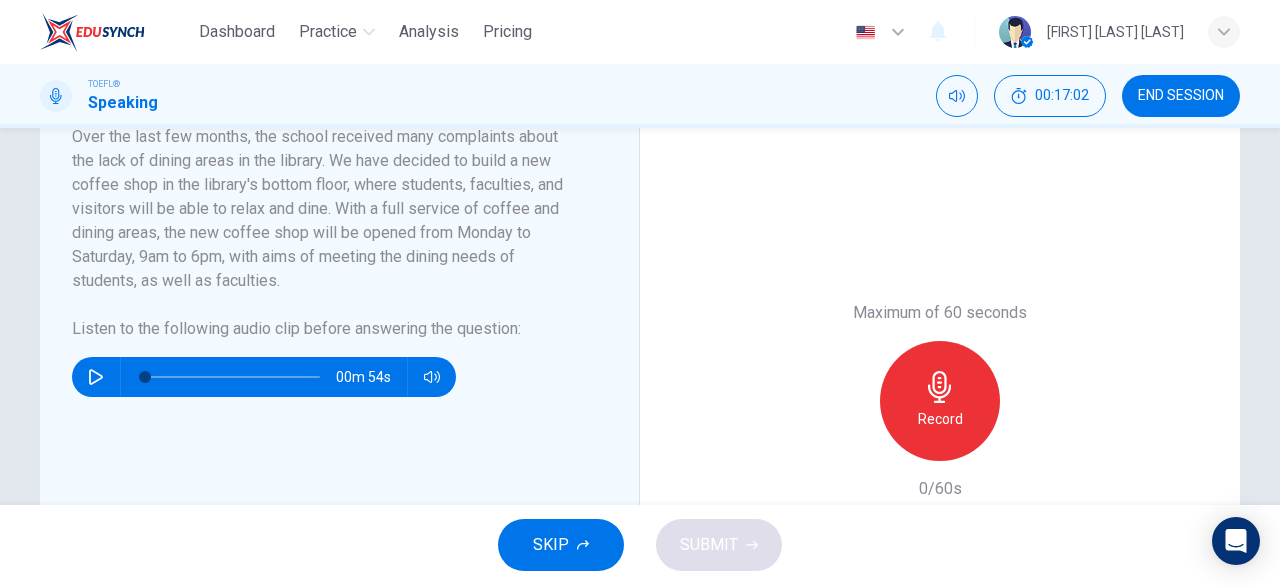 click 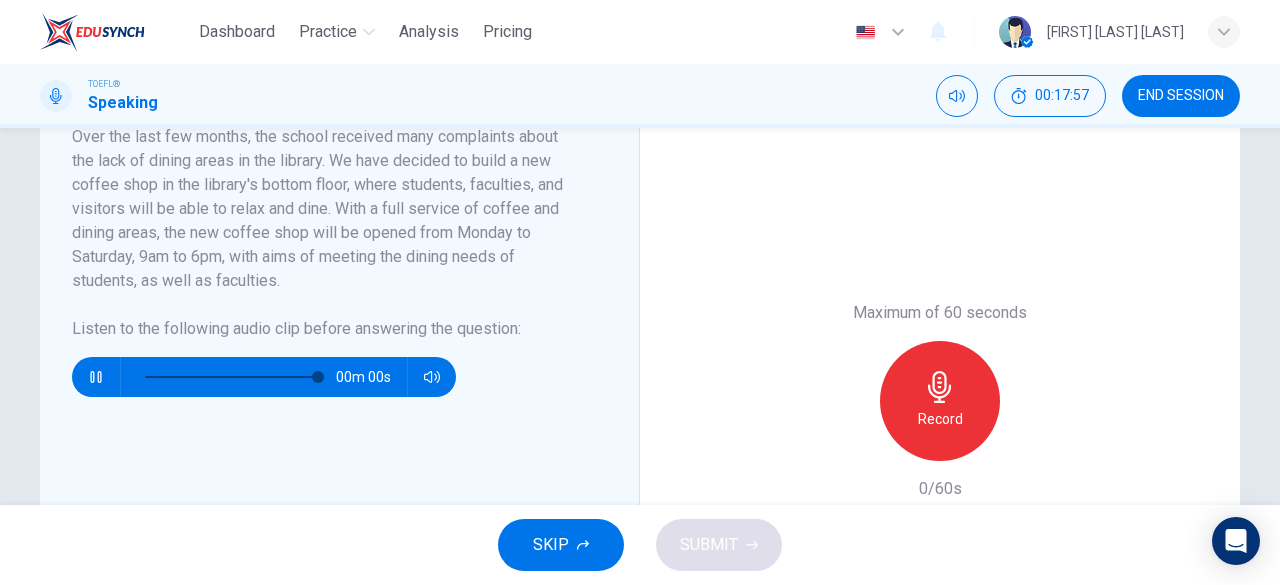 type on "0" 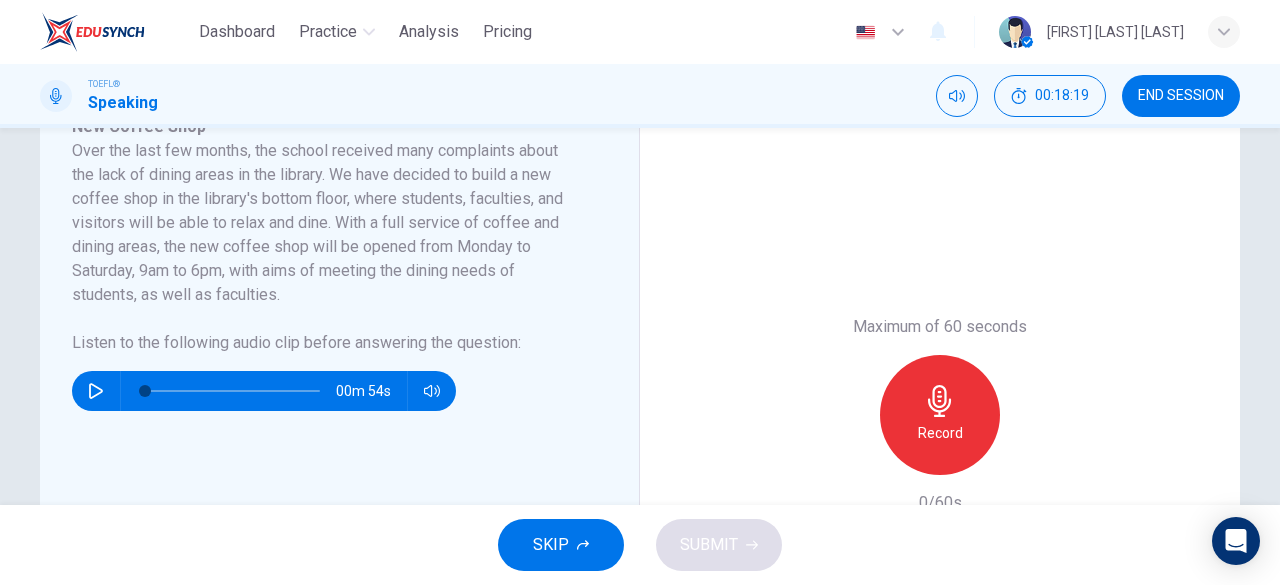 scroll, scrollTop: 384, scrollLeft: 0, axis: vertical 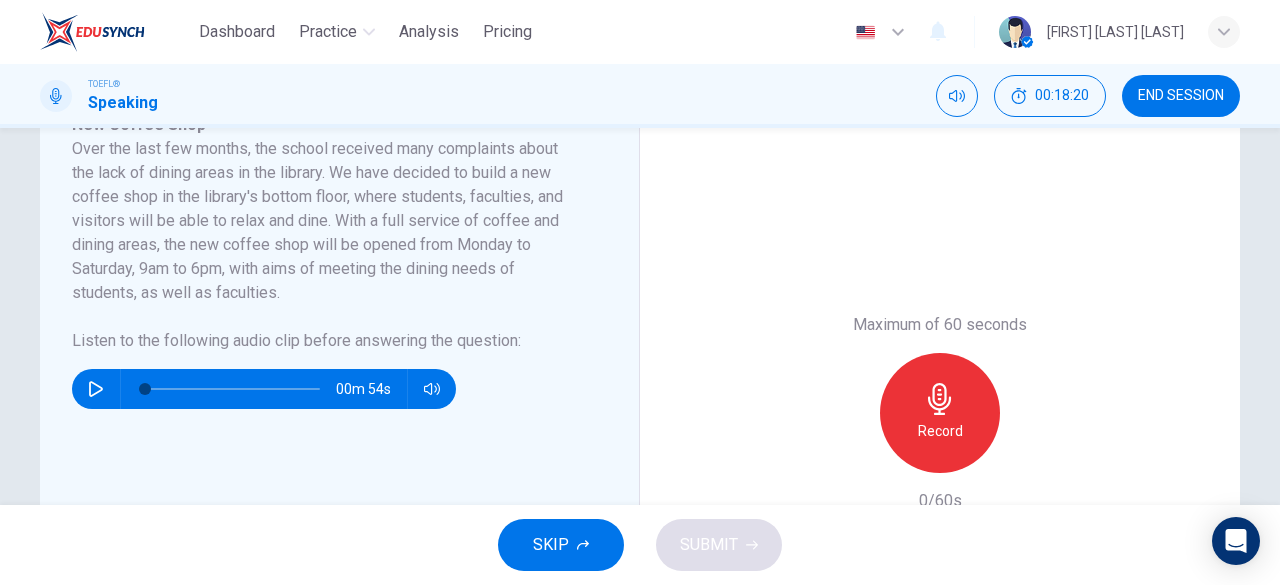 click 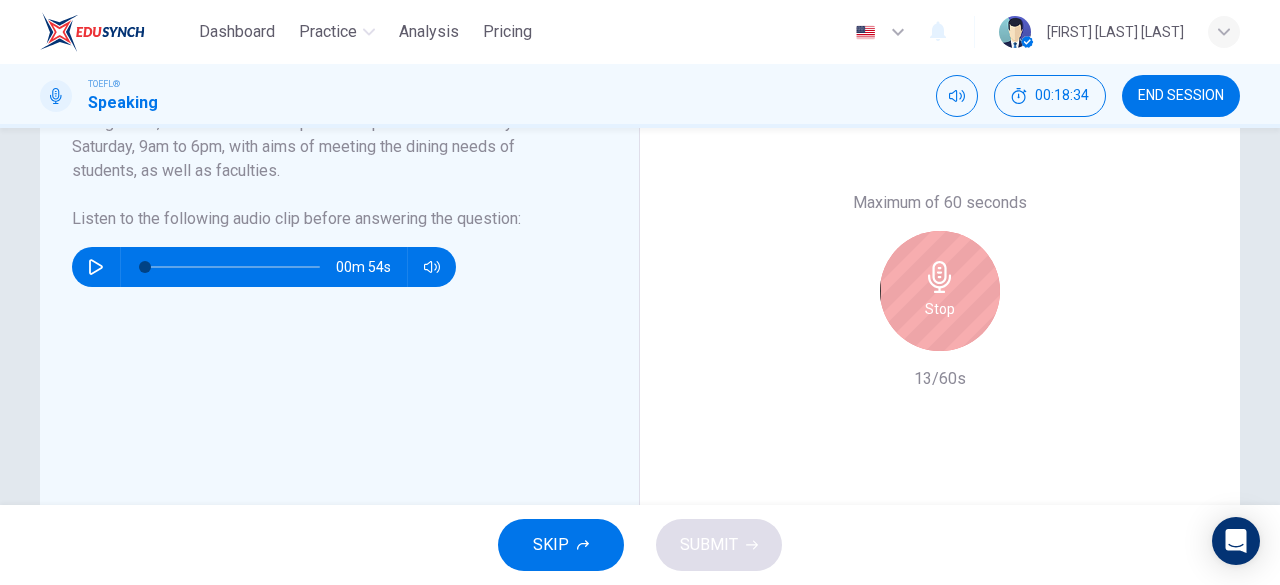 scroll, scrollTop: 526, scrollLeft: 0, axis: vertical 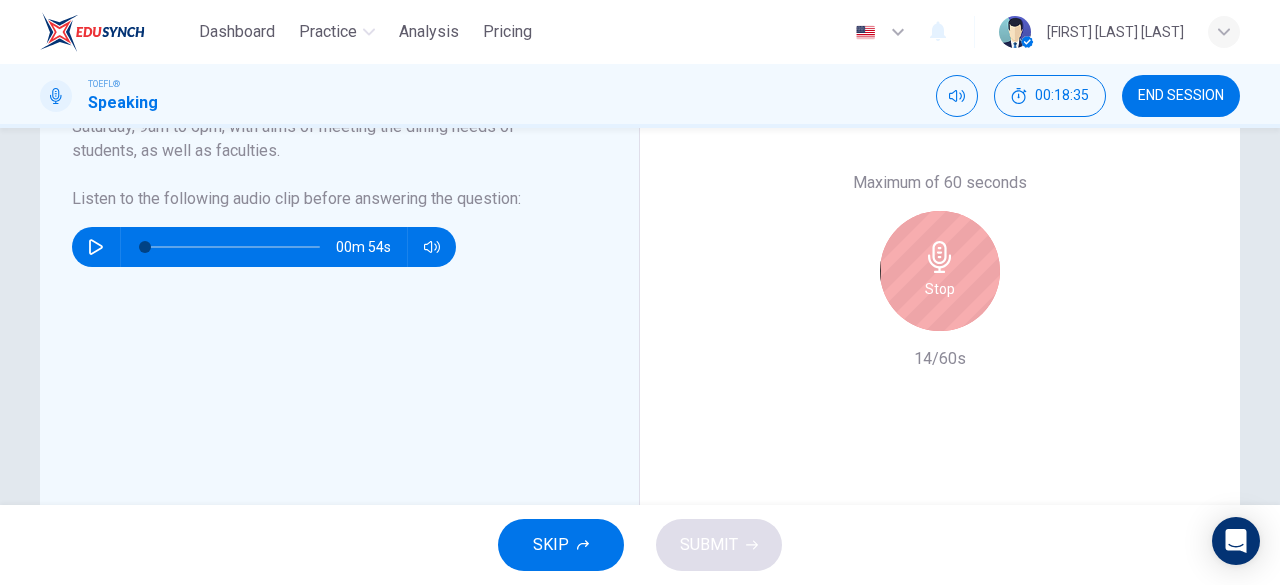 click 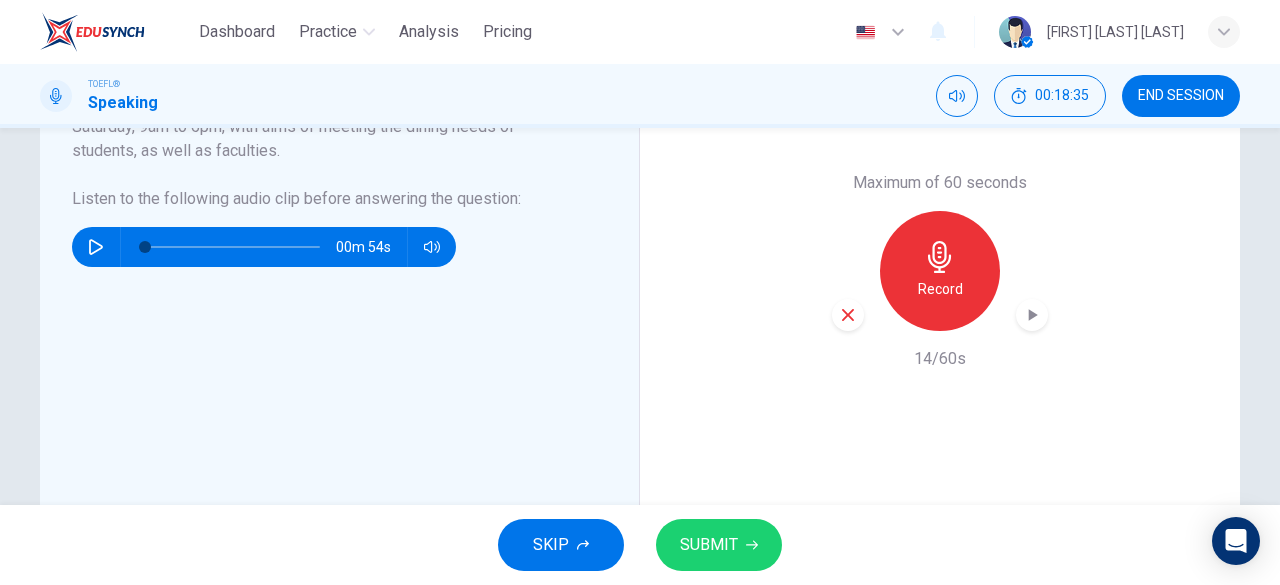 click 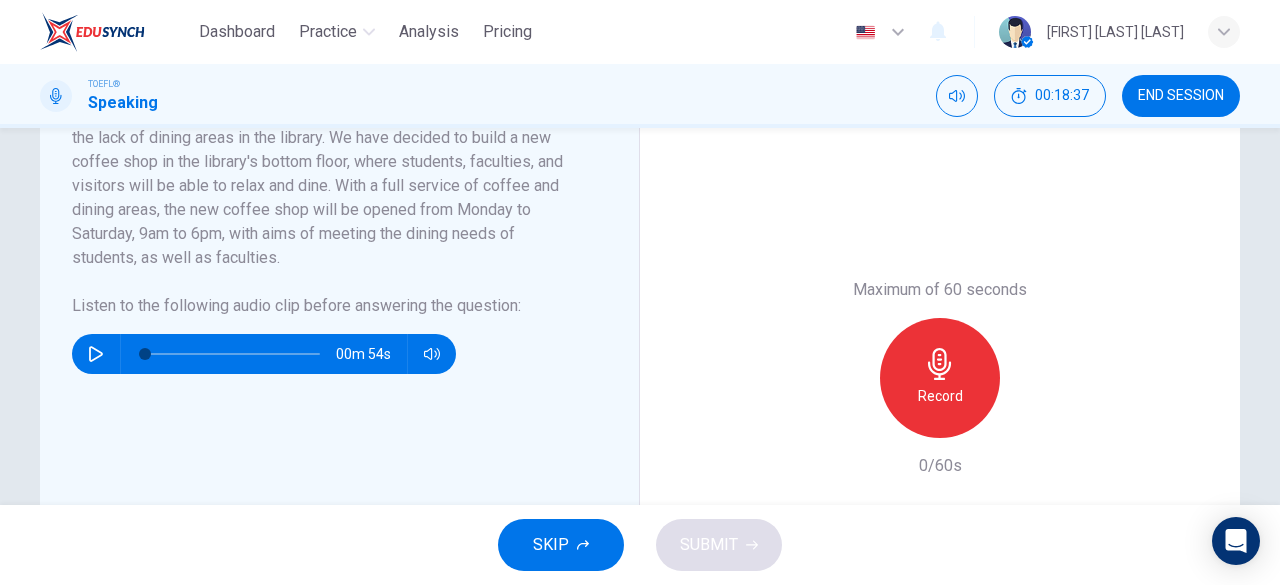click 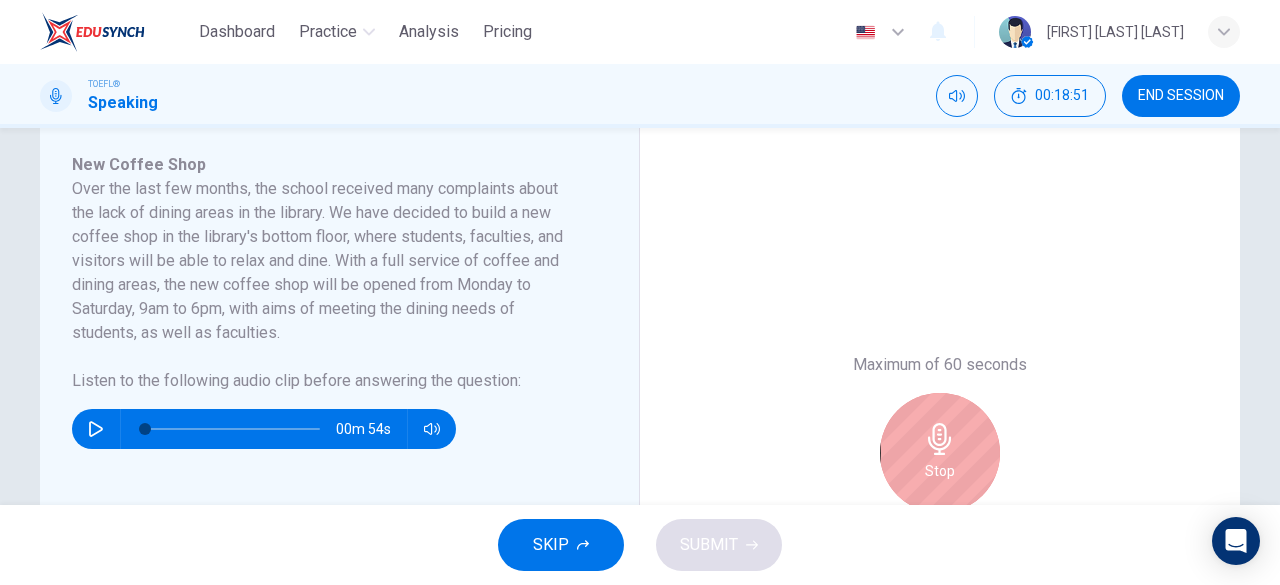 scroll, scrollTop: 430, scrollLeft: 0, axis: vertical 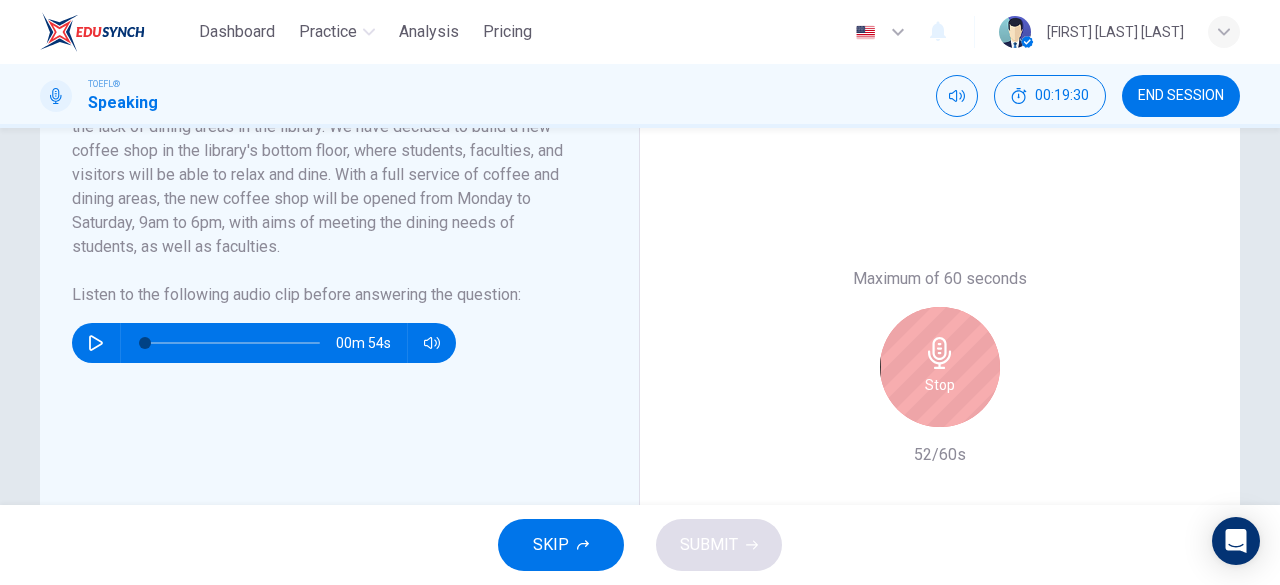 click on "Stop" at bounding box center (940, 385) 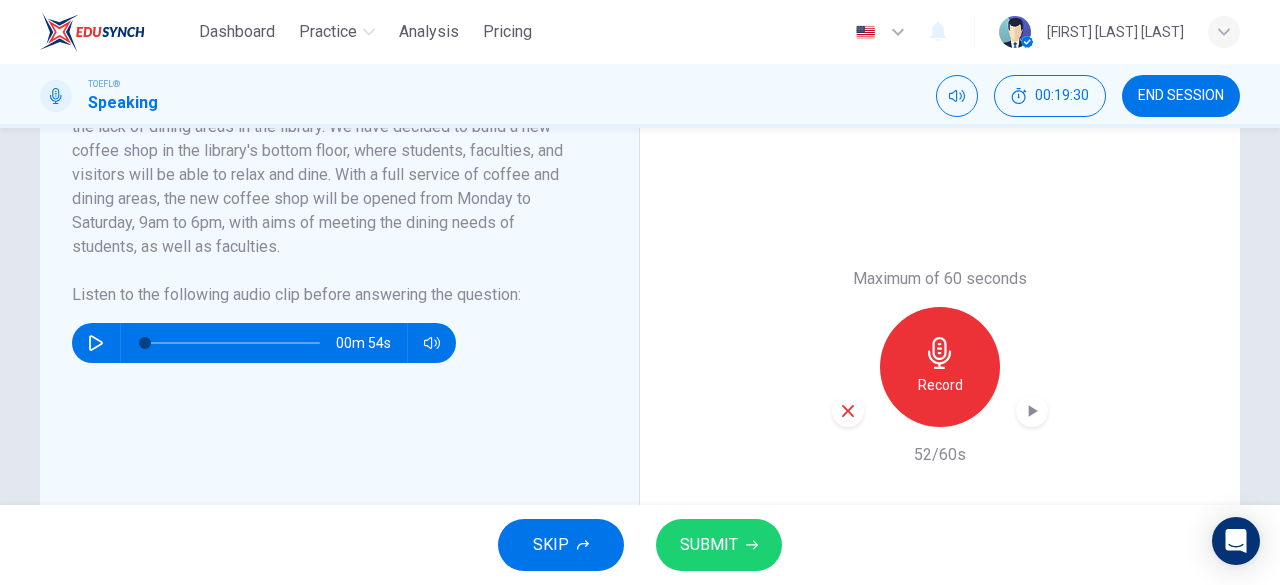 click 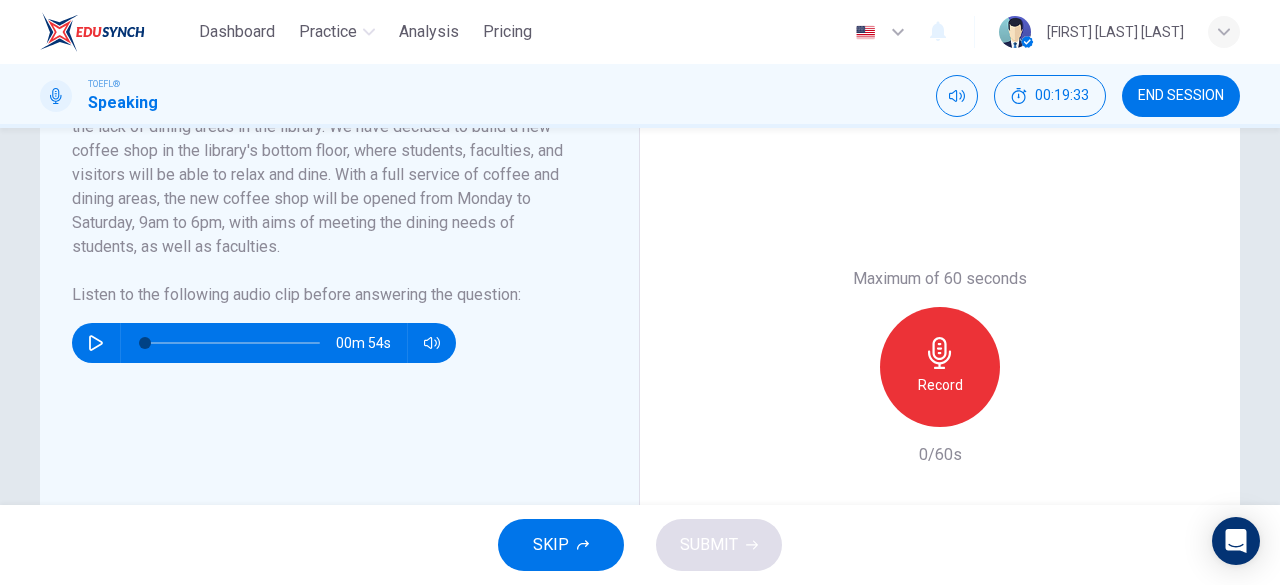 click on "Record" at bounding box center (940, 385) 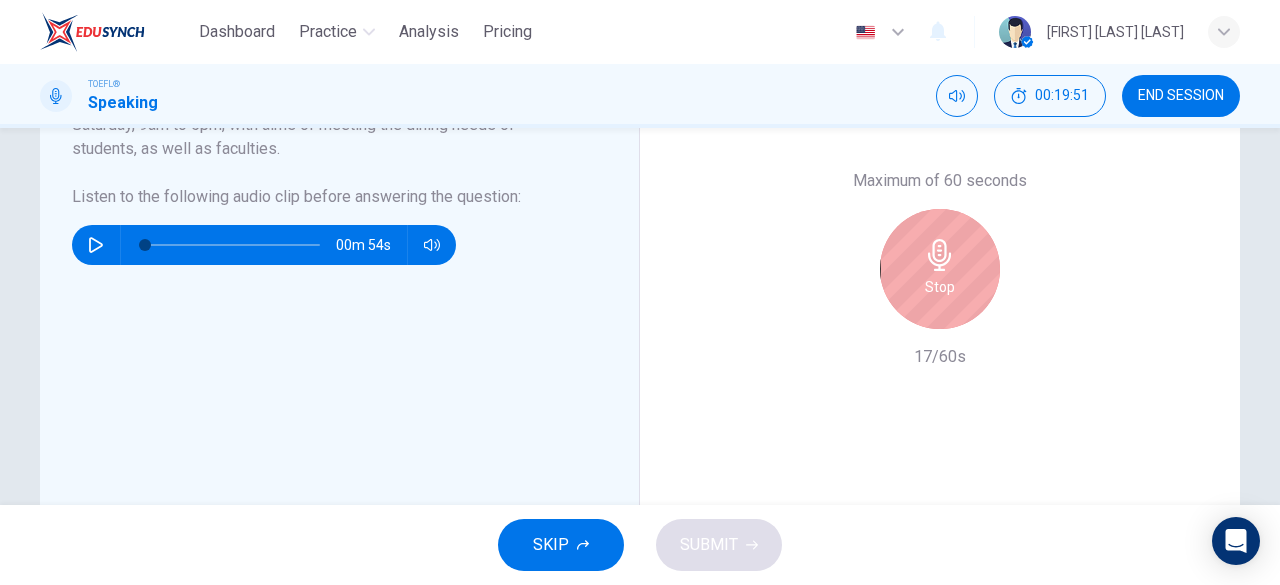 scroll, scrollTop: 531, scrollLeft: 0, axis: vertical 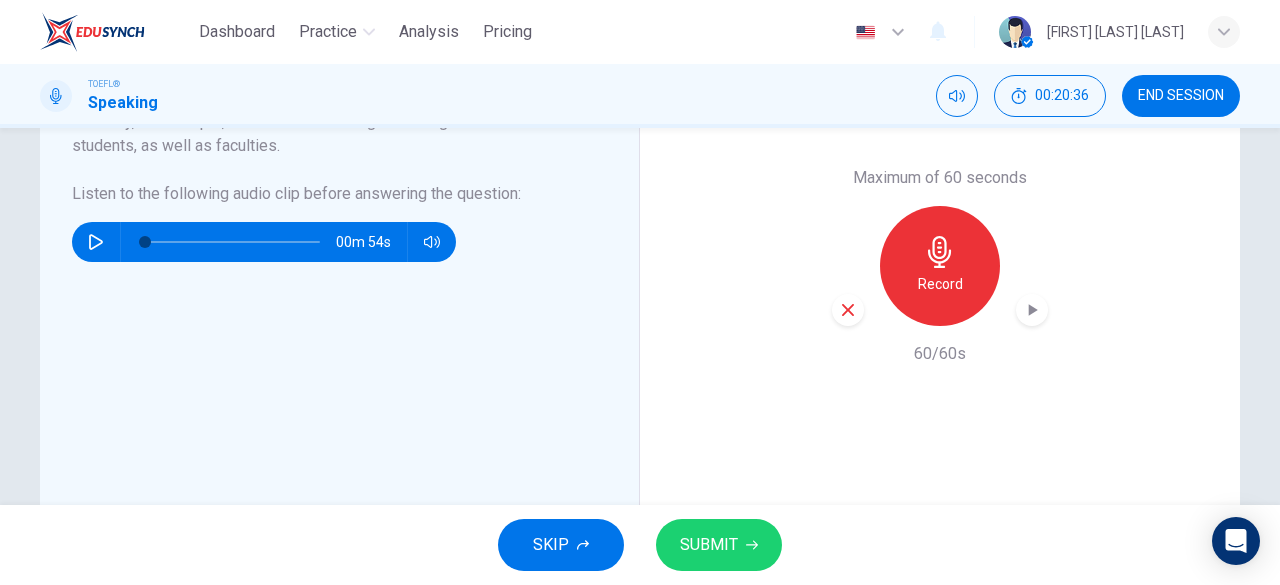 click on "SUBMIT" at bounding box center (709, 545) 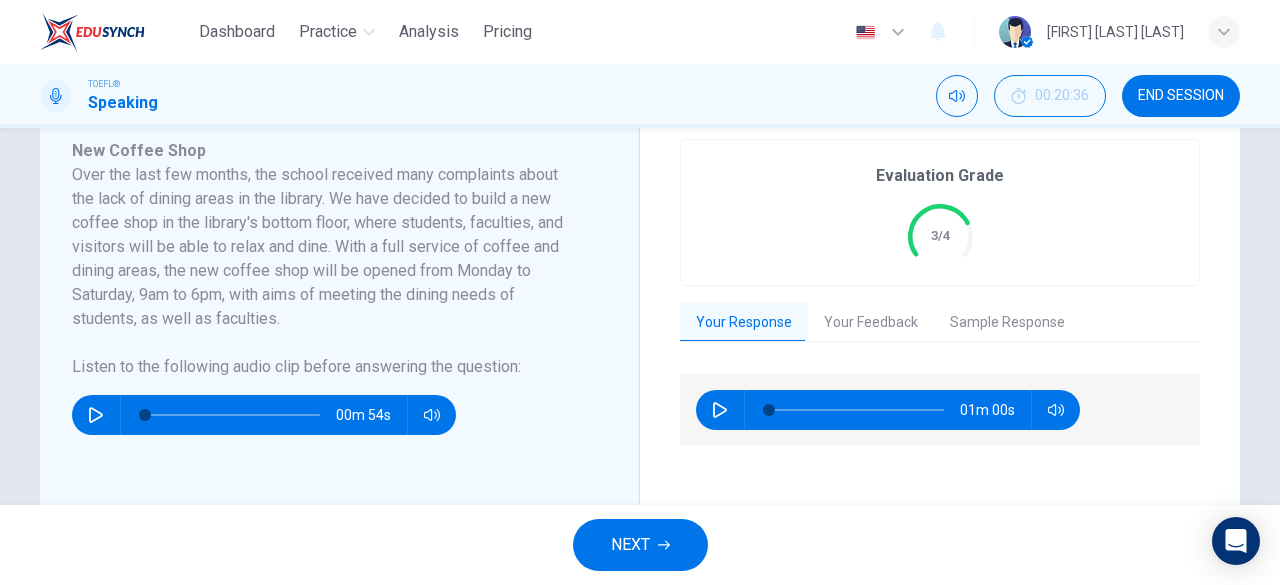 scroll, scrollTop: 392, scrollLeft: 0, axis: vertical 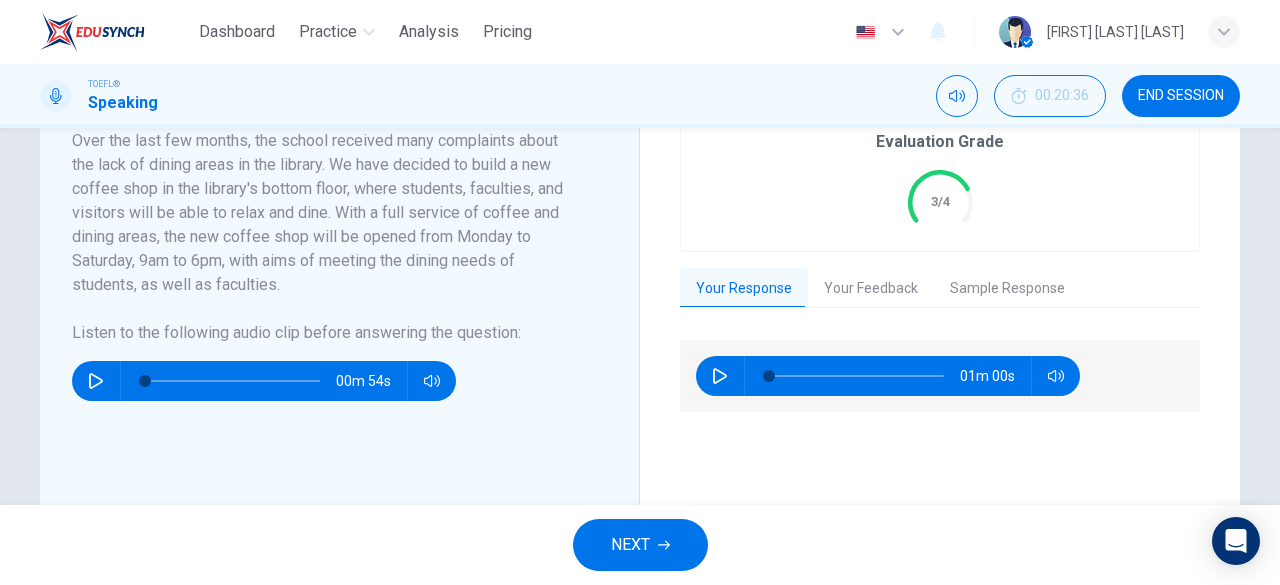 click on "Your Feedback" at bounding box center (871, 289) 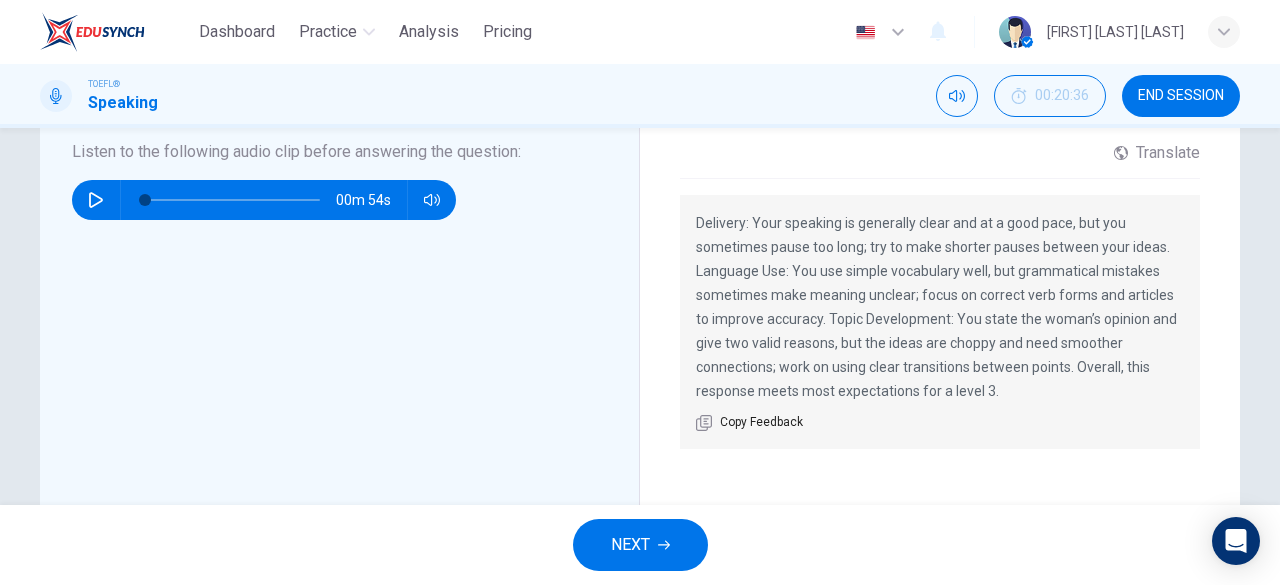 scroll, scrollTop: 577, scrollLeft: 0, axis: vertical 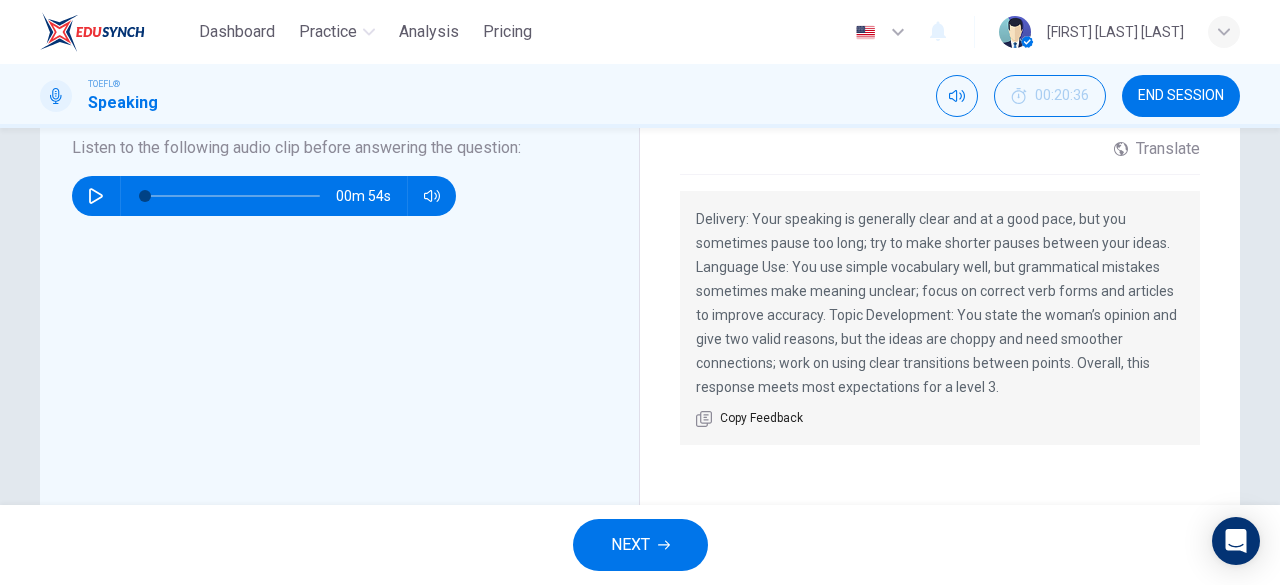 click 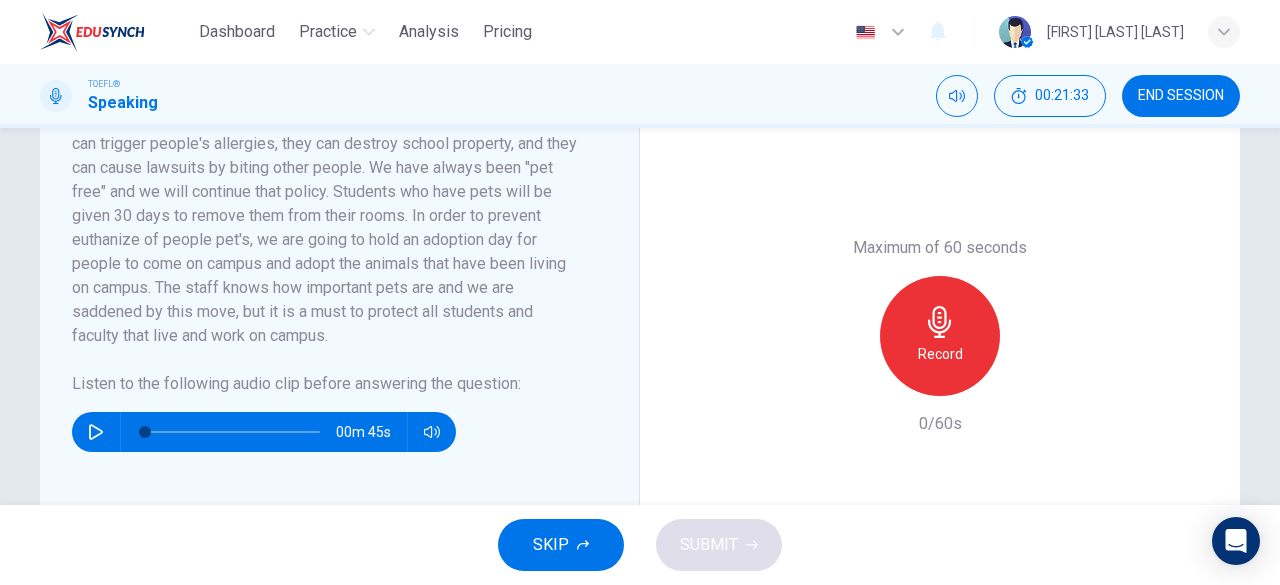 scroll, scrollTop: 477, scrollLeft: 0, axis: vertical 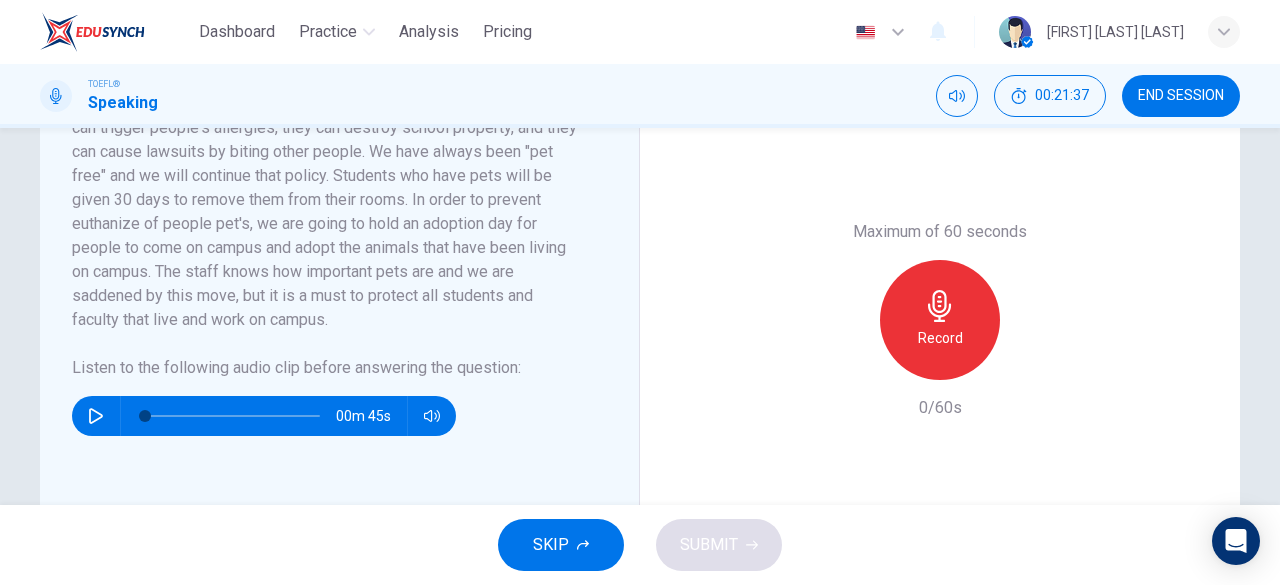 click 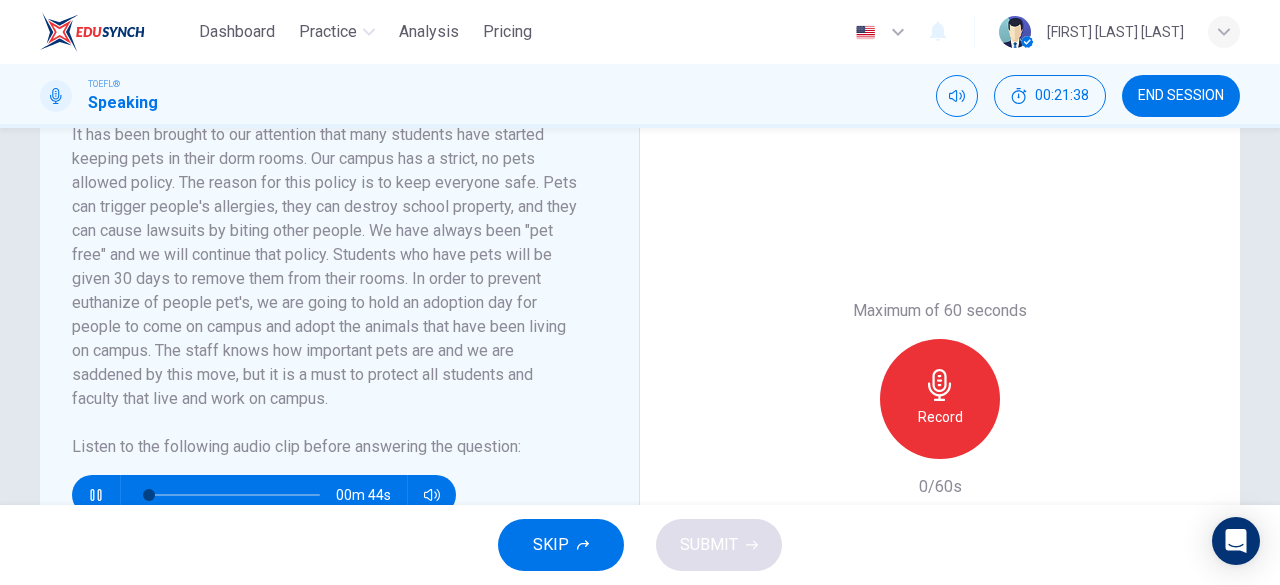scroll, scrollTop: 390, scrollLeft: 0, axis: vertical 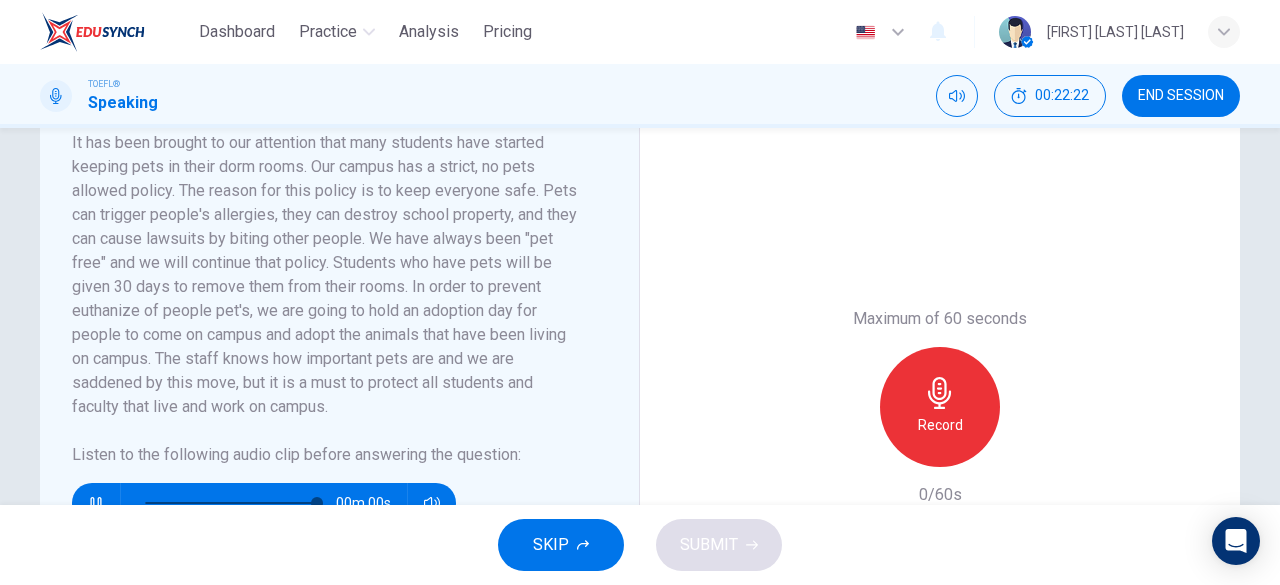 type on "0" 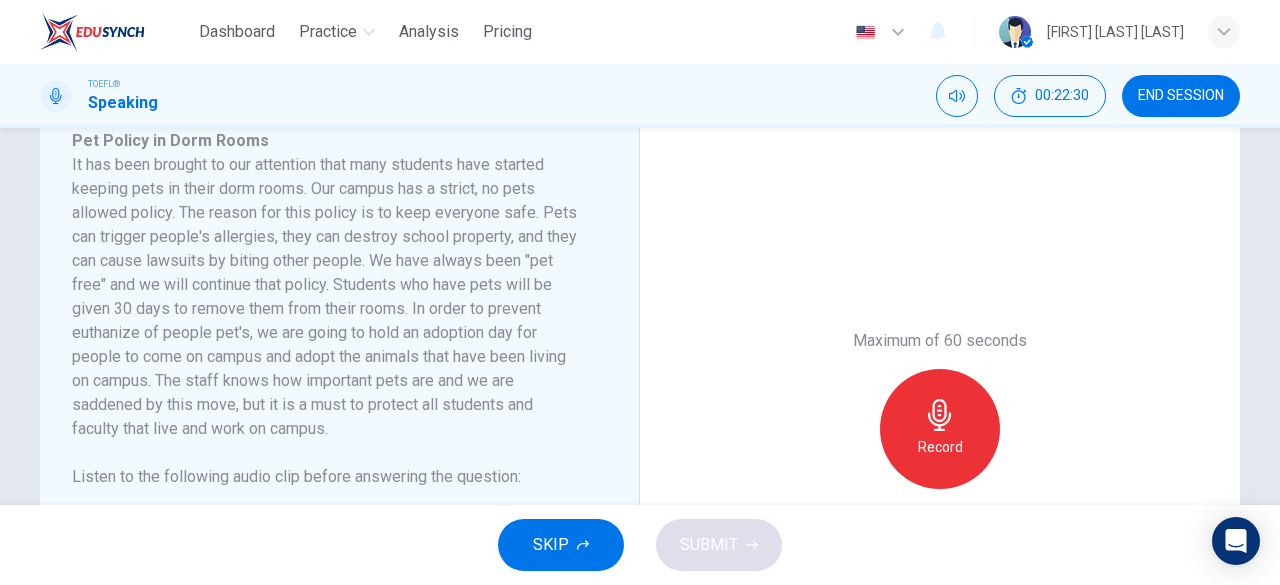 scroll, scrollTop: 365, scrollLeft: 0, axis: vertical 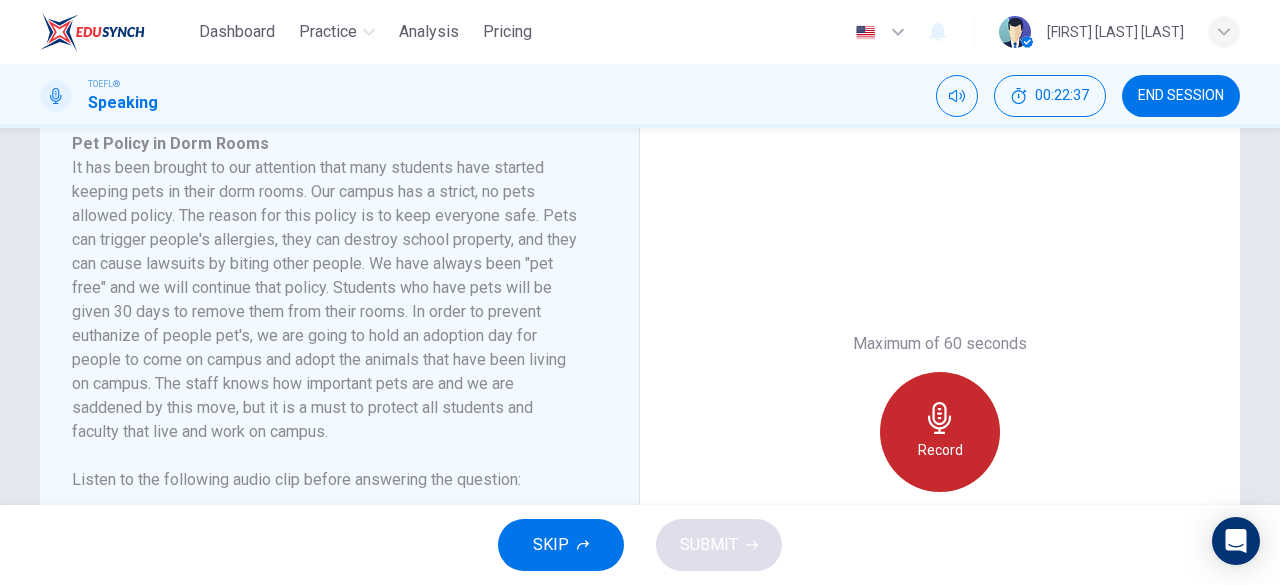 click 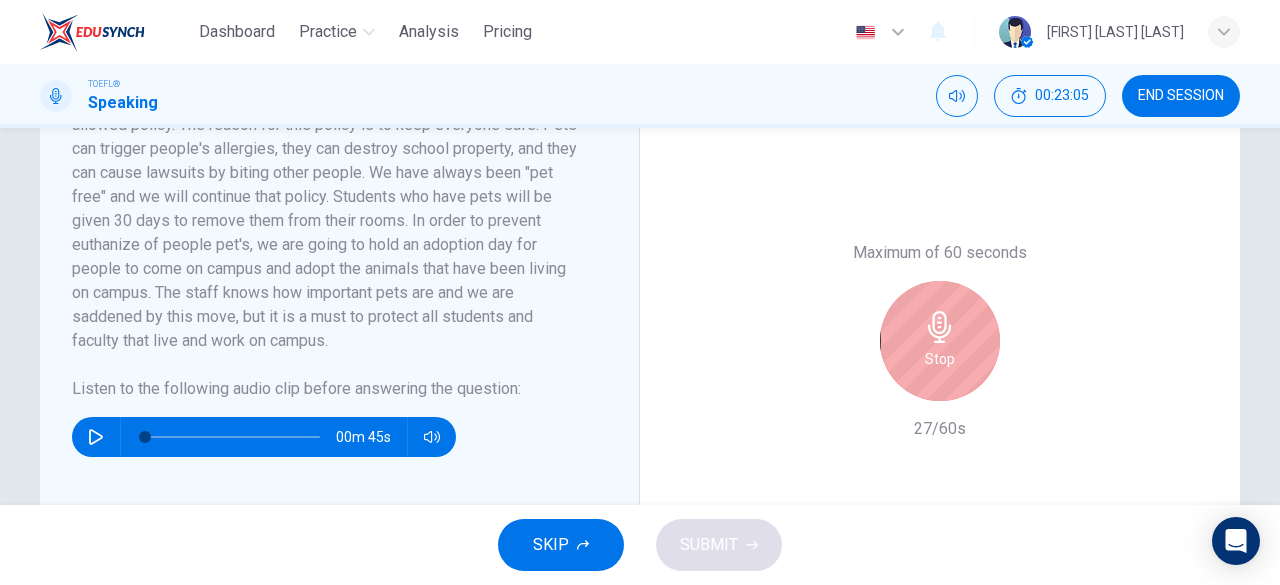 scroll, scrollTop: 456, scrollLeft: 0, axis: vertical 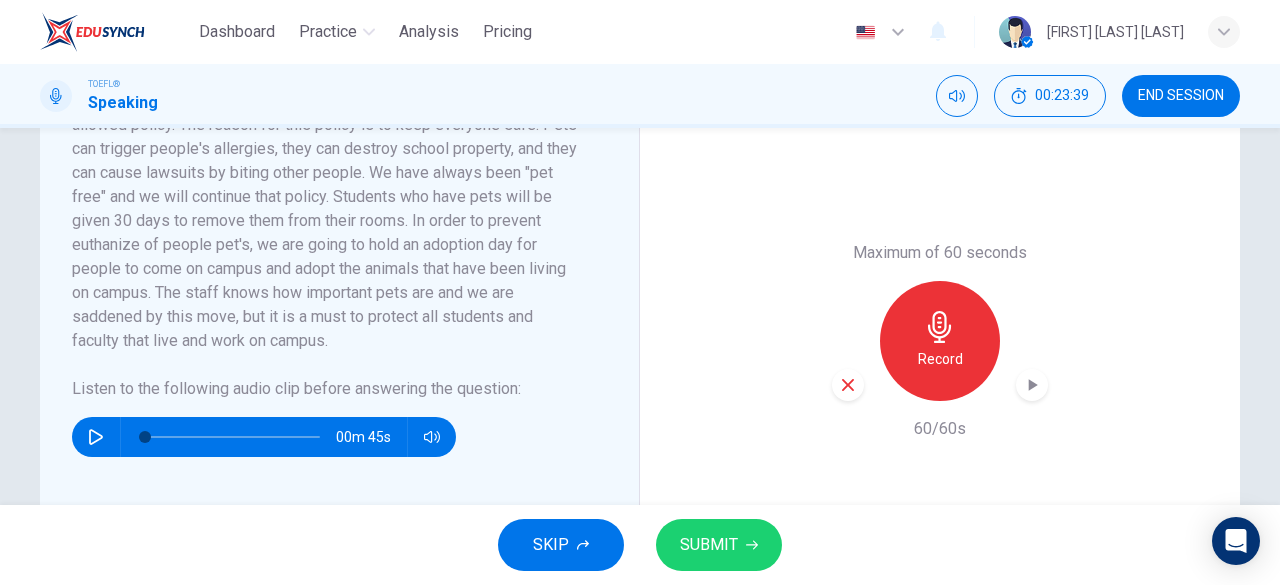 click 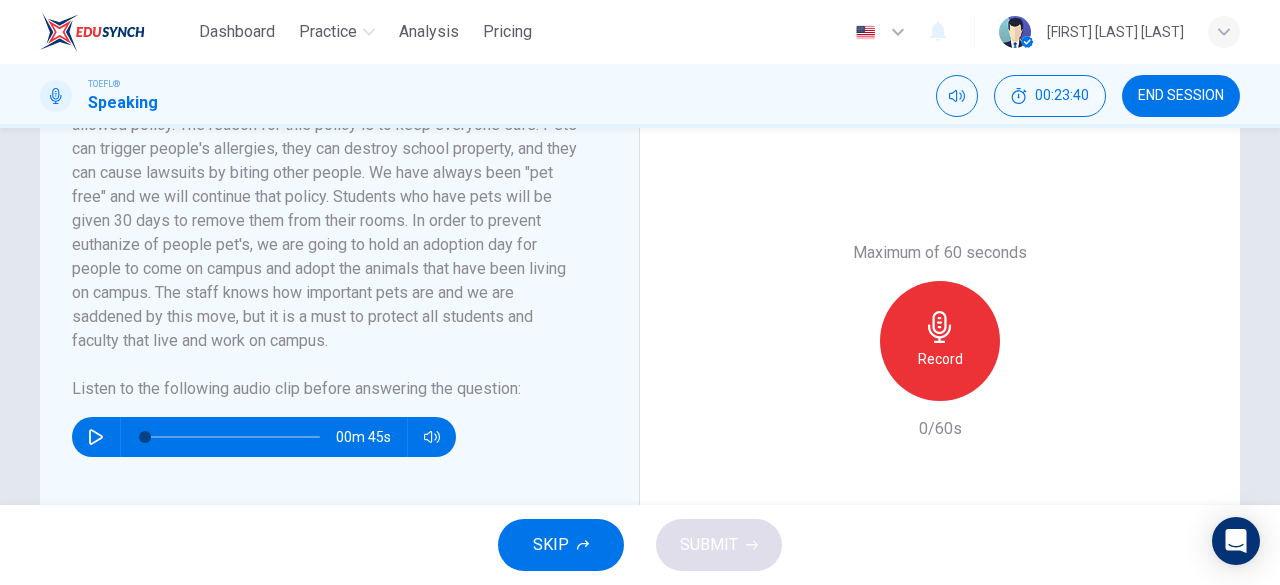 click 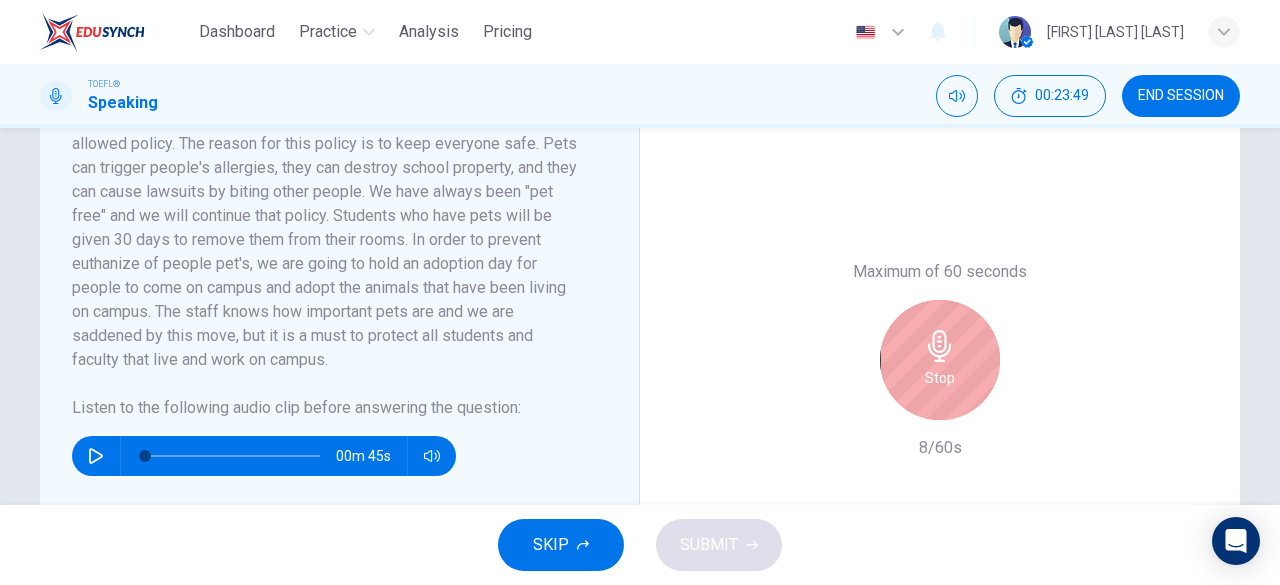 scroll, scrollTop: 461, scrollLeft: 0, axis: vertical 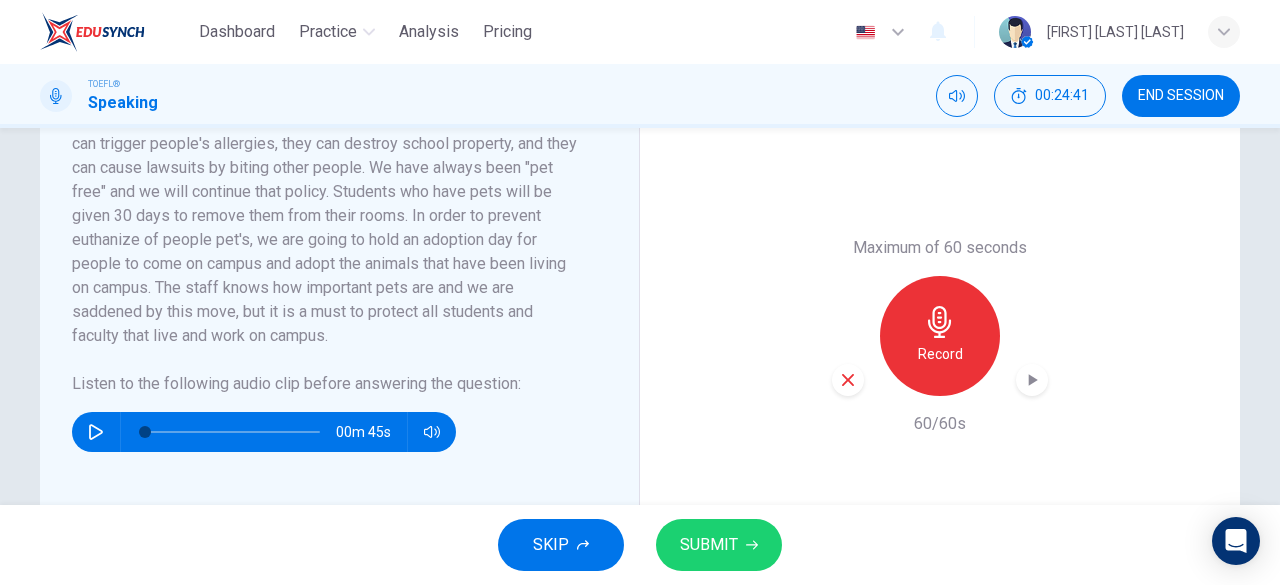 click 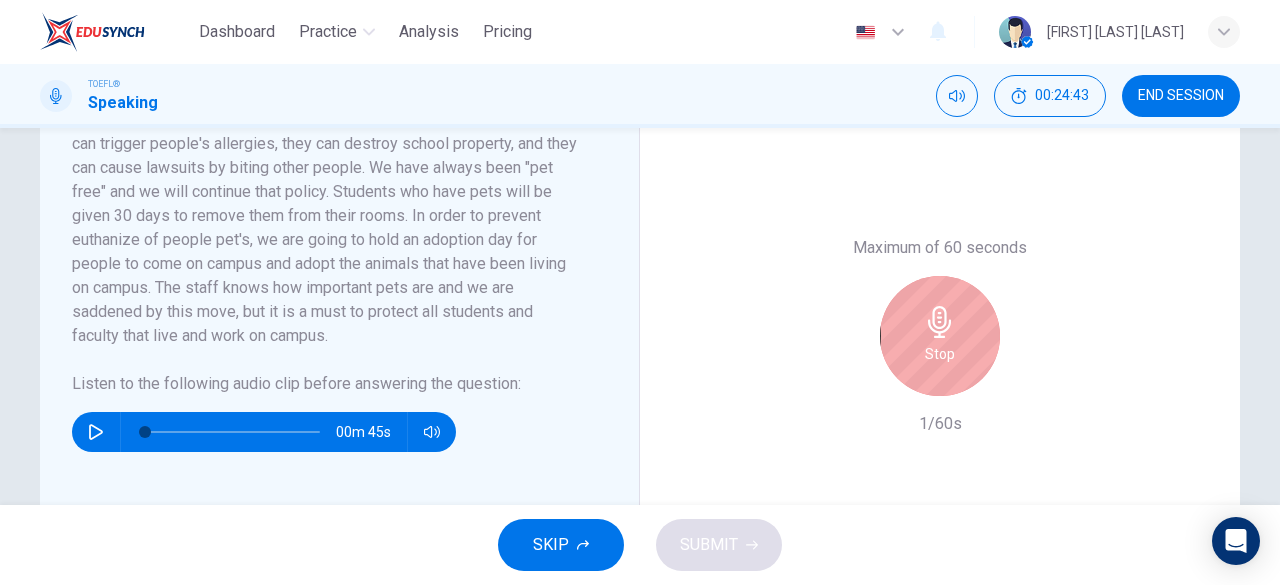 click 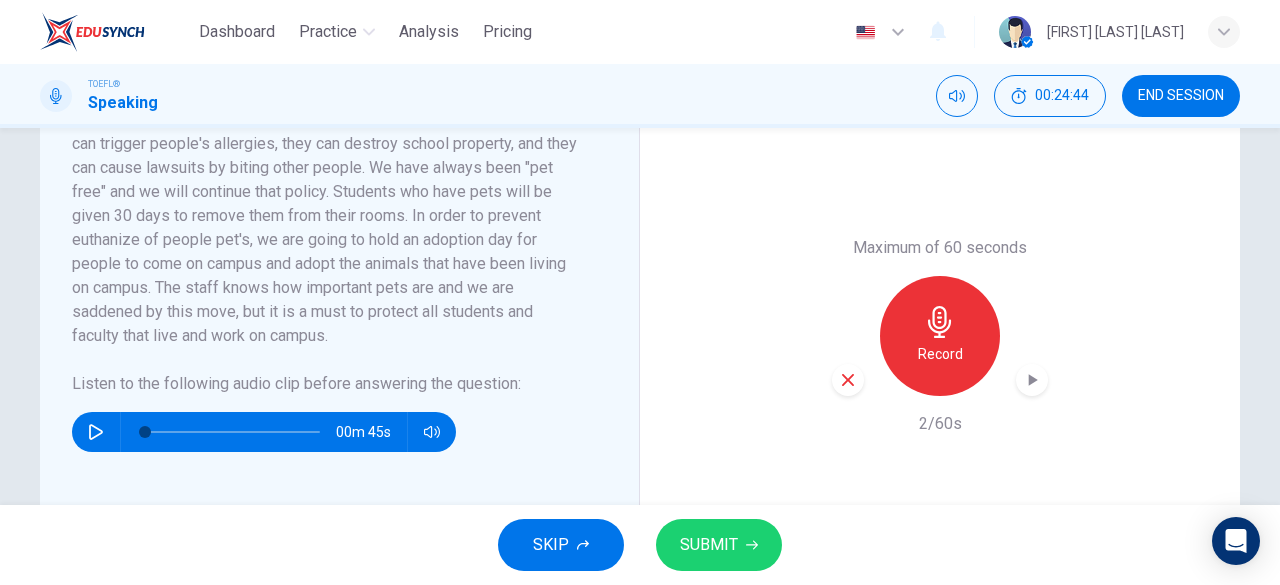 click 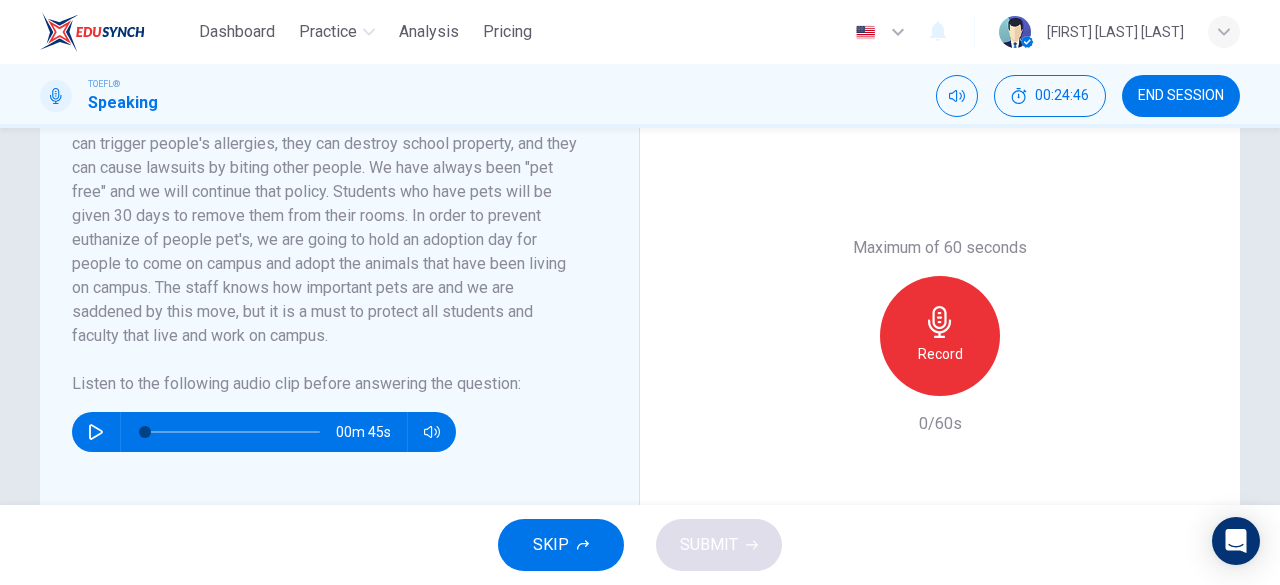 click 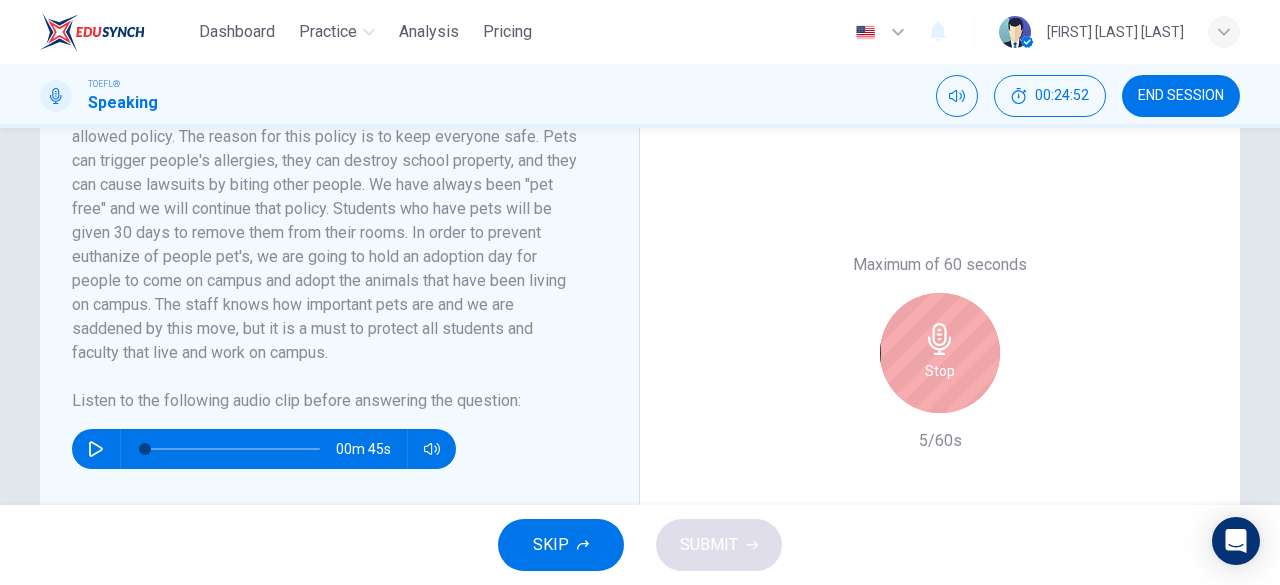 scroll, scrollTop: 470, scrollLeft: 0, axis: vertical 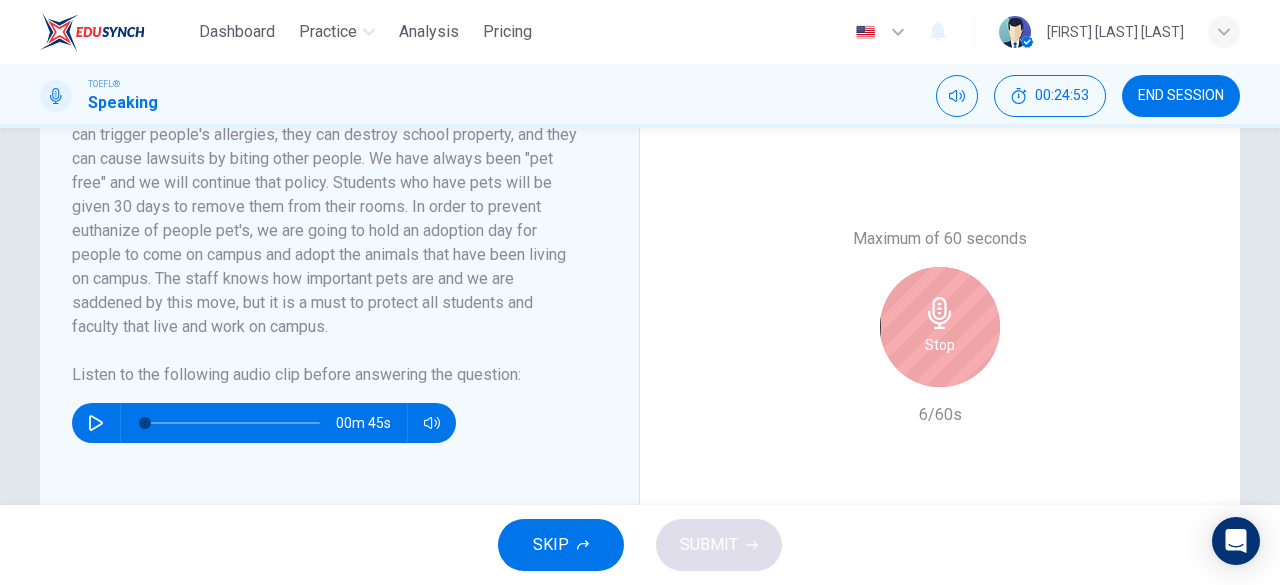 click on "Stop" at bounding box center [940, 345] 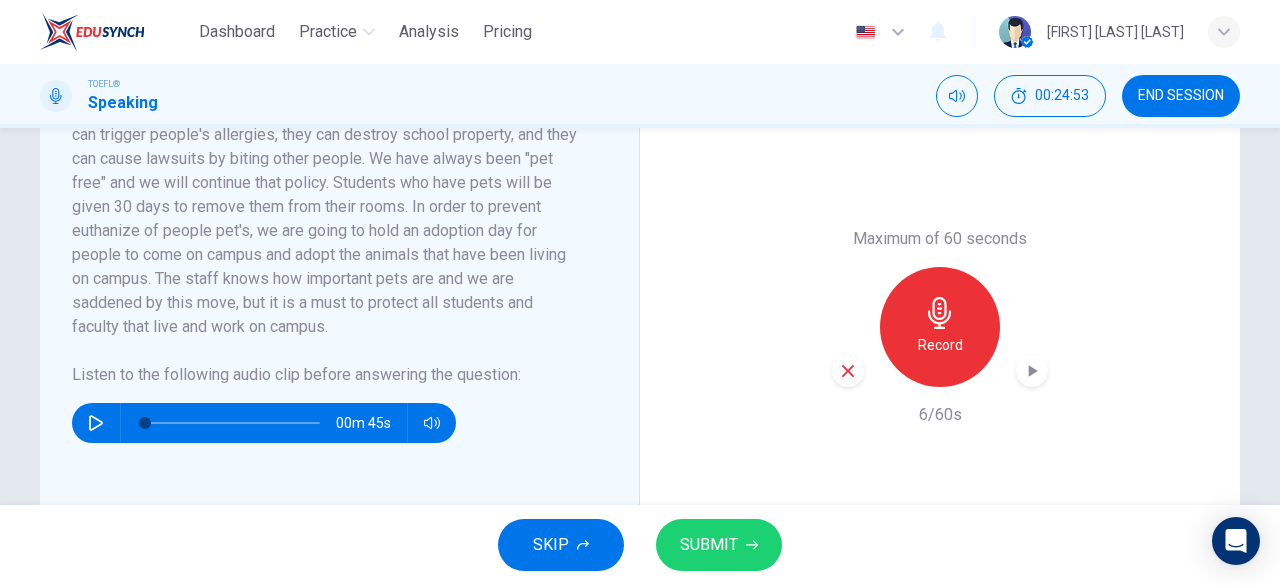 click 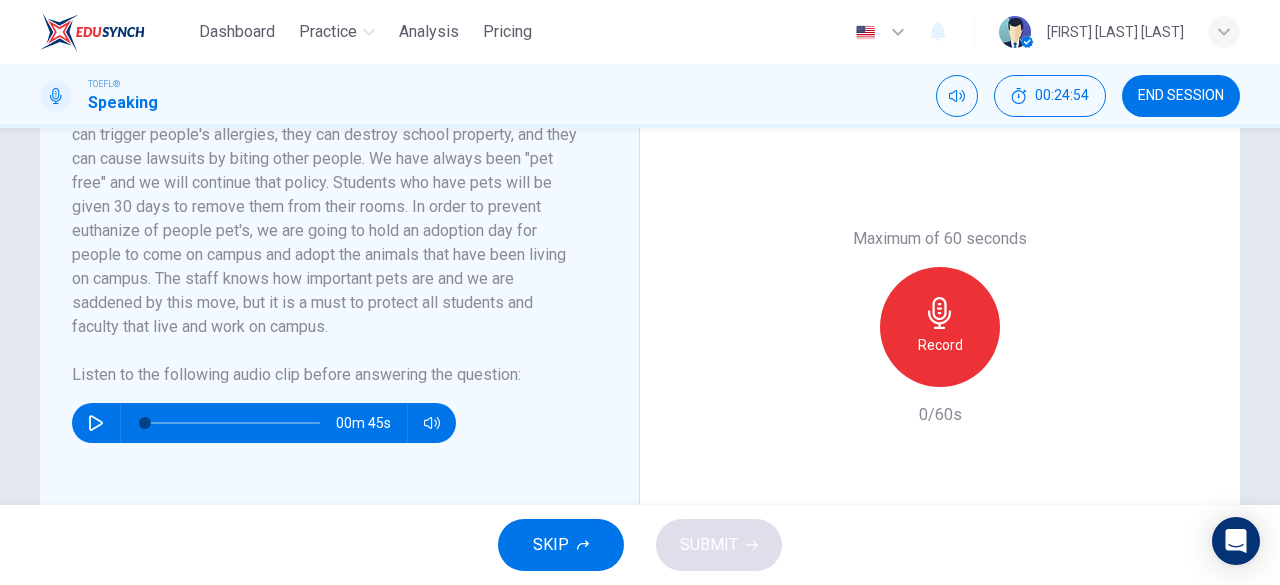 click 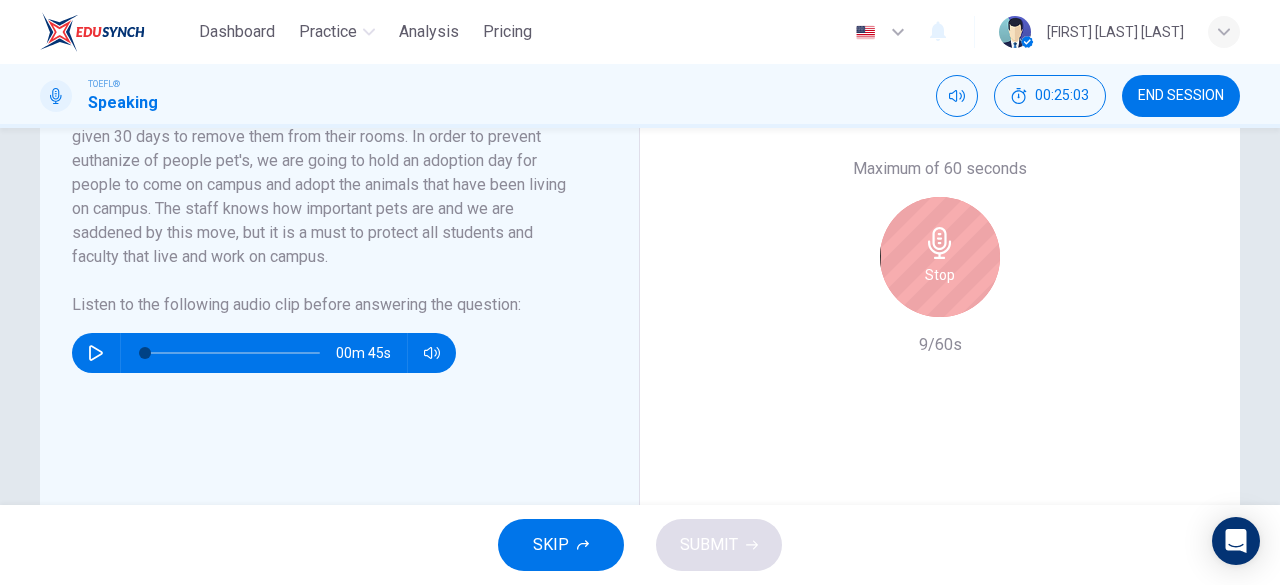 scroll, scrollTop: 542, scrollLeft: 0, axis: vertical 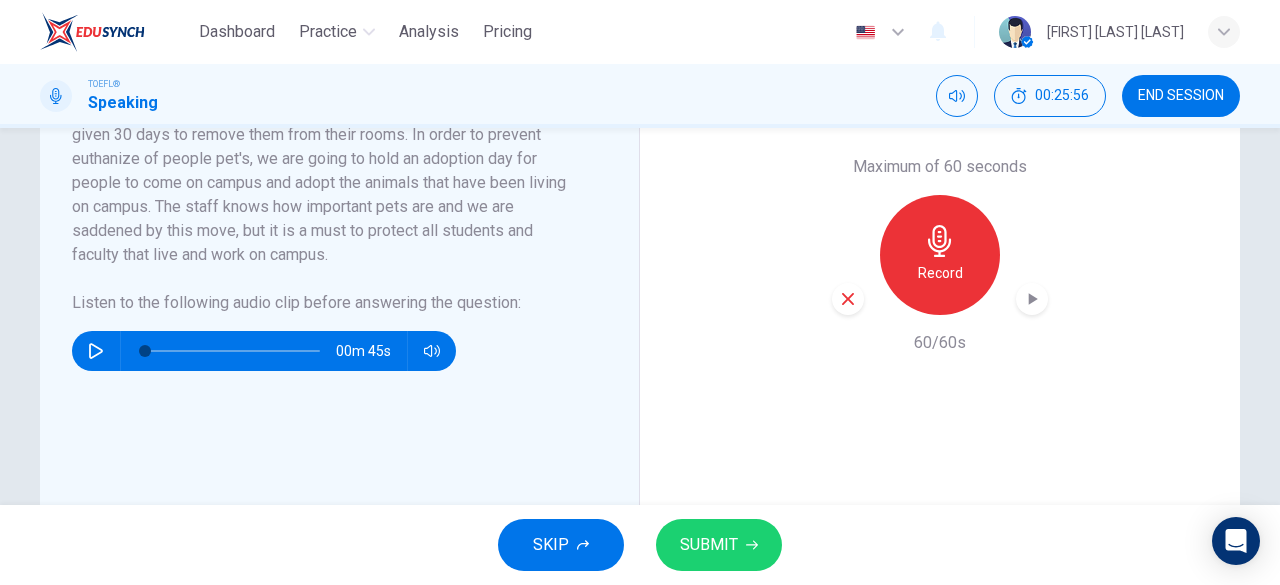 click on "SUBMIT" at bounding box center (709, 545) 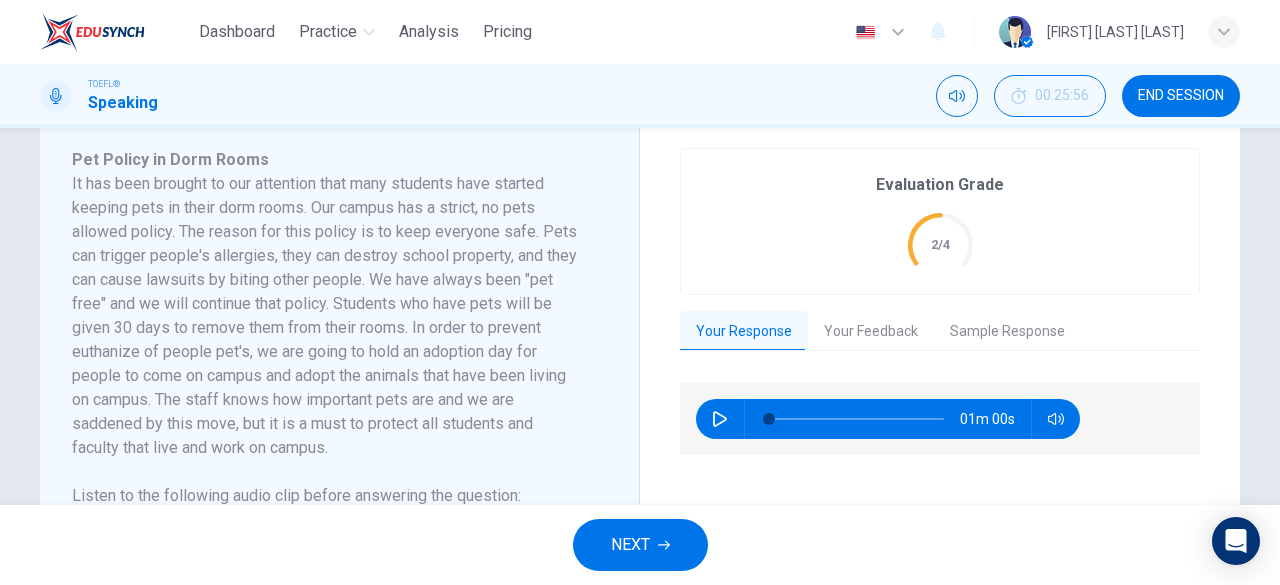scroll, scrollTop: 347, scrollLeft: 0, axis: vertical 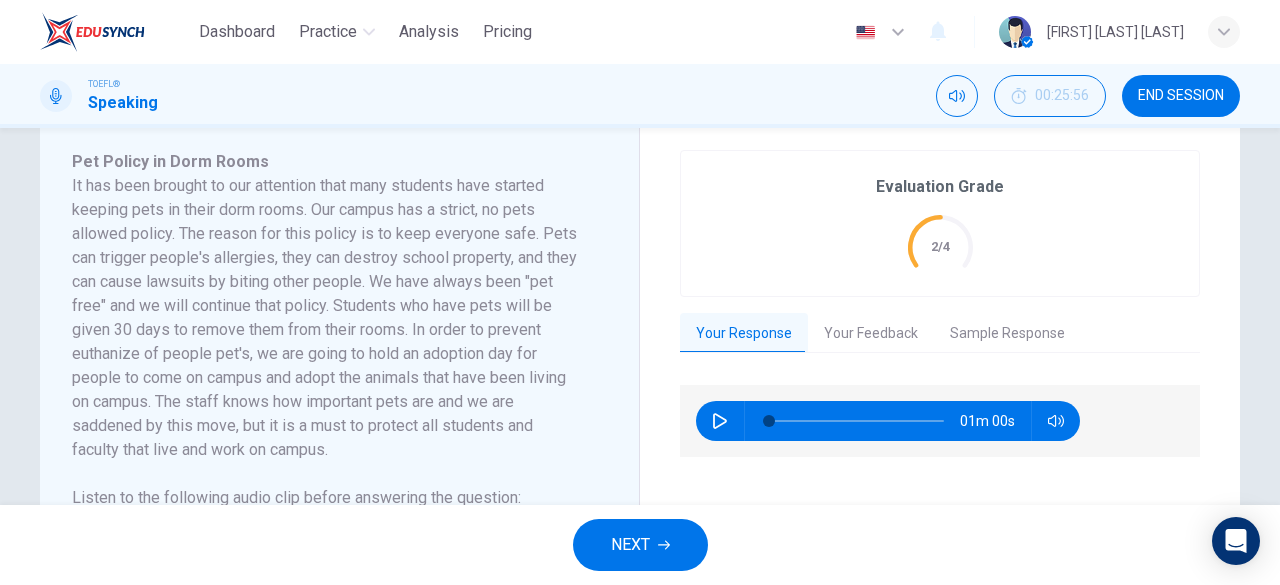 click on "Sample Response" at bounding box center (1007, 334) 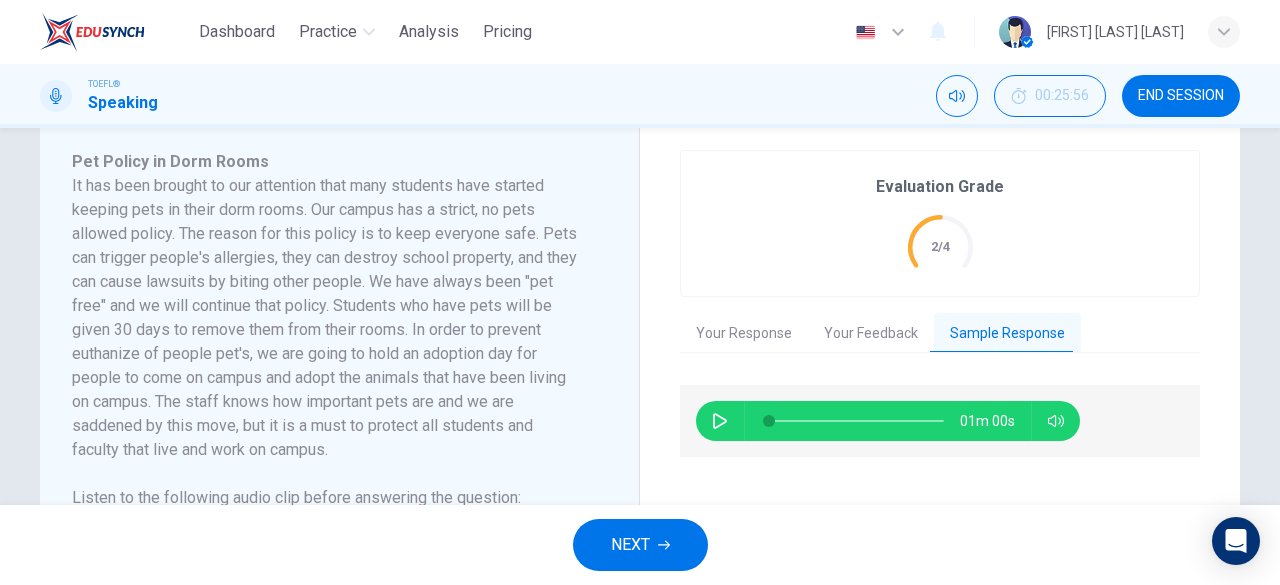 click on "Your Feedback" at bounding box center [871, 334] 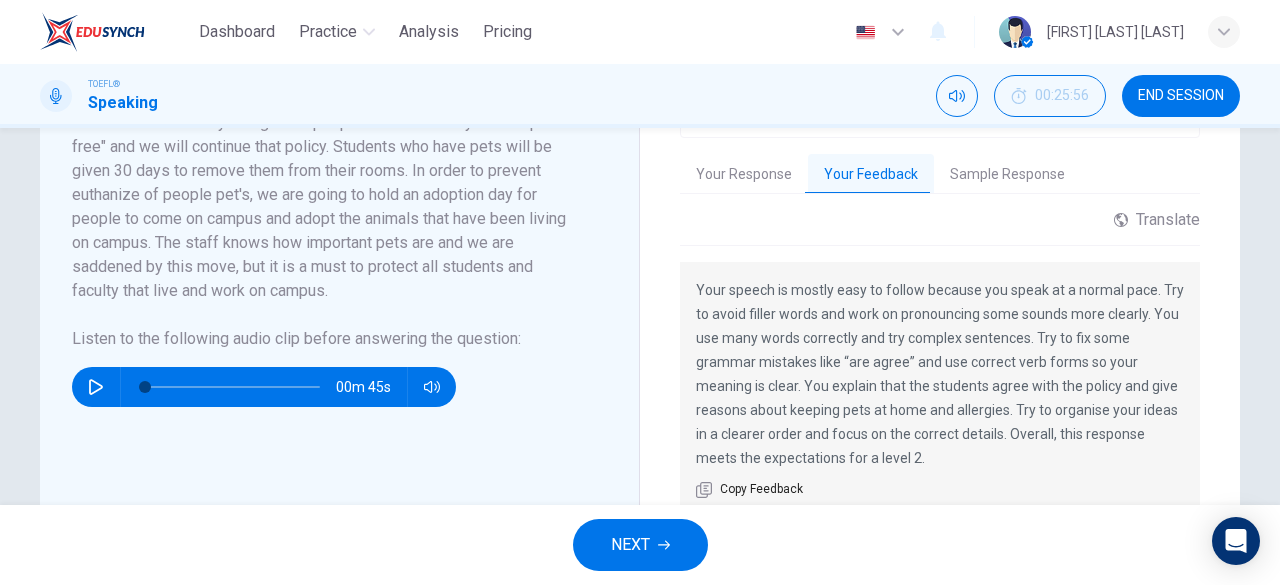 scroll, scrollTop: 466, scrollLeft: 0, axis: vertical 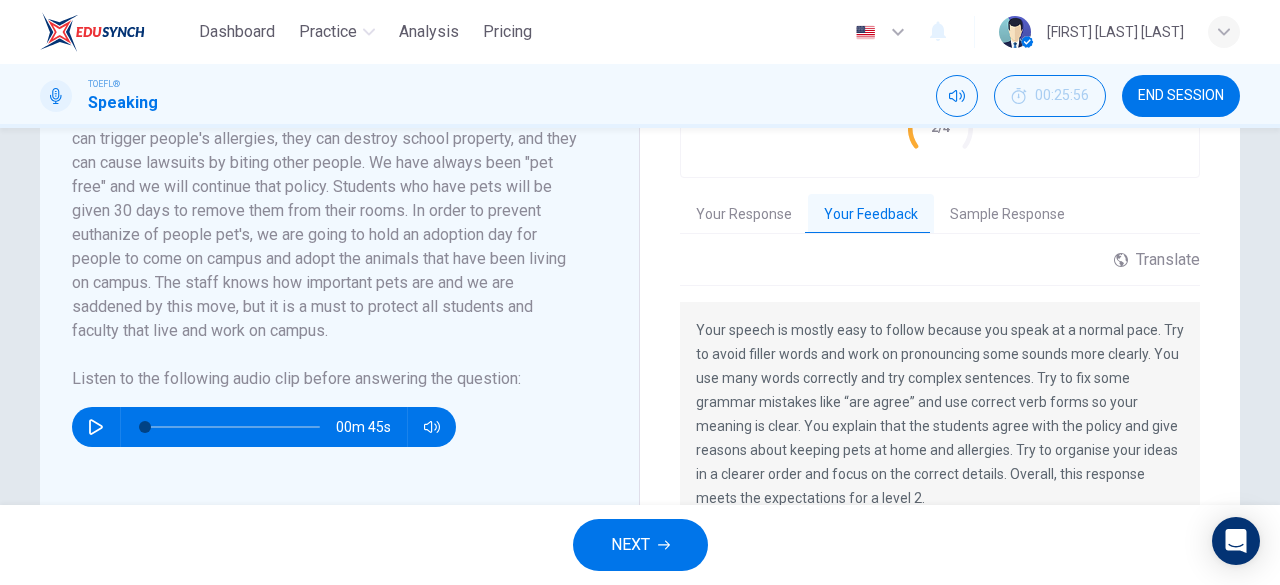 click on "Sample Response" at bounding box center [1007, 215] 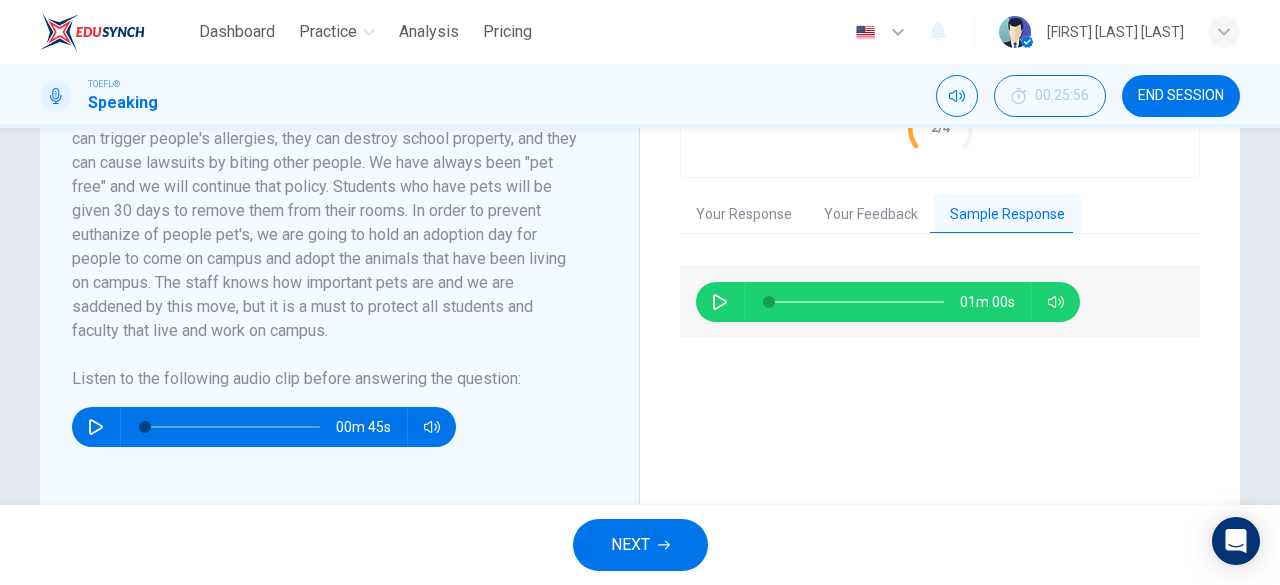 click 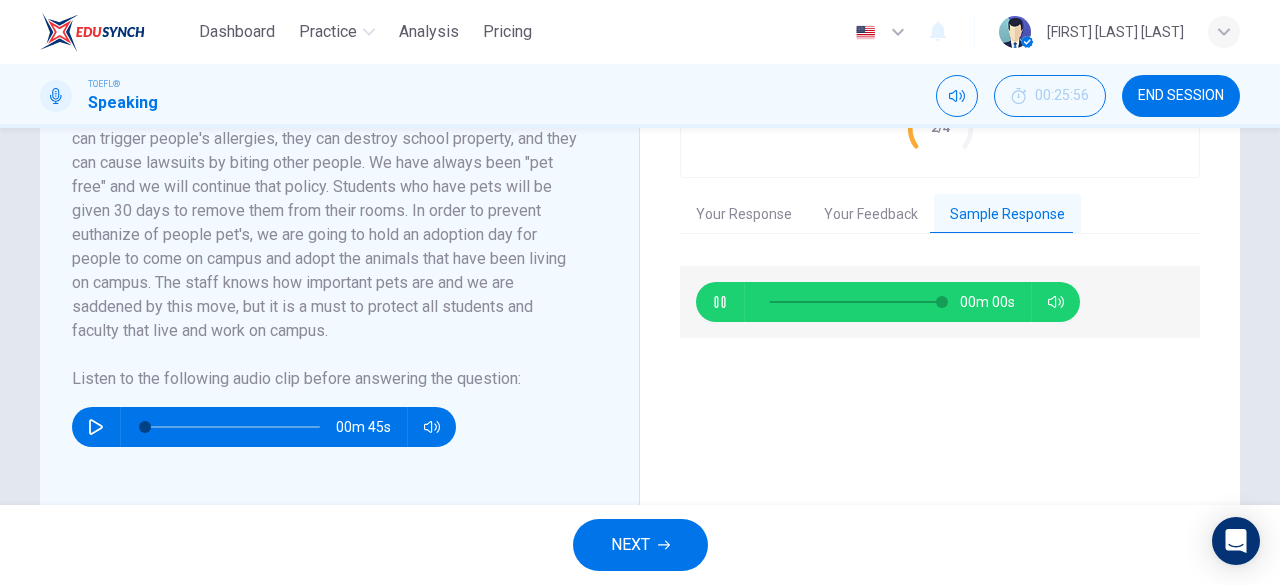 type on "0" 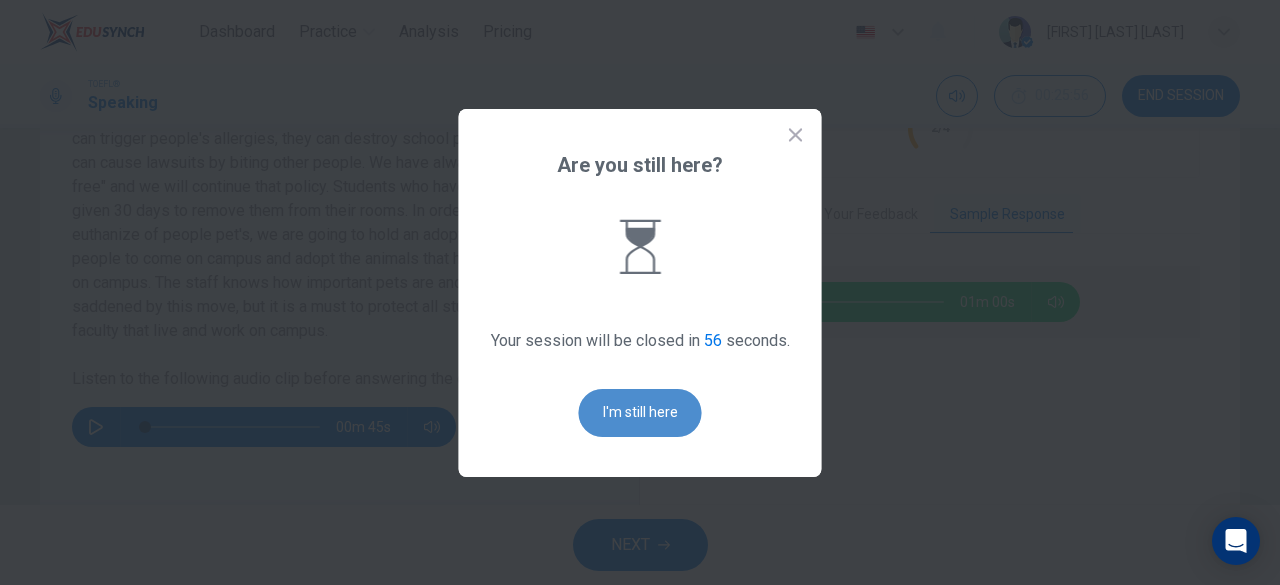 click on "I'm still here" at bounding box center (640, 413) 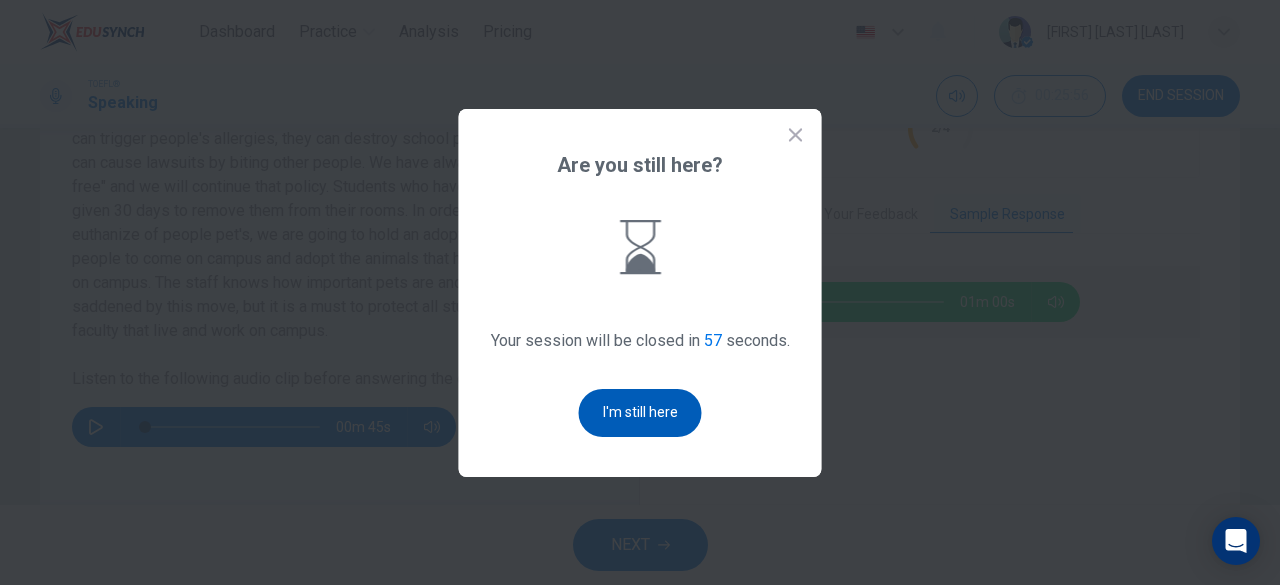 click on "I'm still here" at bounding box center [640, 413] 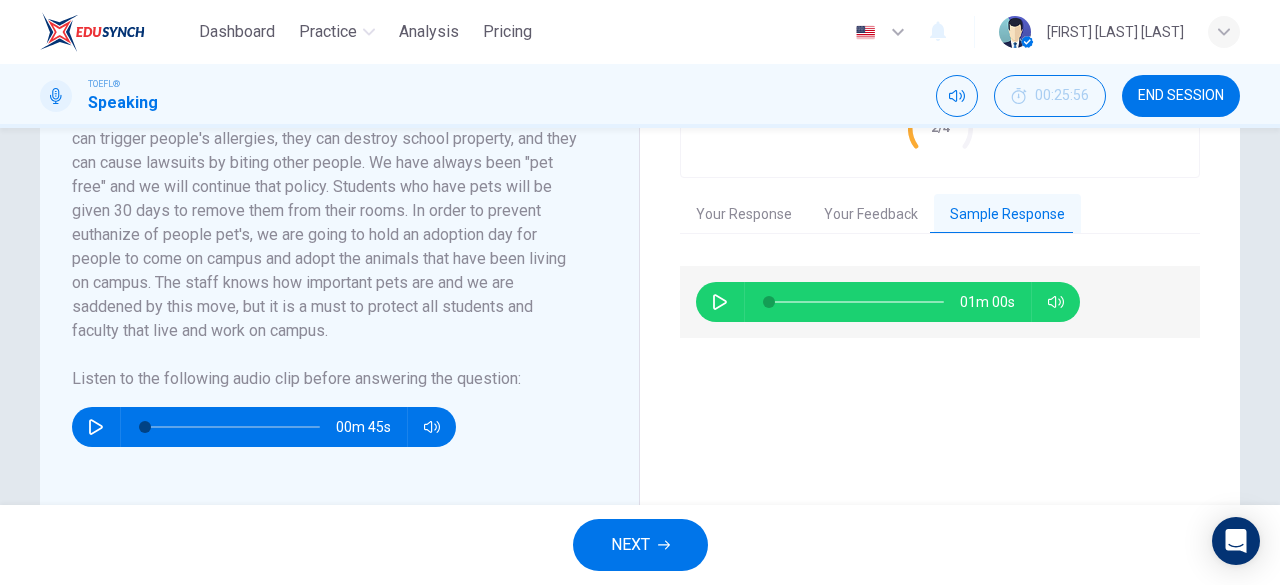 click on "NEXT" at bounding box center (630, 545) 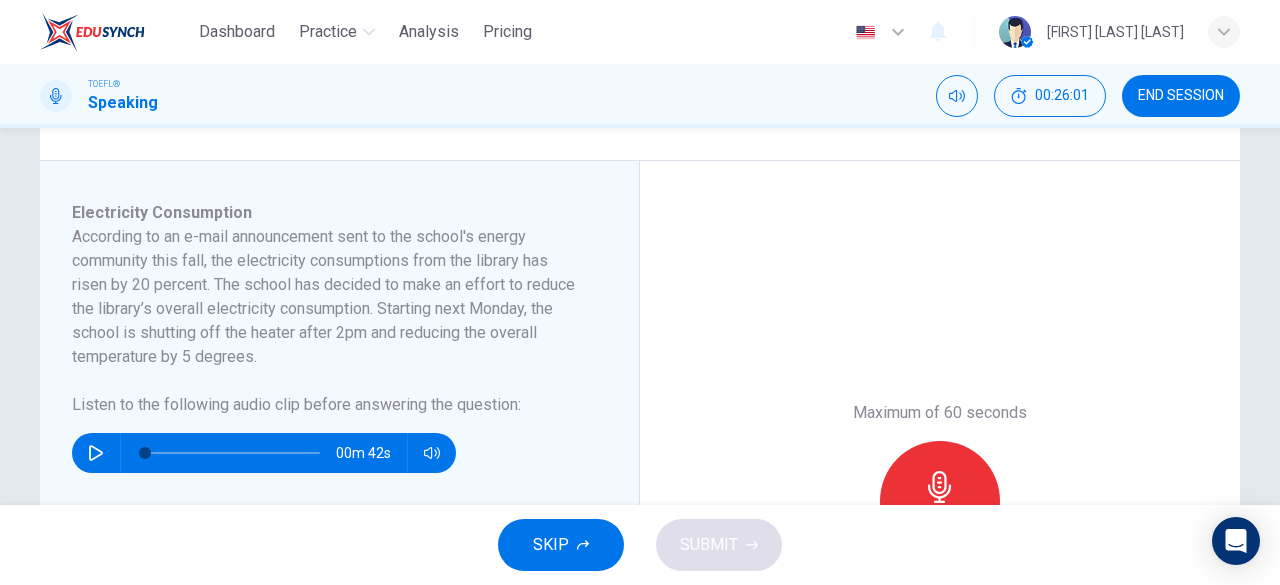 scroll, scrollTop: 299, scrollLeft: 0, axis: vertical 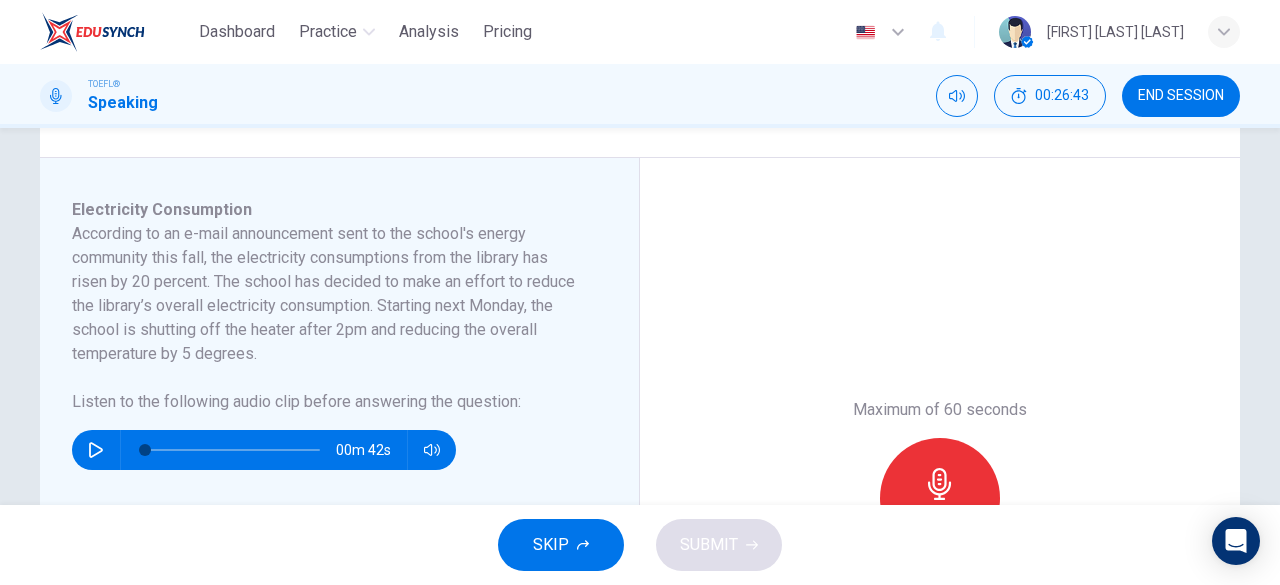 click 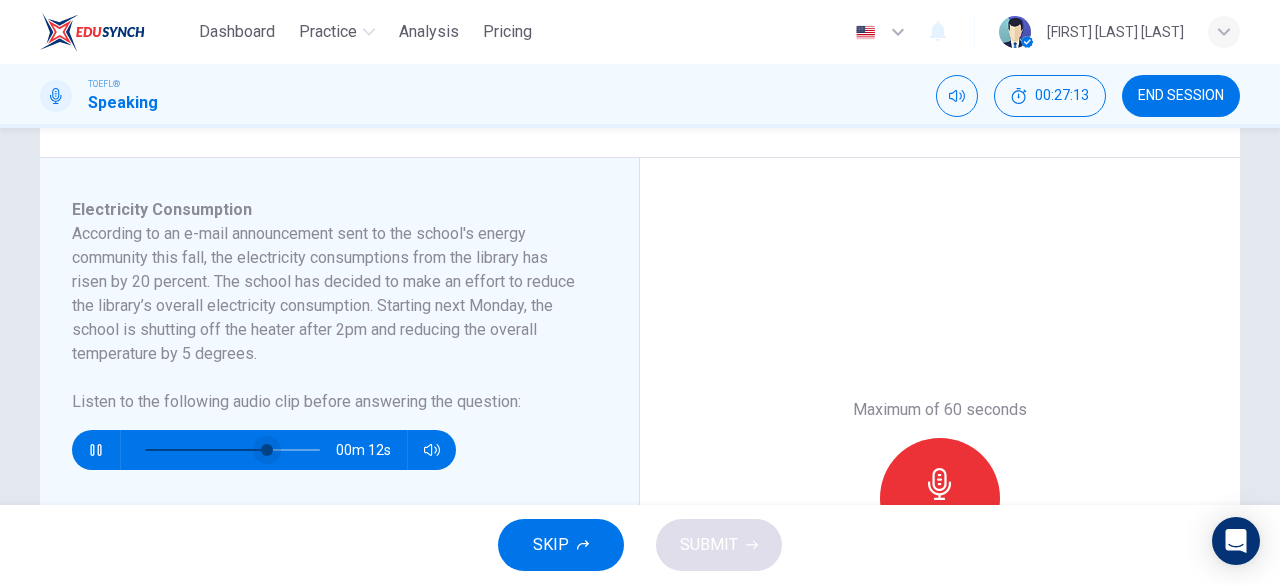 click at bounding box center (267, 450) 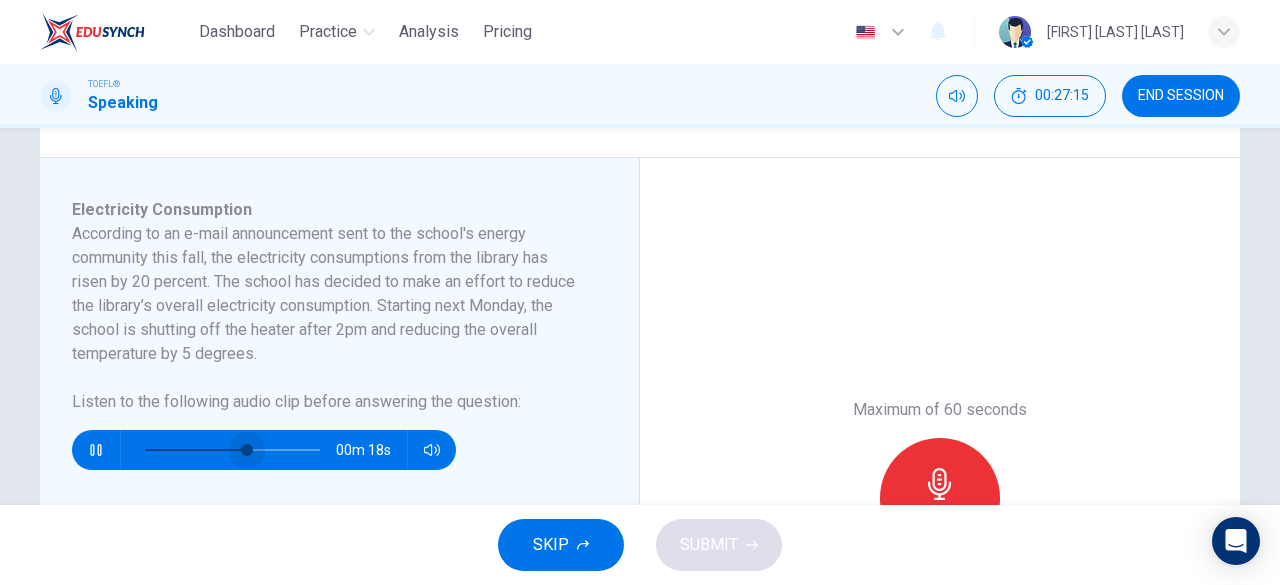 click at bounding box center (247, 450) 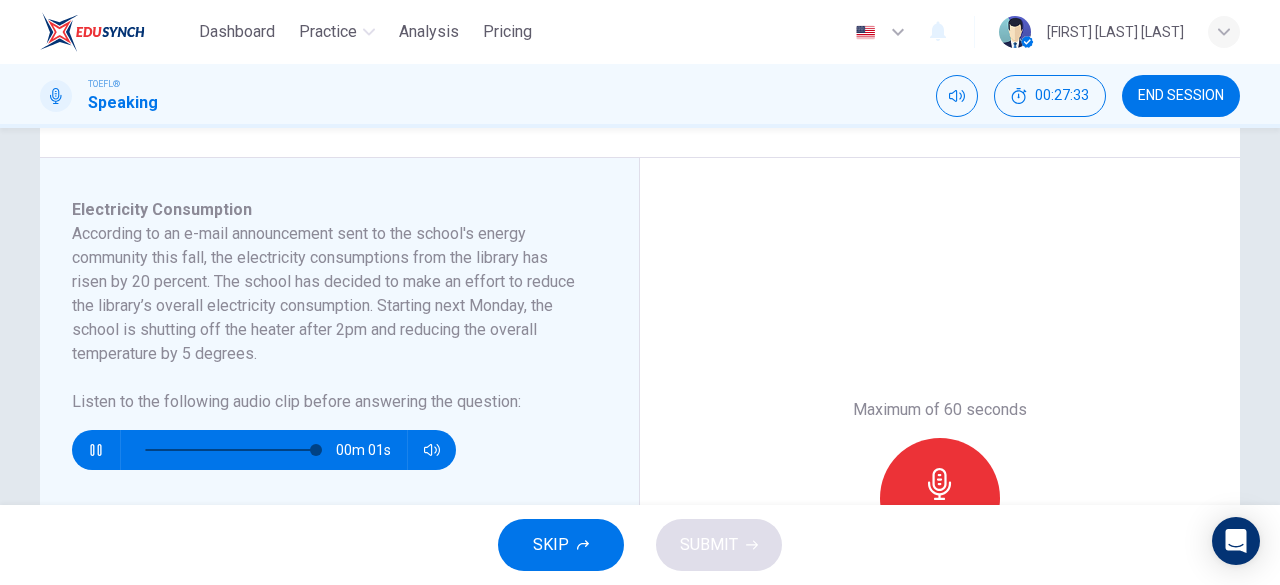 type on "0" 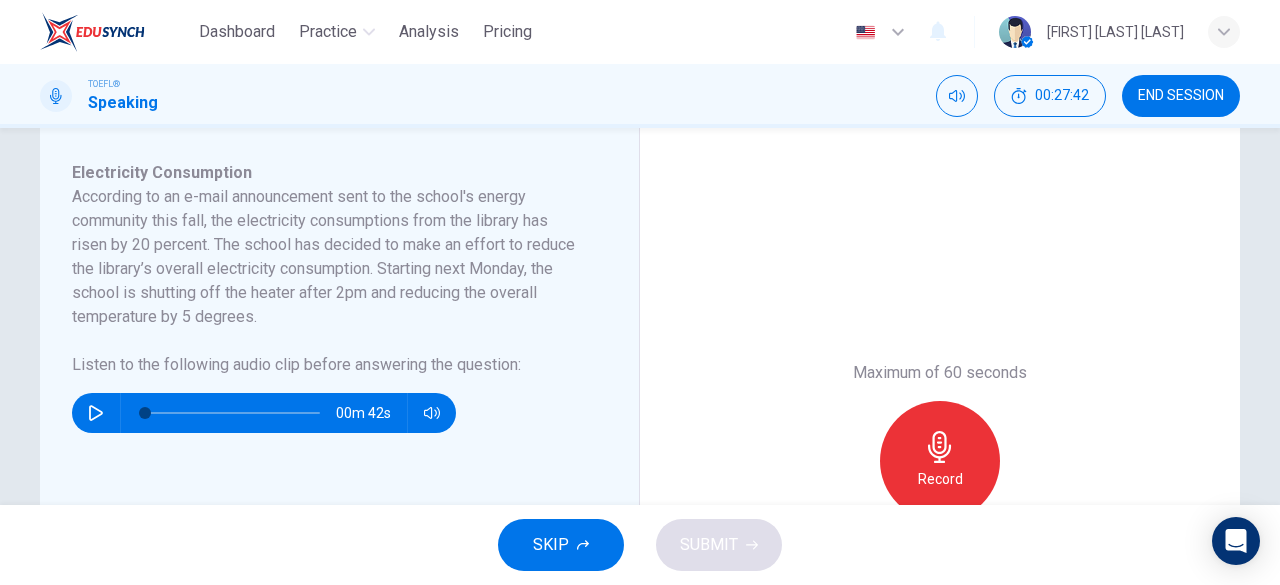 scroll, scrollTop: 337, scrollLeft: 0, axis: vertical 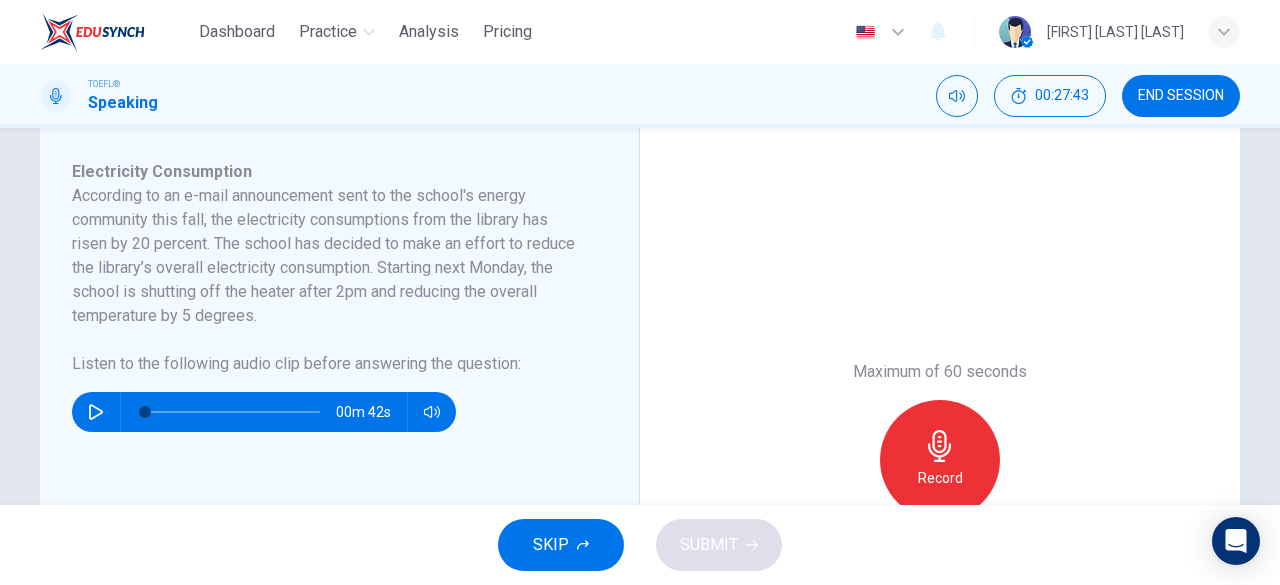 click 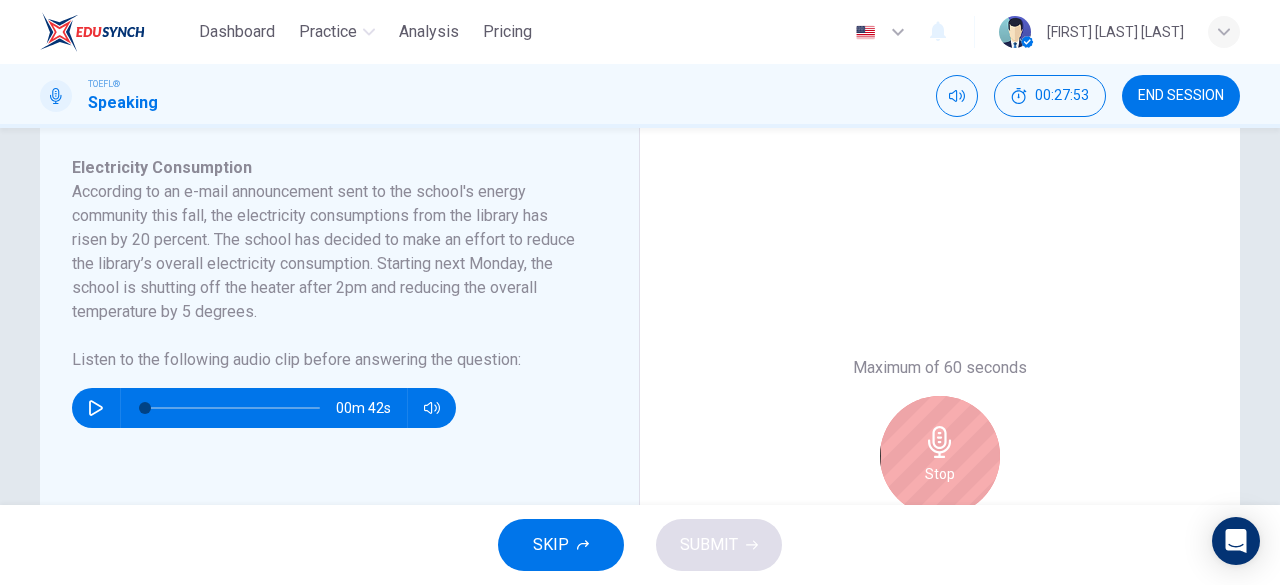 scroll, scrollTop: 350, scrollLeft: 0, axis: vertical 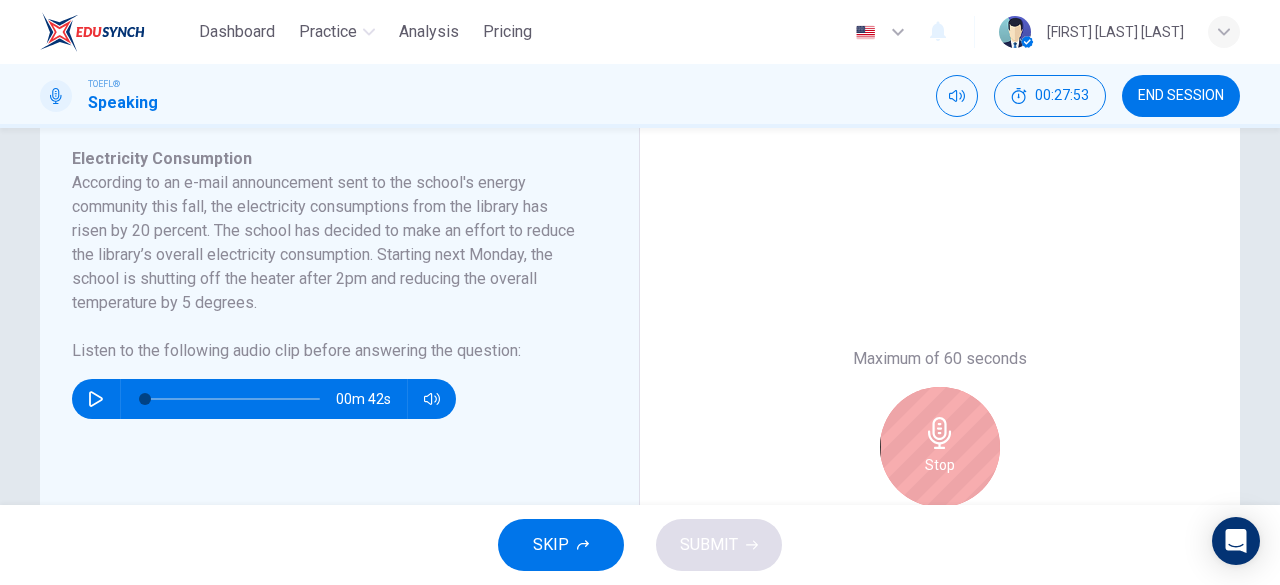 click on "Stop" at bounding box center [940, 465] 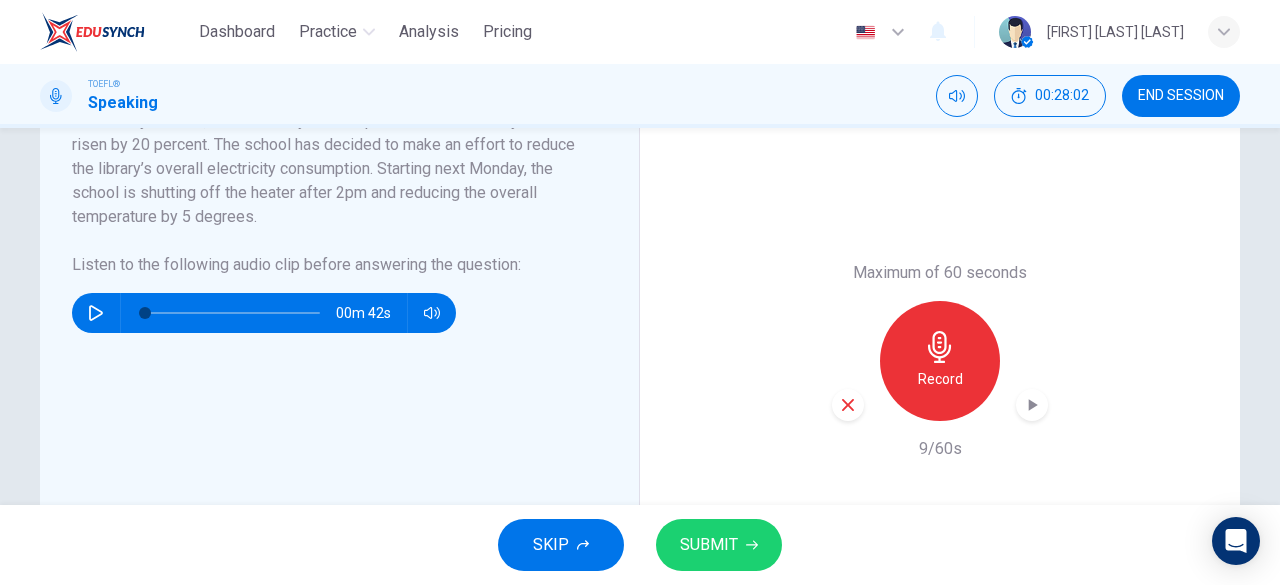 scroll, scrollTop: 462, scrollLeft: 0, axis: vertical 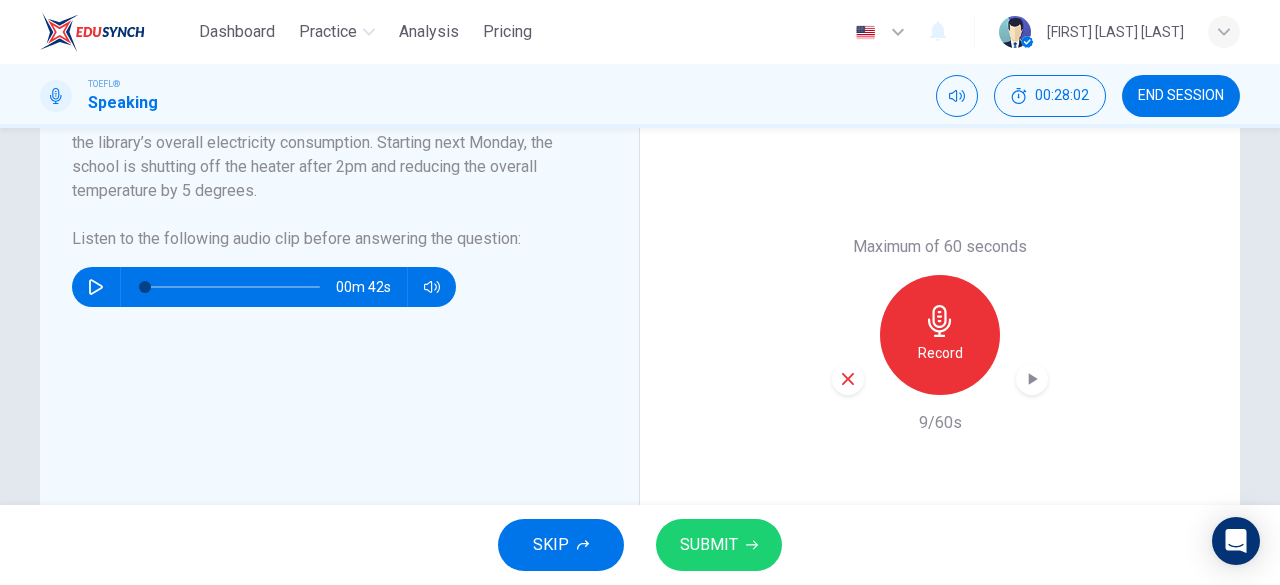 click 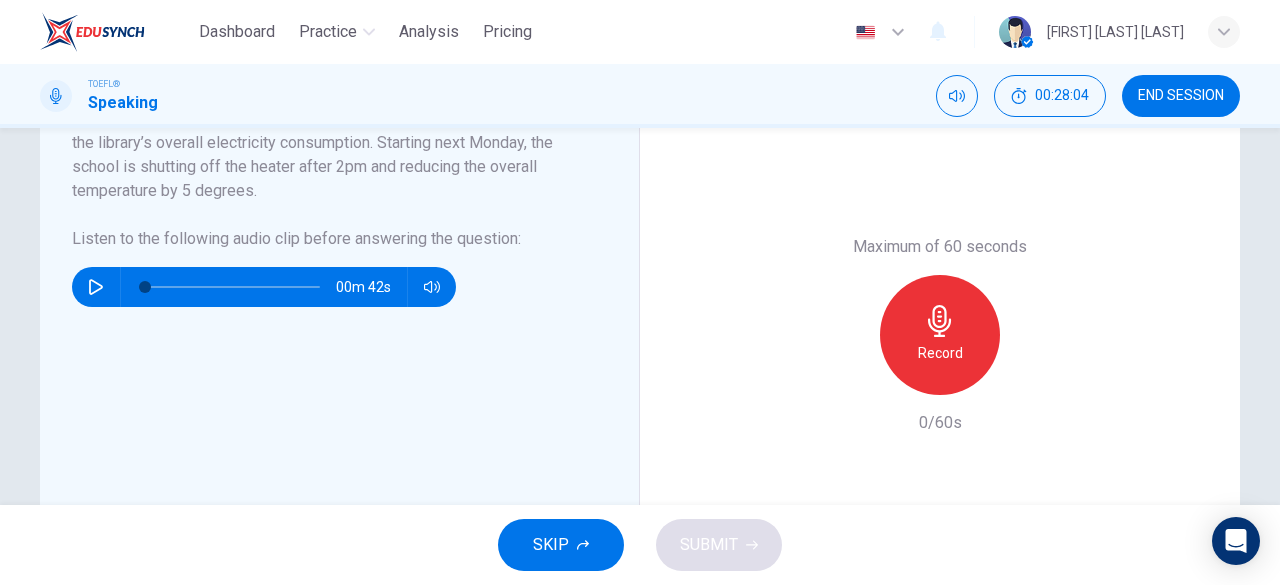 click 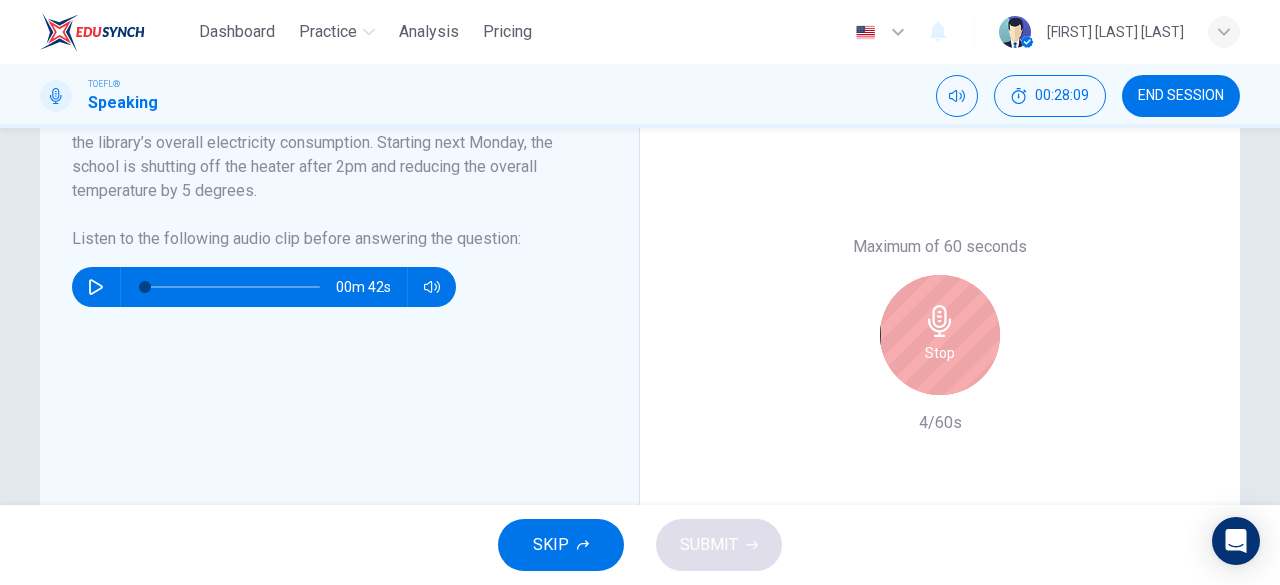 click on "Stop" at bounding box center (940, 353) 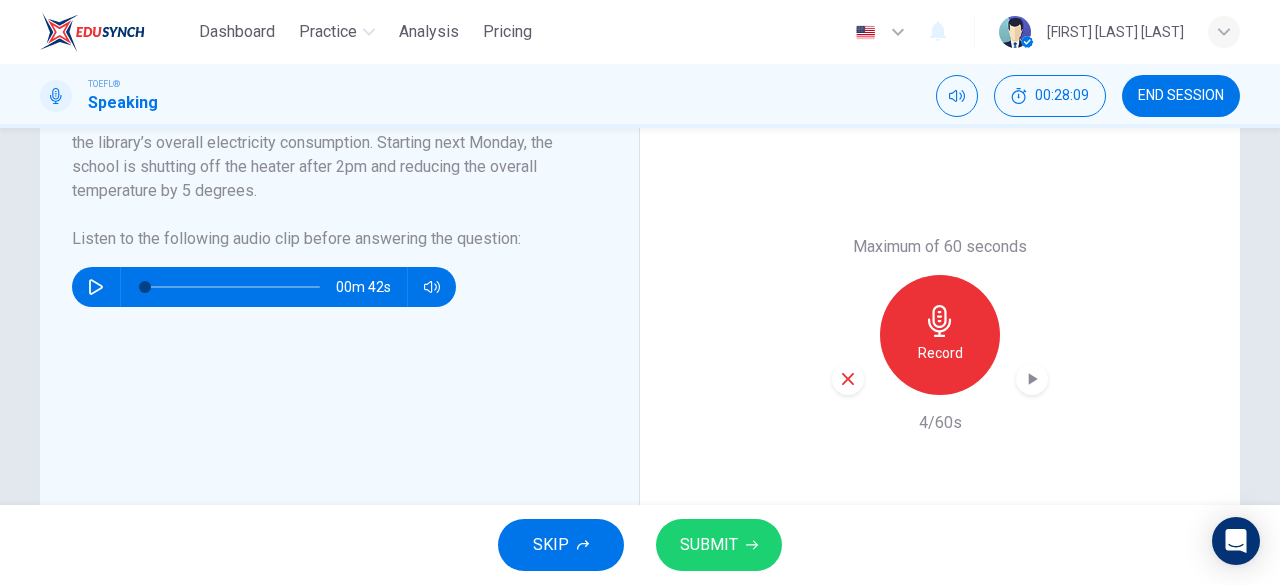 click 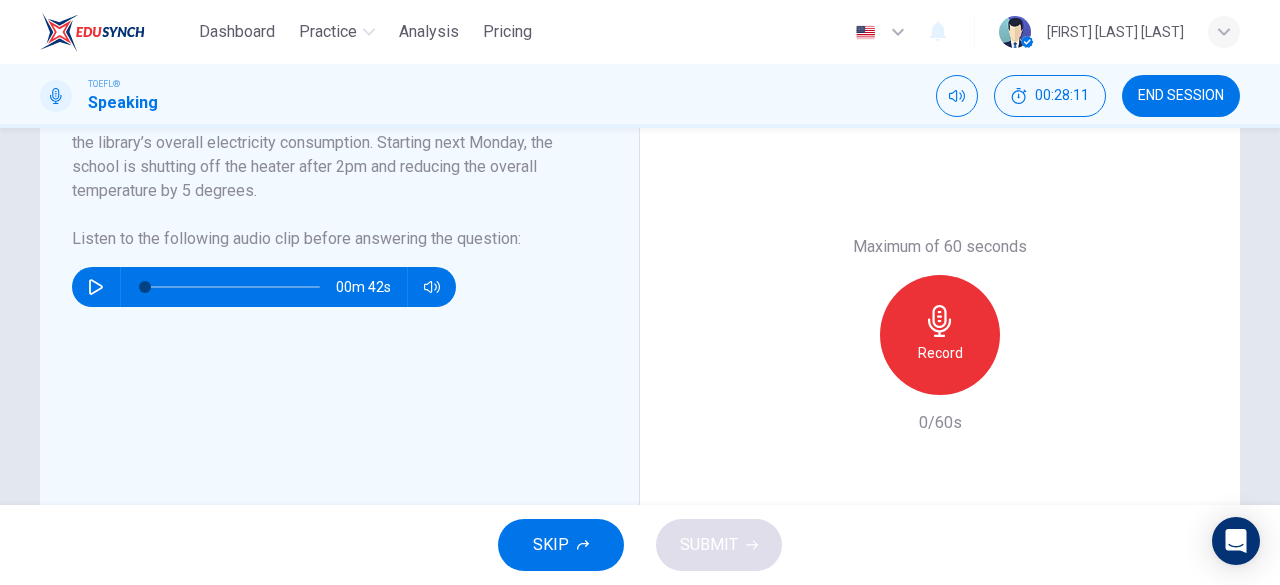 click on "Record" at bounding box center (940, 353) 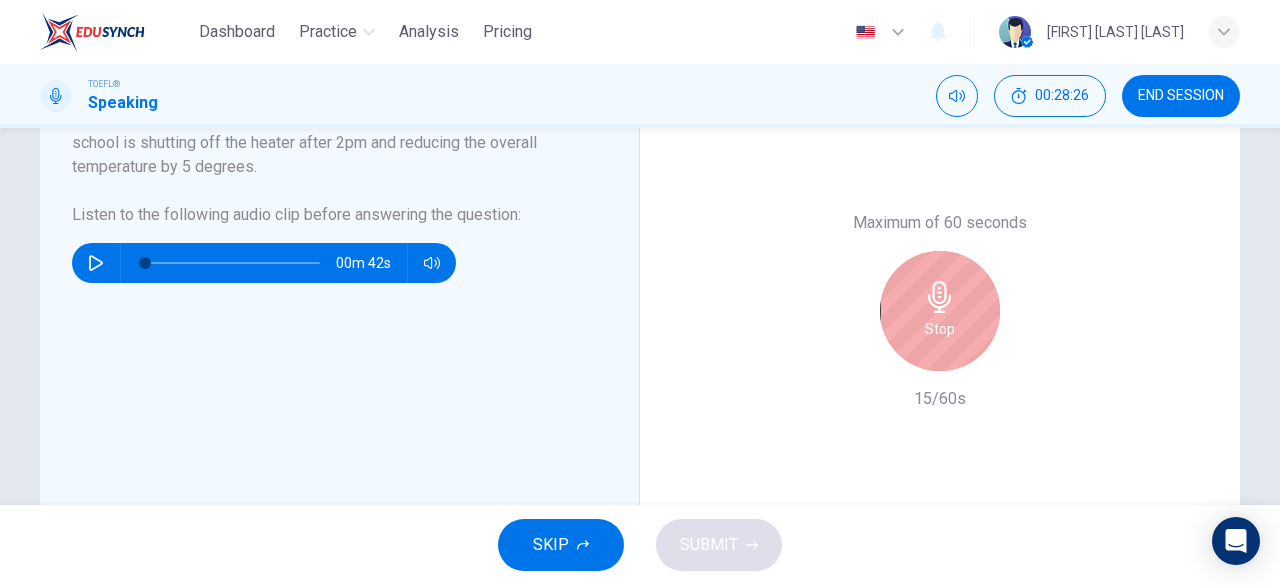 scroll, scrollTop: 510, scrollLeft: 0, axis: vertical 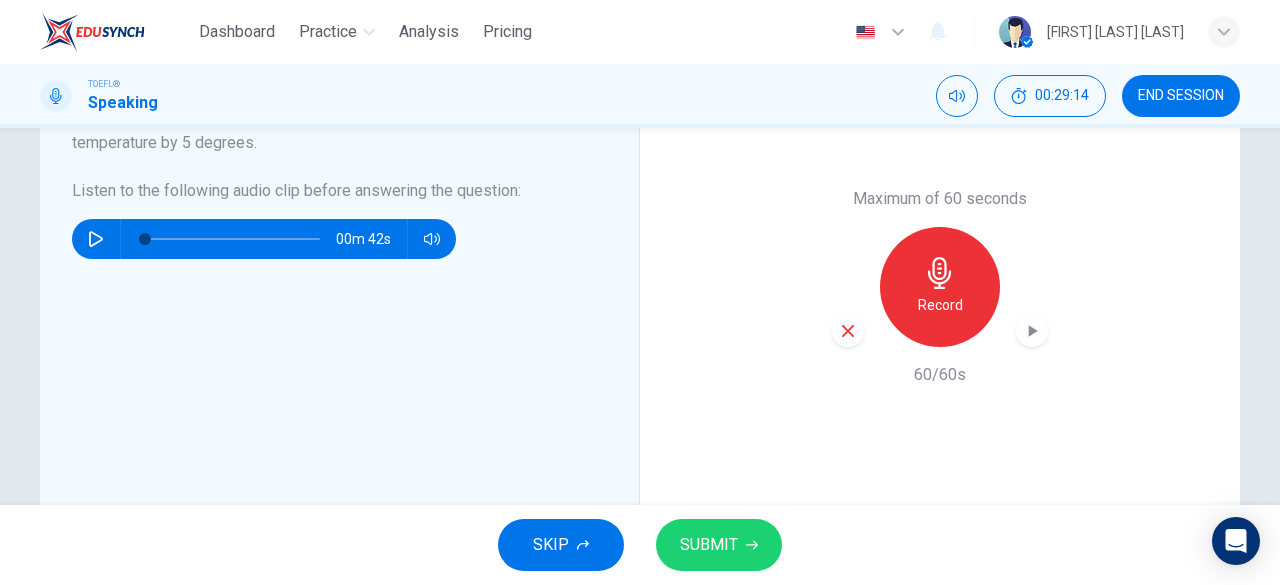click on "SUBMIT" at bounding box center (709, 545) 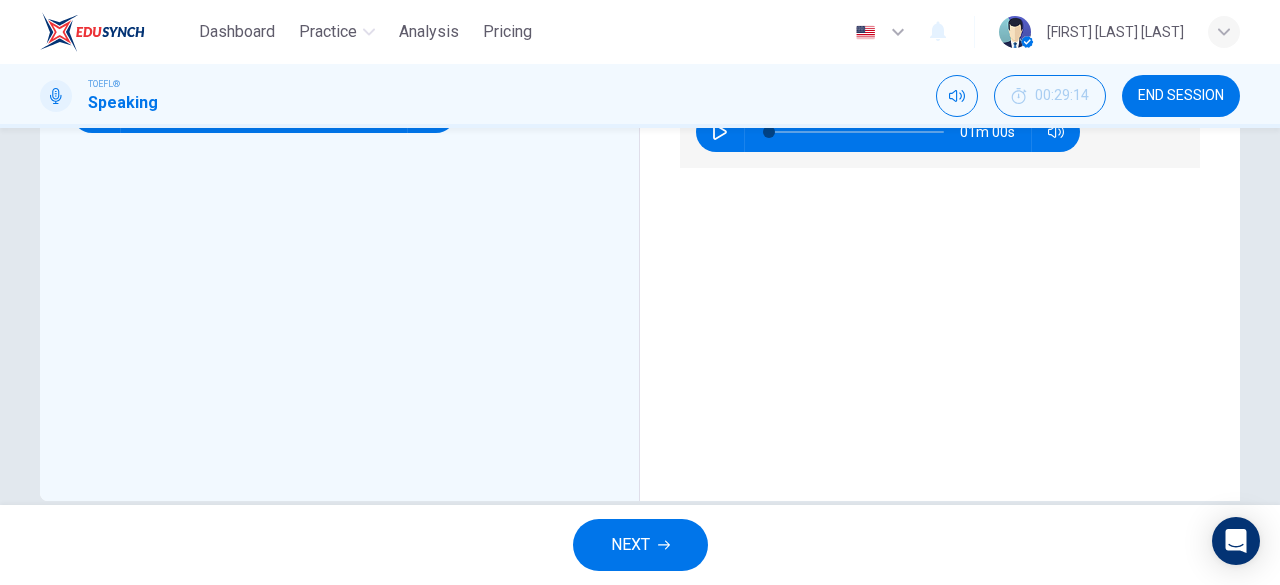 scroll, scrollTop: 636, scrollLeft: 0, axis: vertical 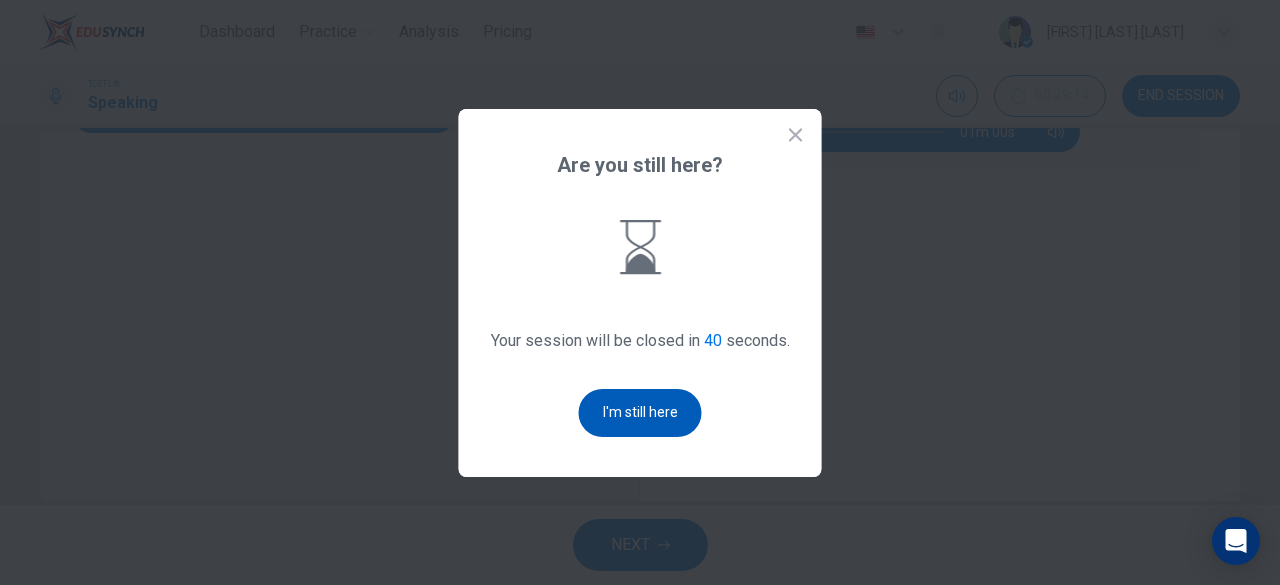 click on "I'm still here" at bounding box center (640, 413) 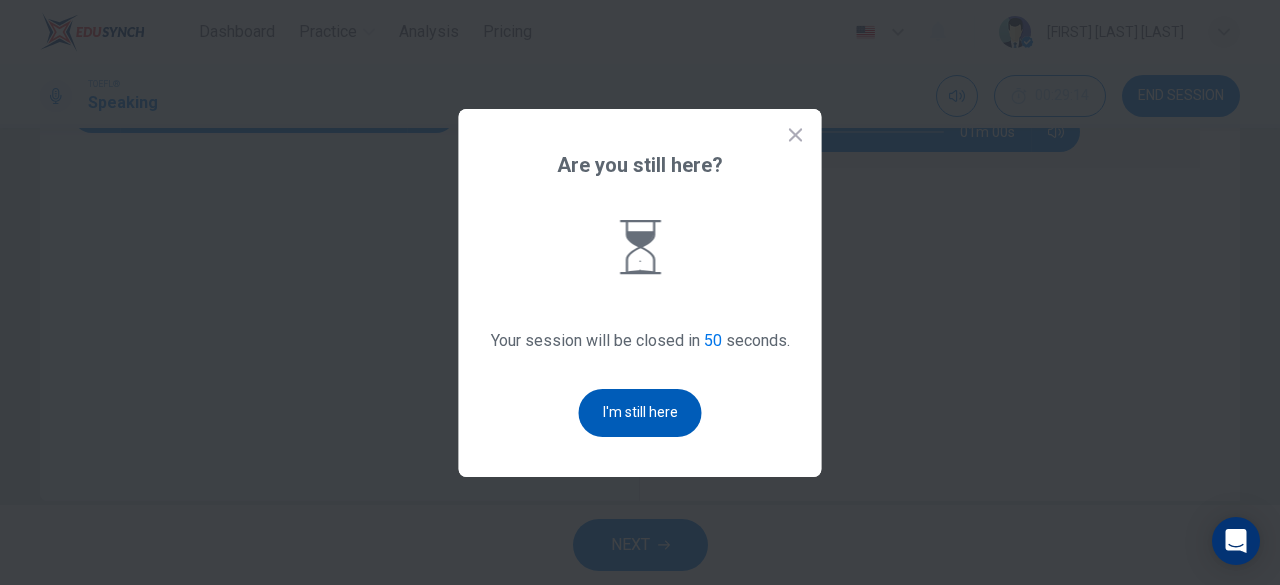 click on "I'm still here" at bounding box center [640, 413] 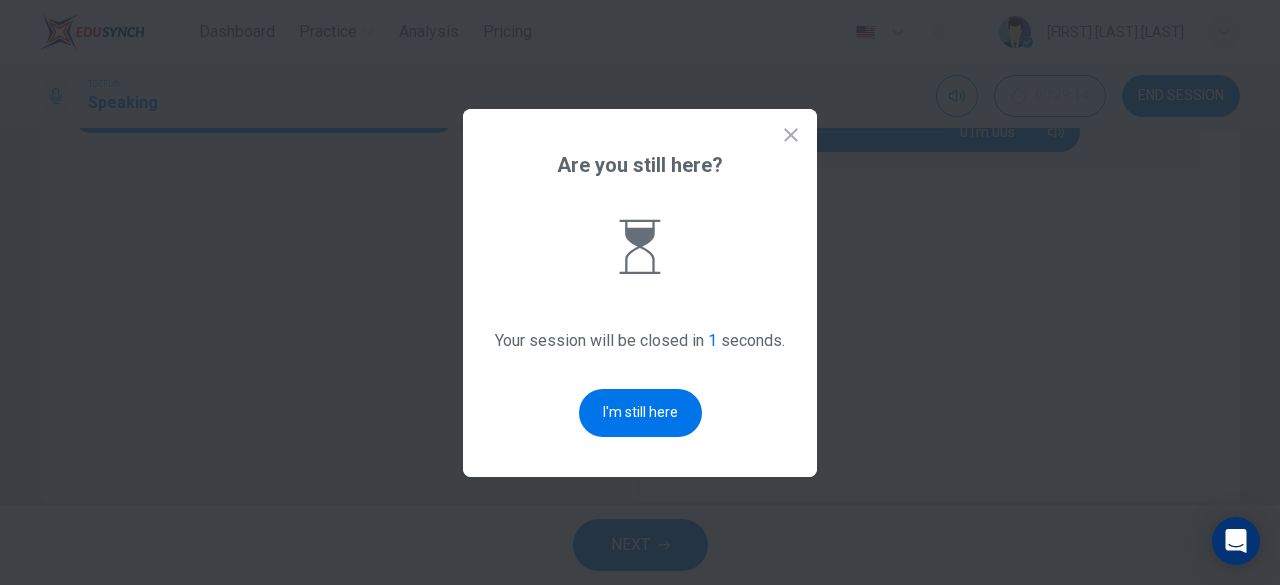 scroll, scrollTop: 0, scrollLeft: 0, axis: both 